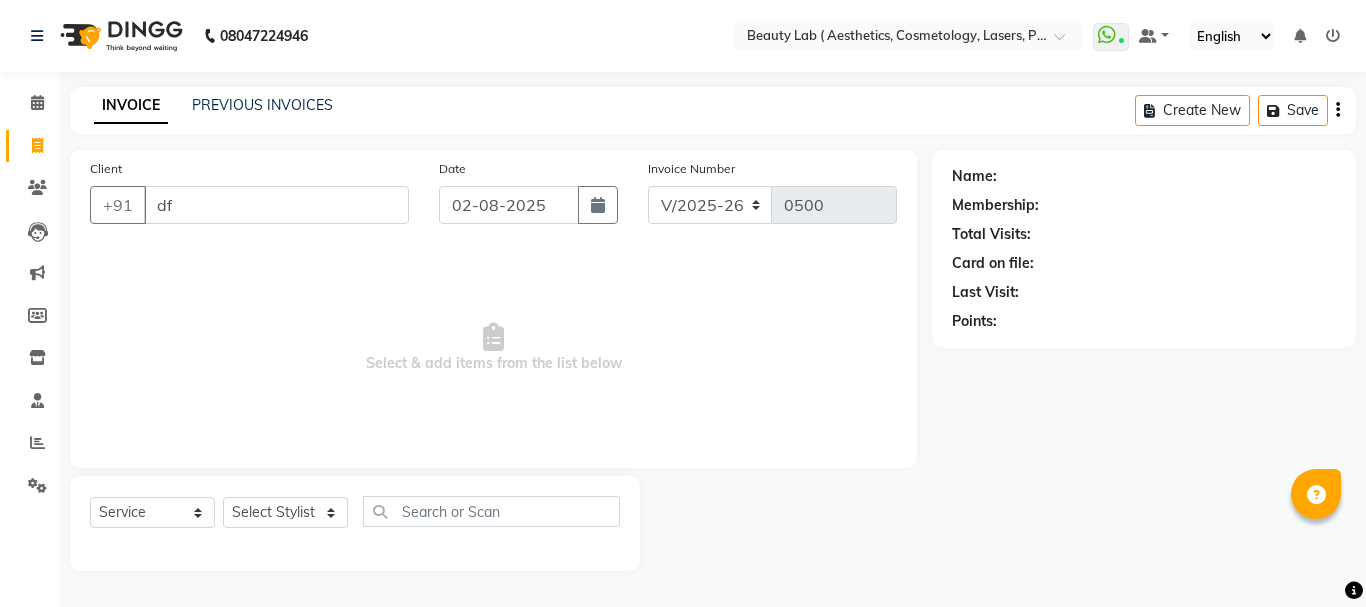 select on "7169" 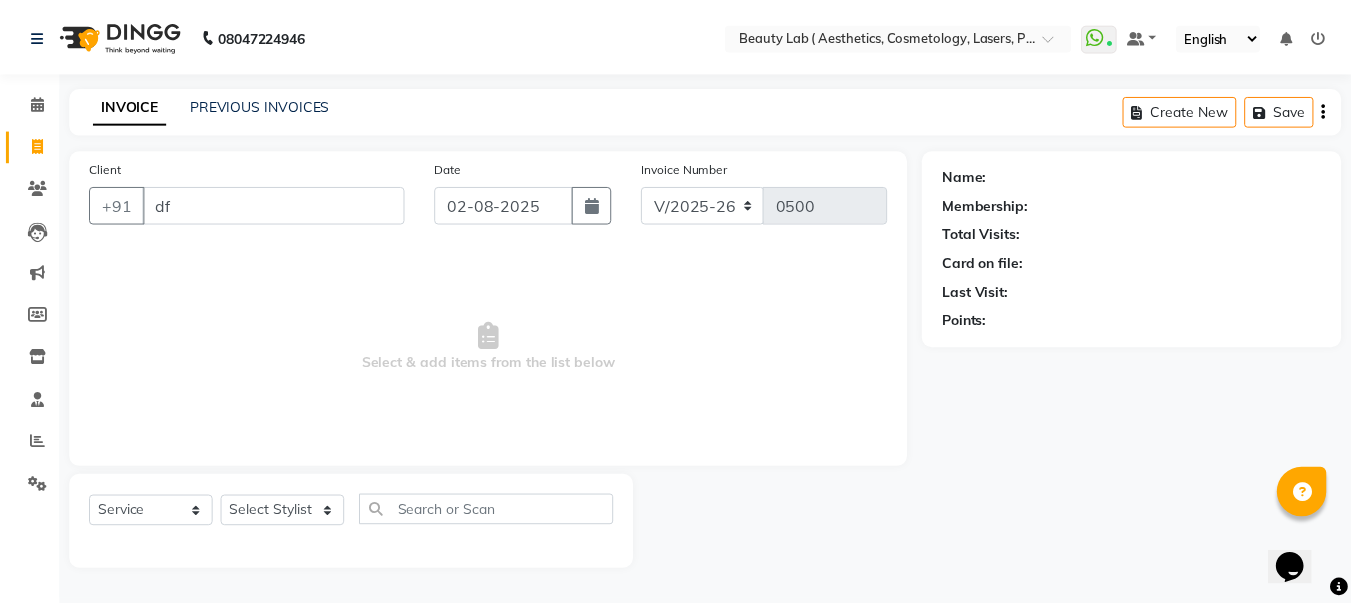 scroll, scrollTop: 0, scrollLeft: 0, axis: both 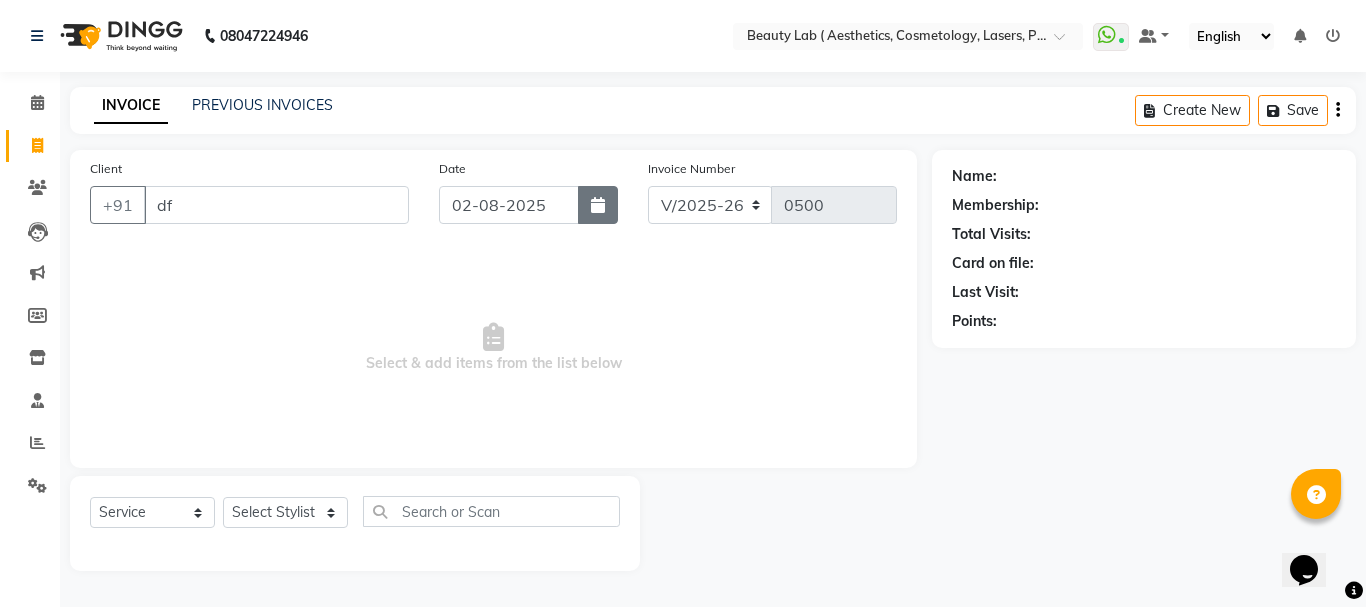 type on "d" 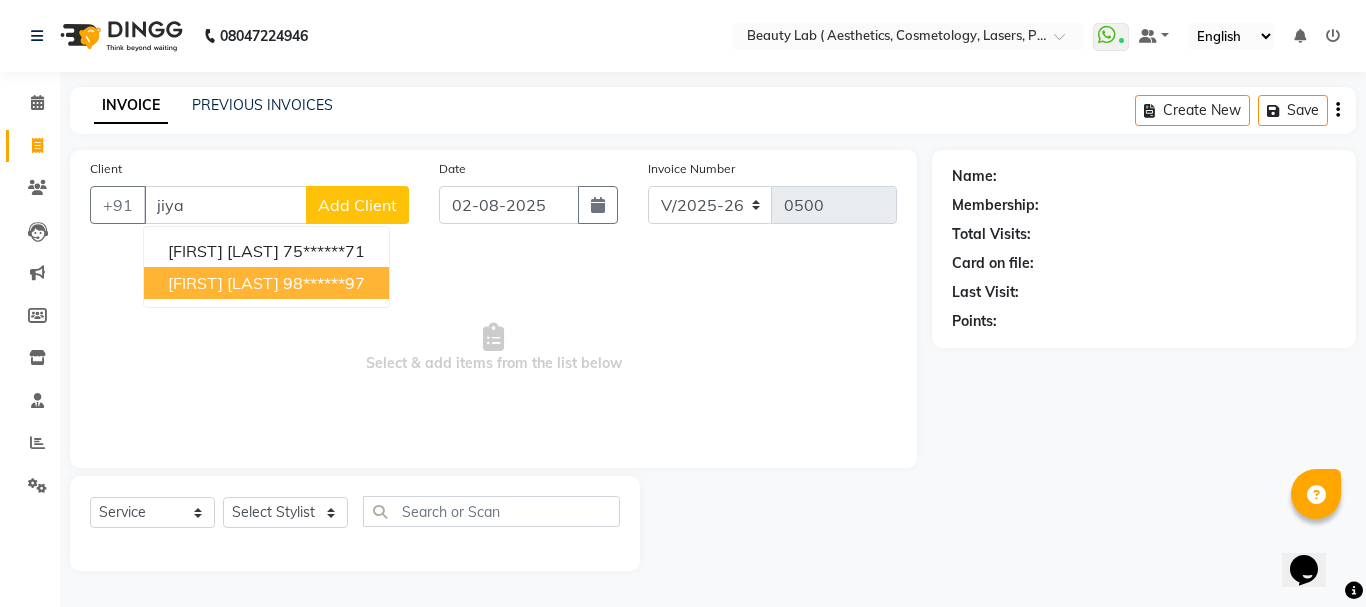 click on "98******97" at bounding box center (324, 283) 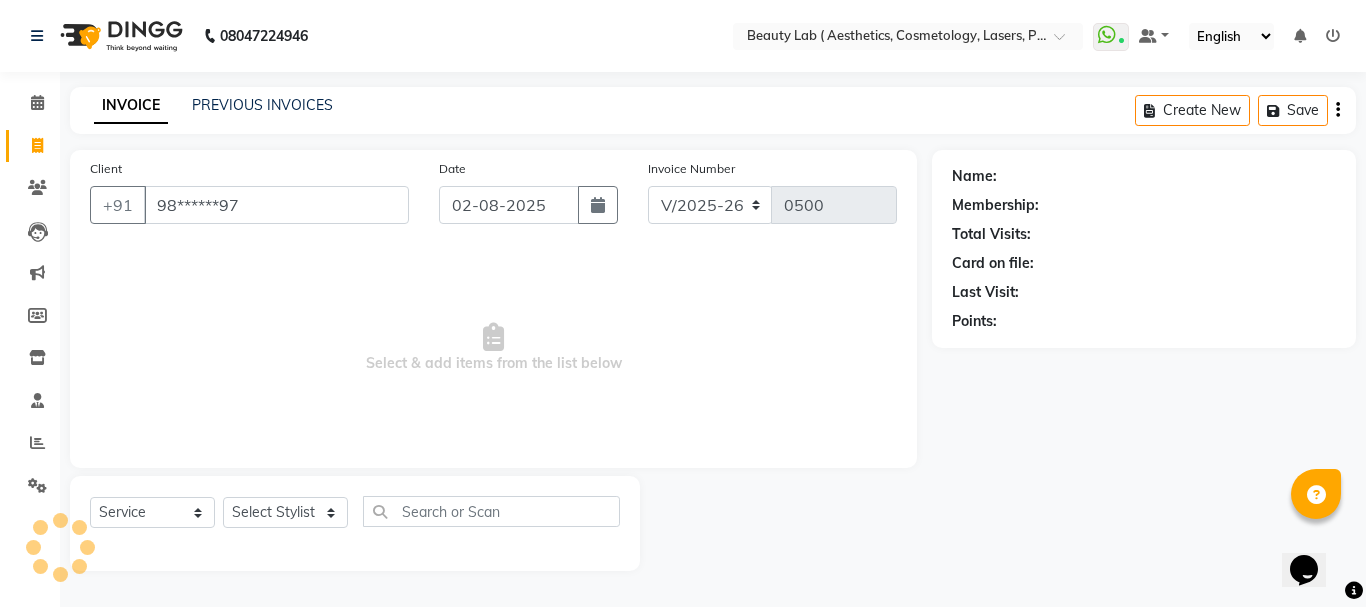 type on "98******97" 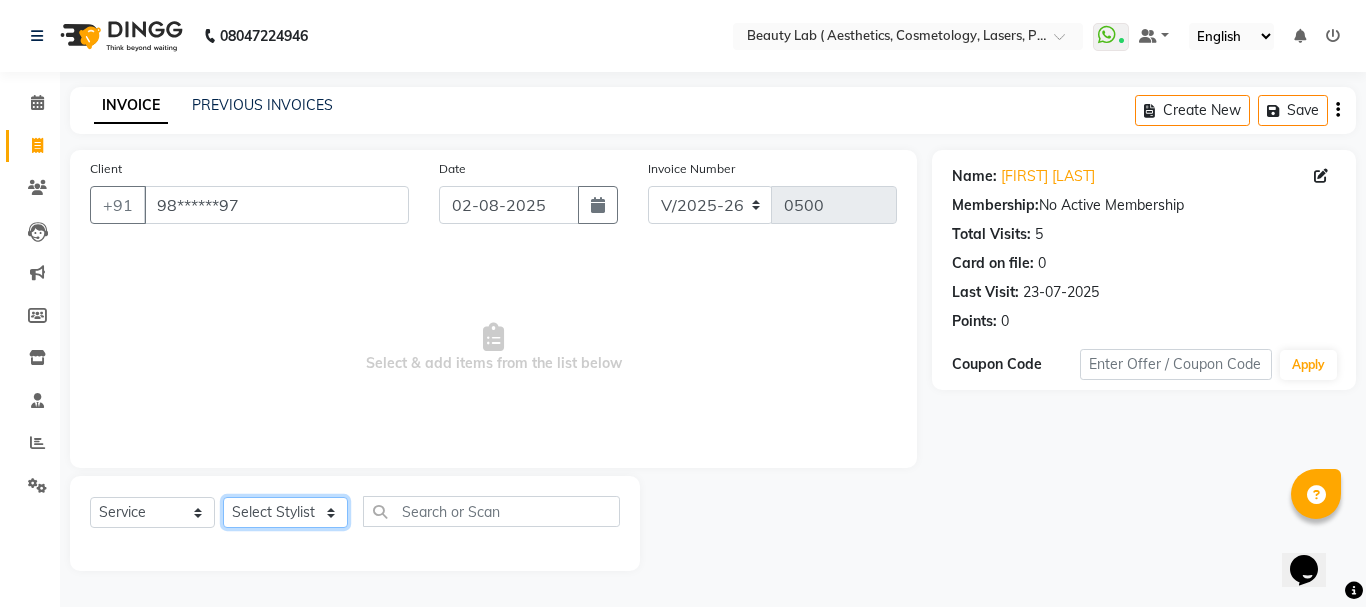 click on "Select Stylist Farha monali neha nishu sarika" 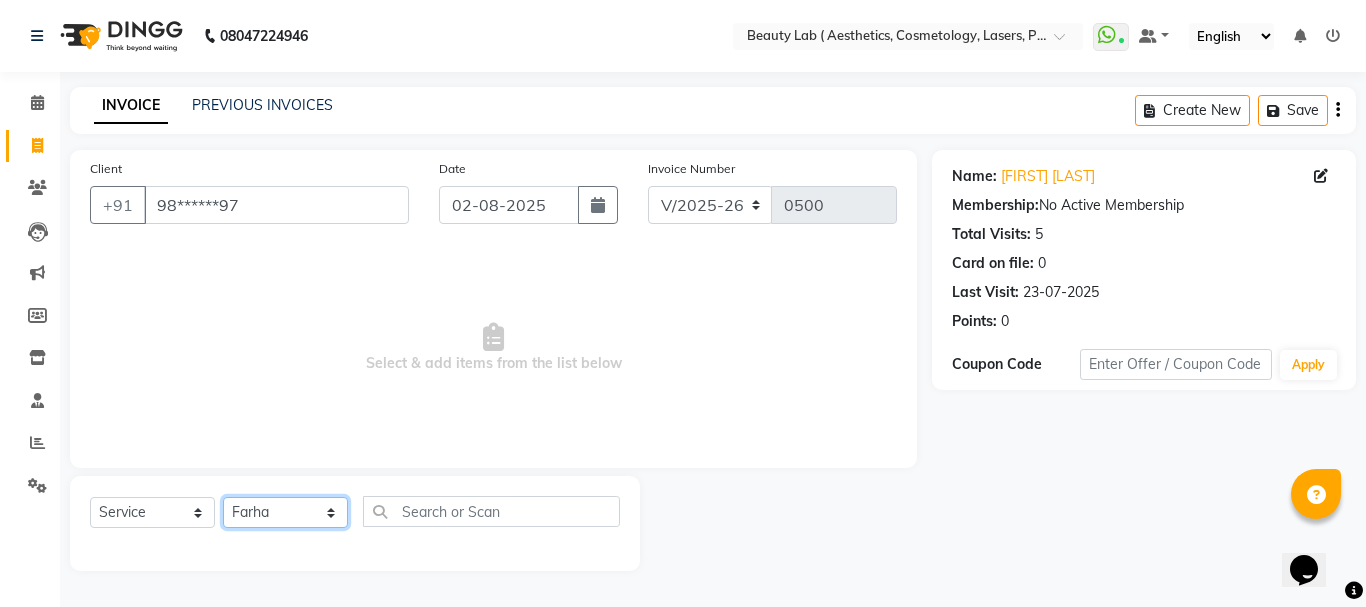 click on "Select Stylist Farha monali neha nishu sarika" 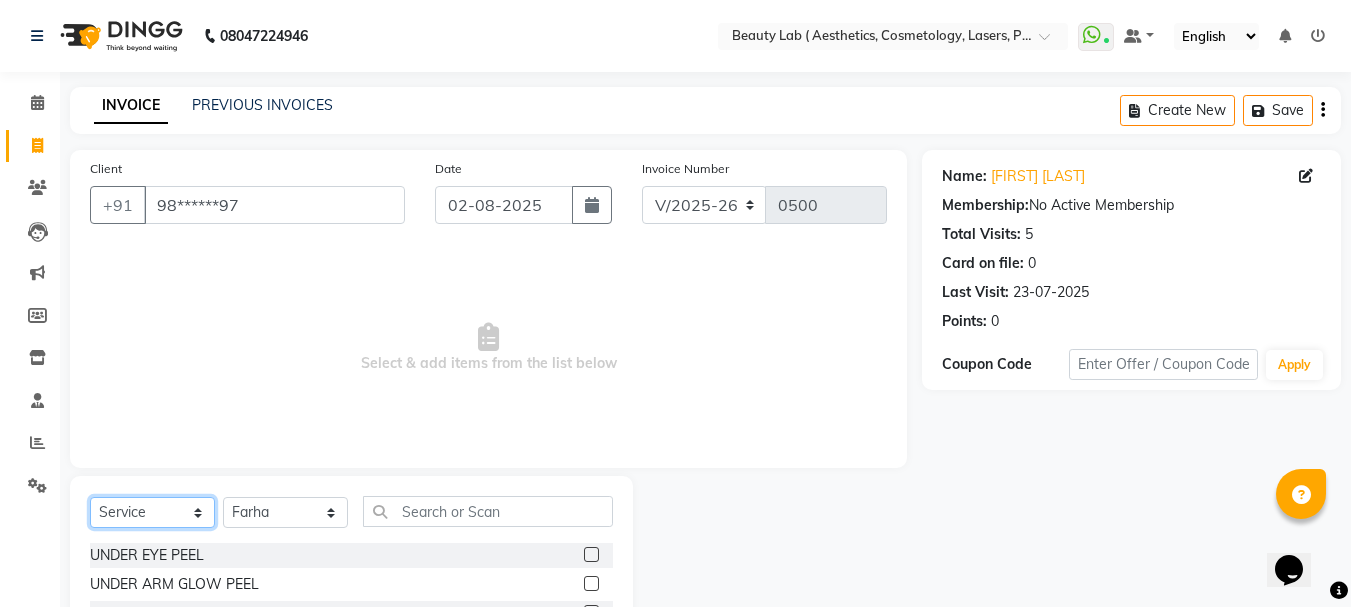 click on "Select  Service  Product  Membership  Package Voucher Prepaid Gift Card" 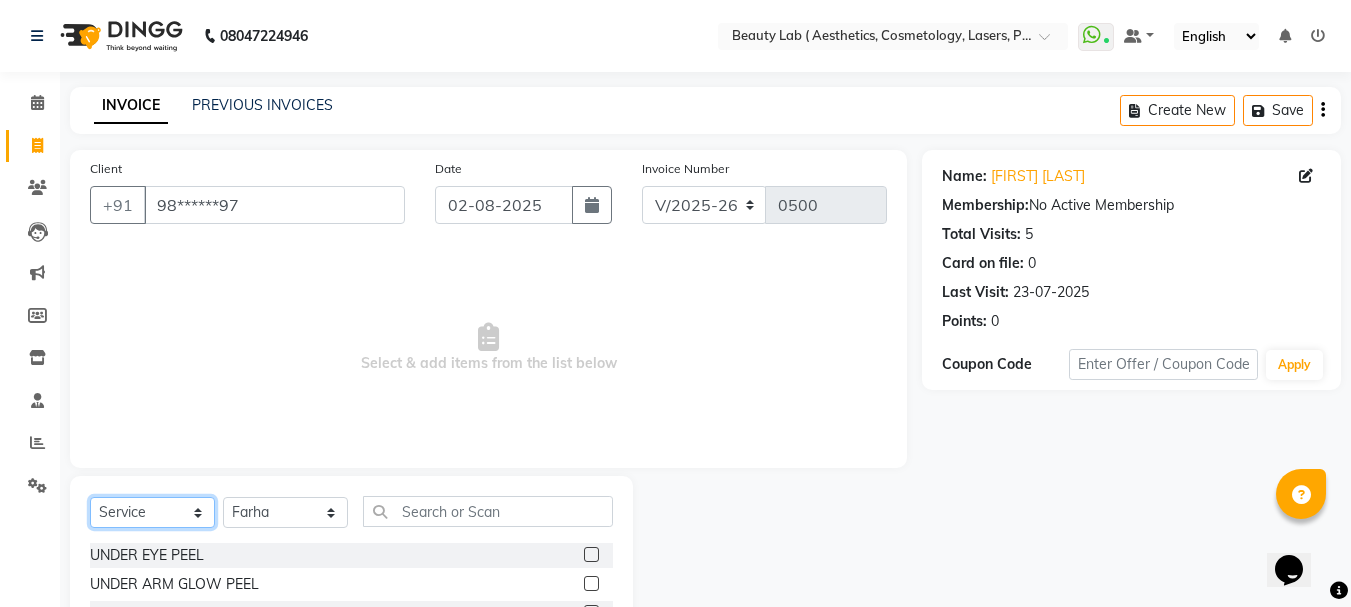 select on "product" 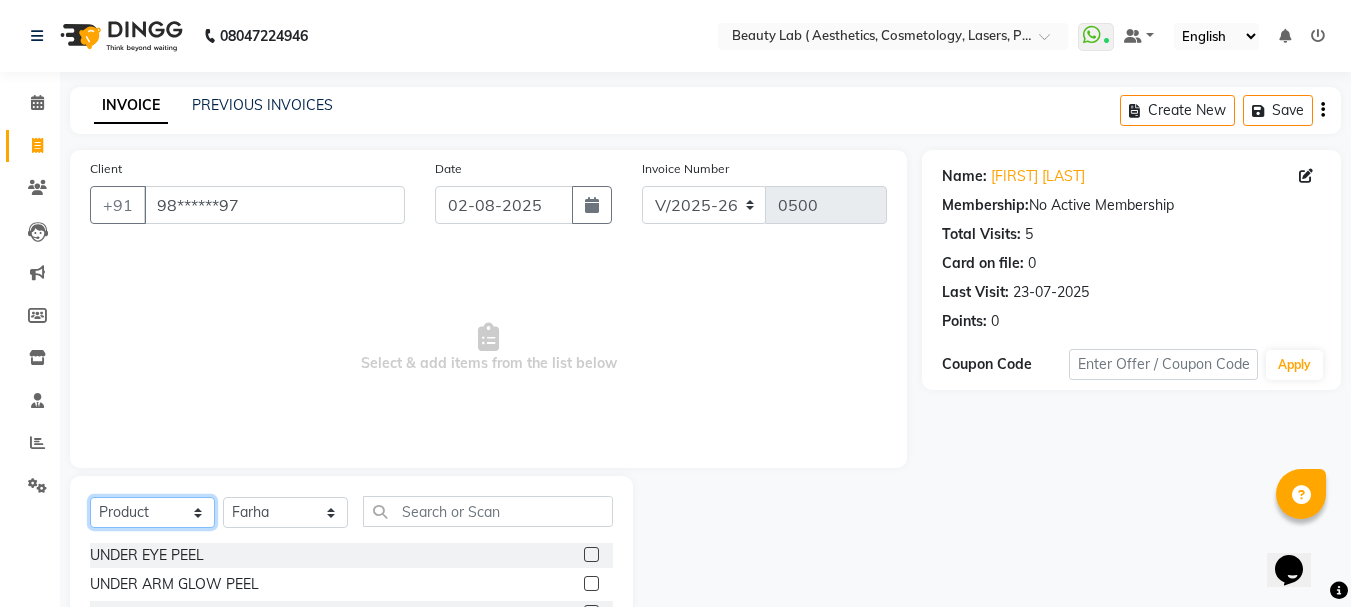 click on "Select  Service  Product  Membership  Package Voucher Prepaid Gift Card" 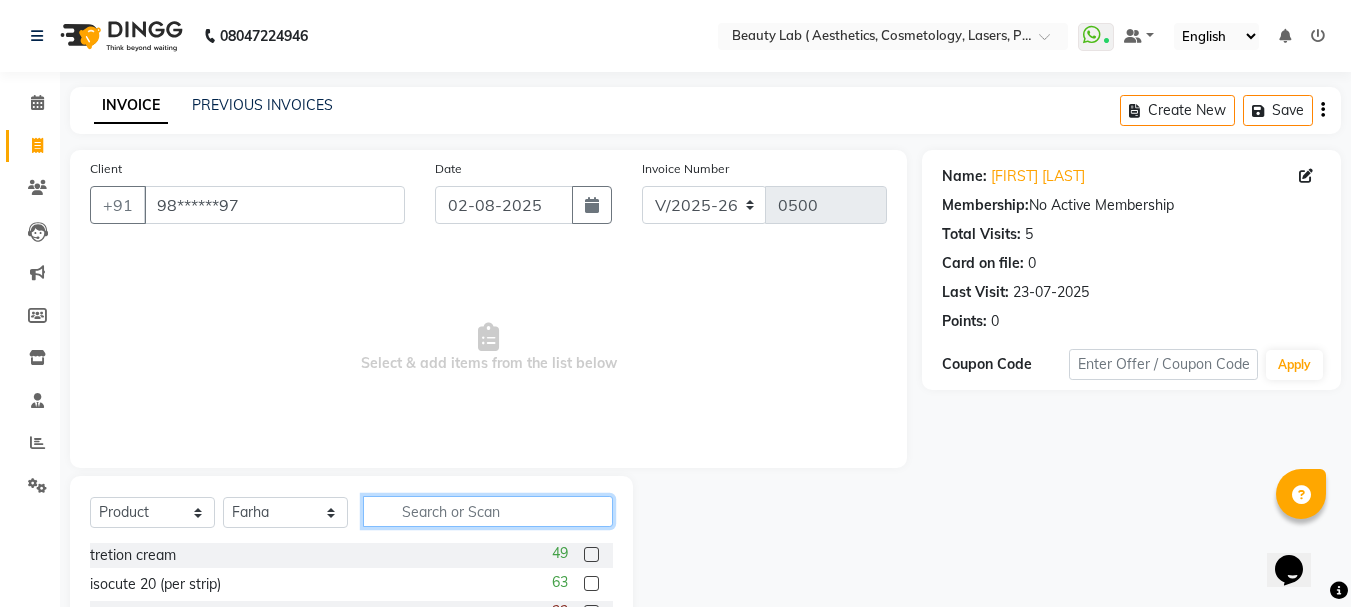 click 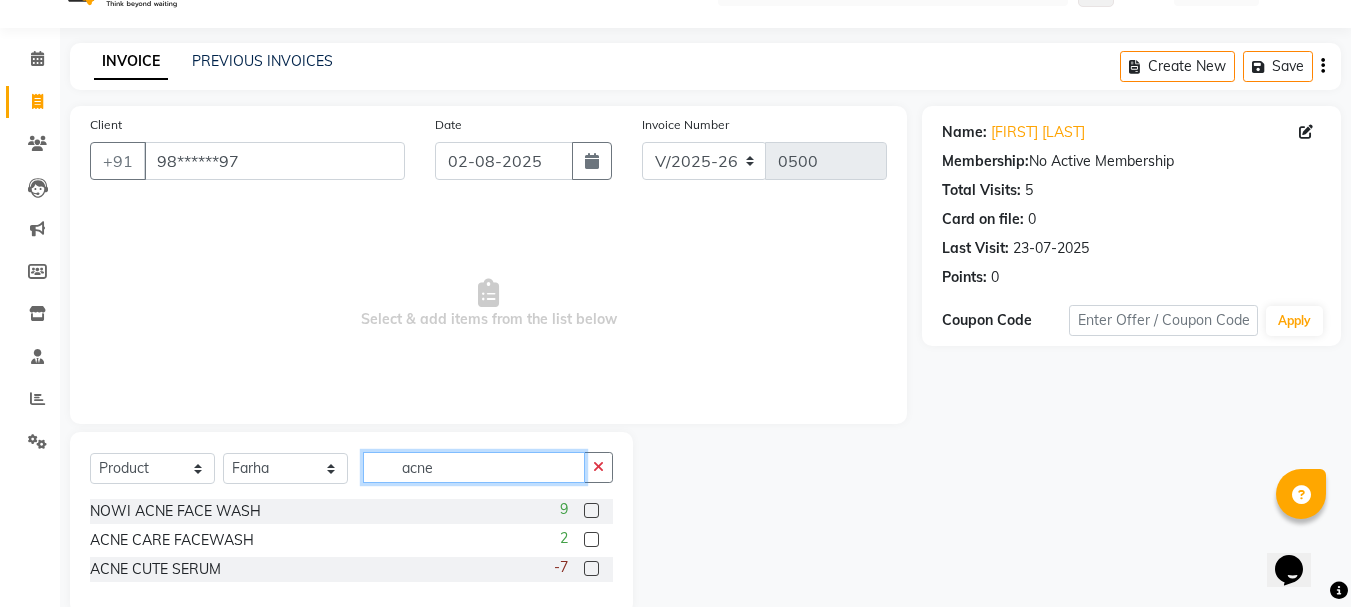 scroll, scrollTop: 81, scrollLeft: 0, axis: vertical 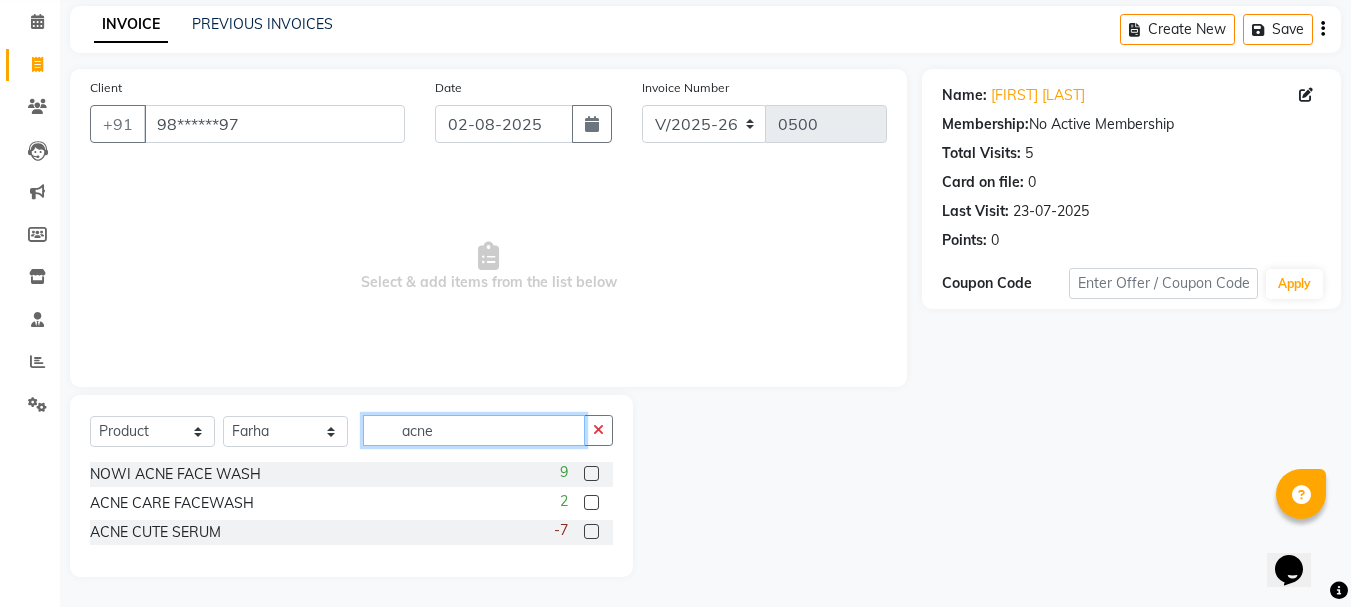 type on "acne" 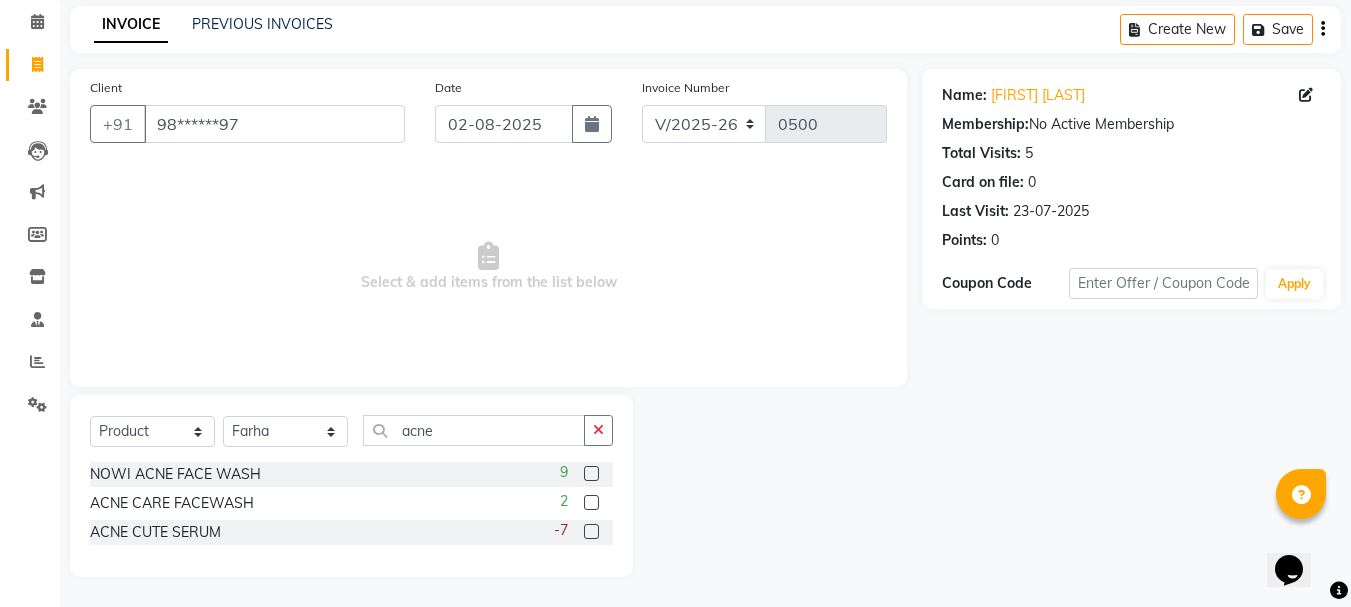 click 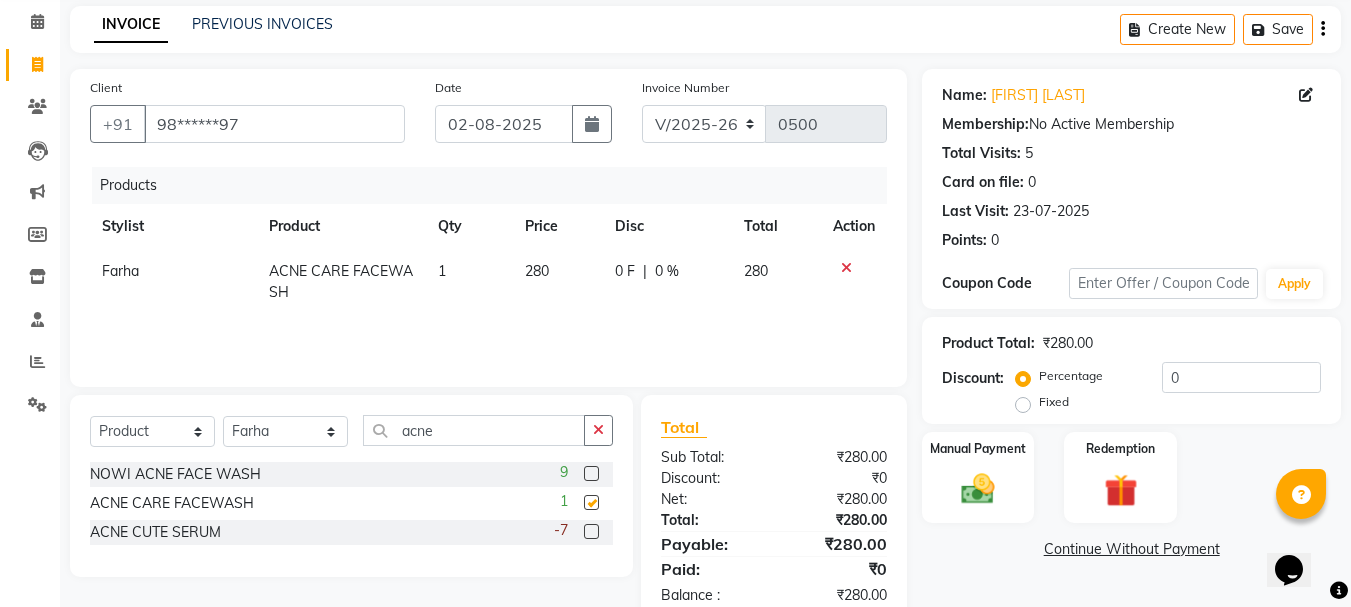checkbox on "false" 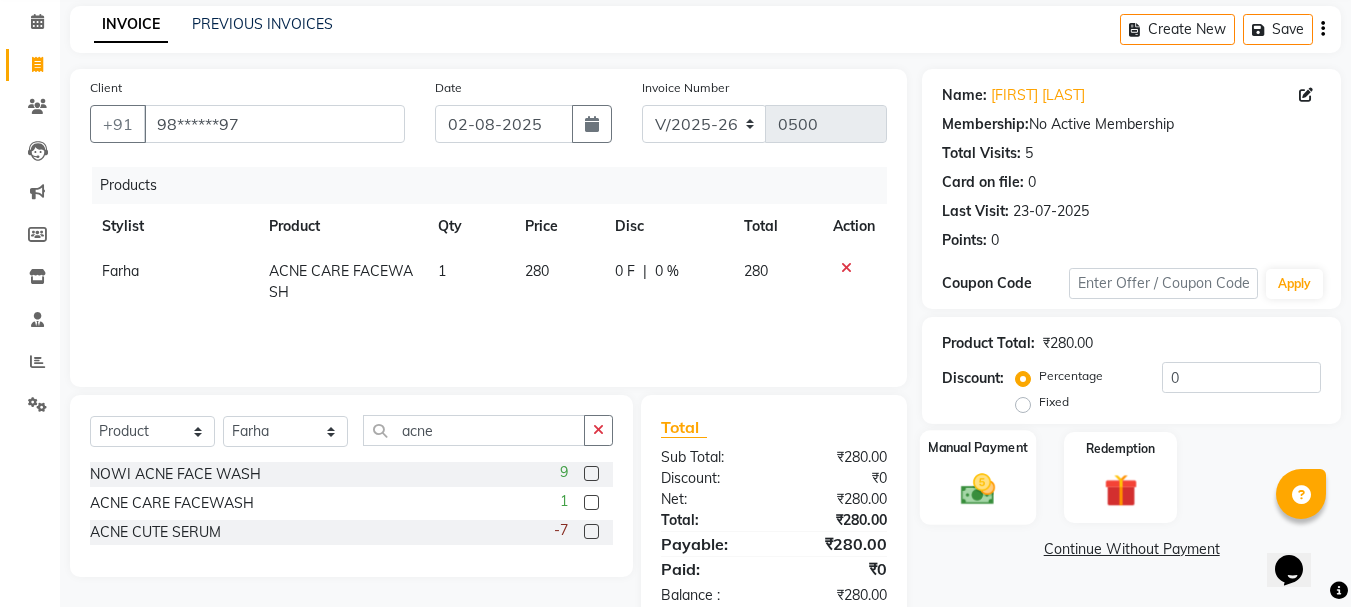 click 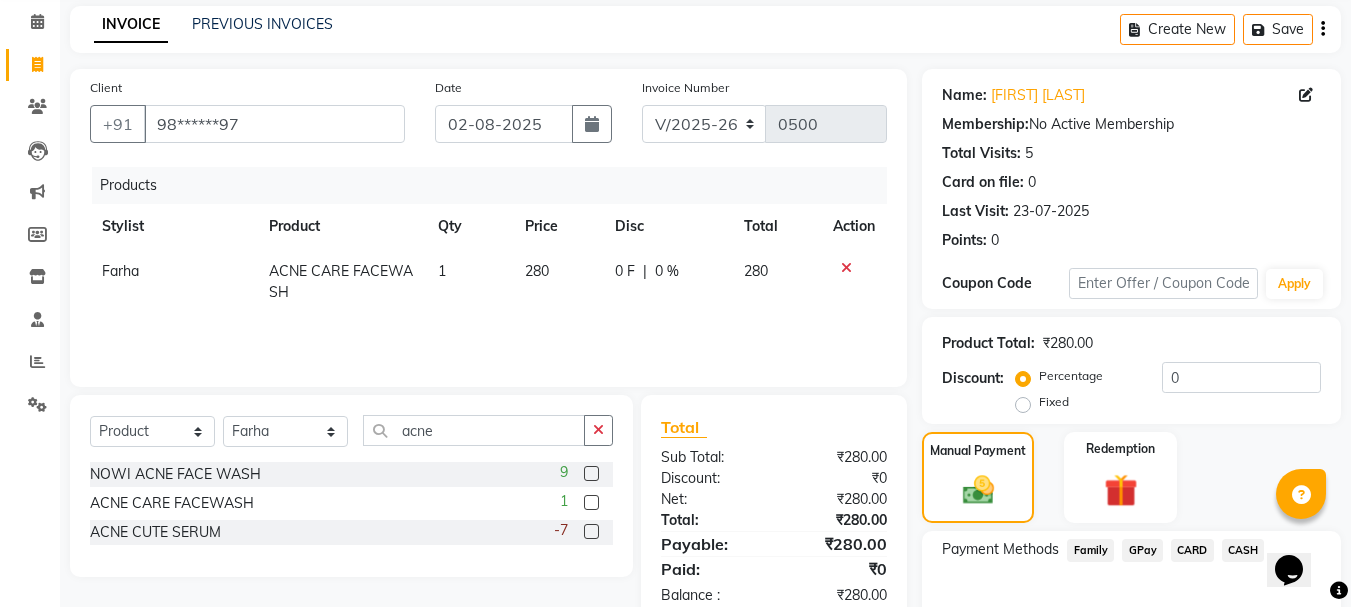 click on "GPay" 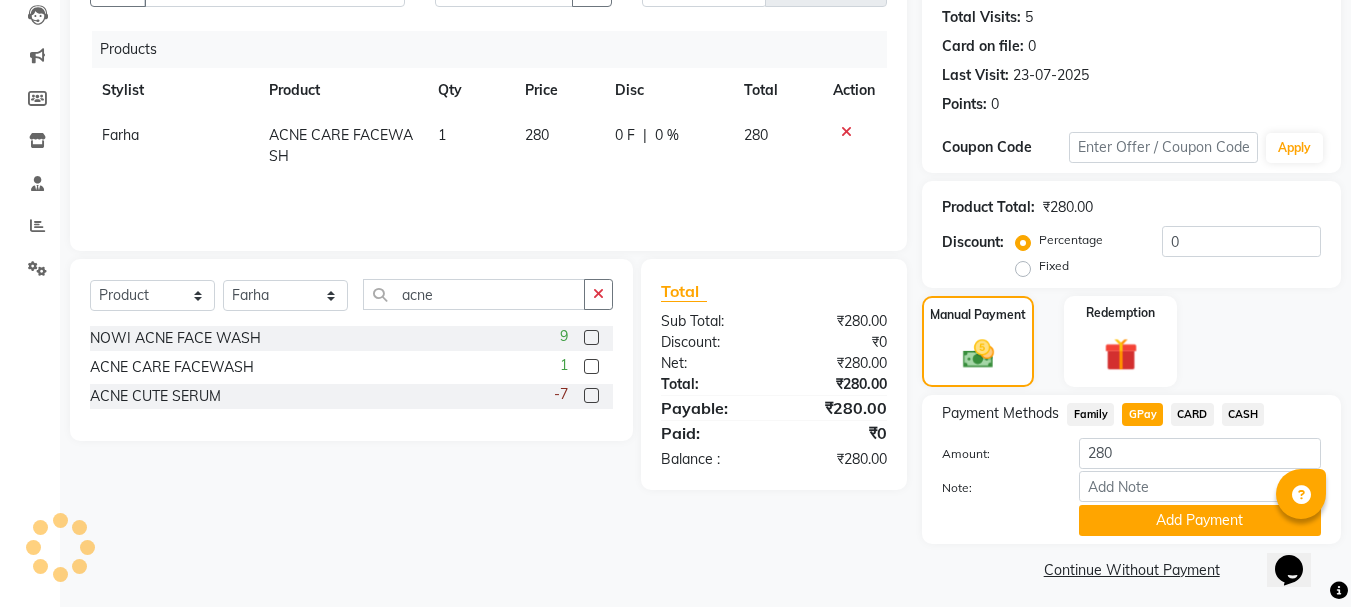 scroll, scrollTop: 225, scrollLeft: 0, axis: vertical 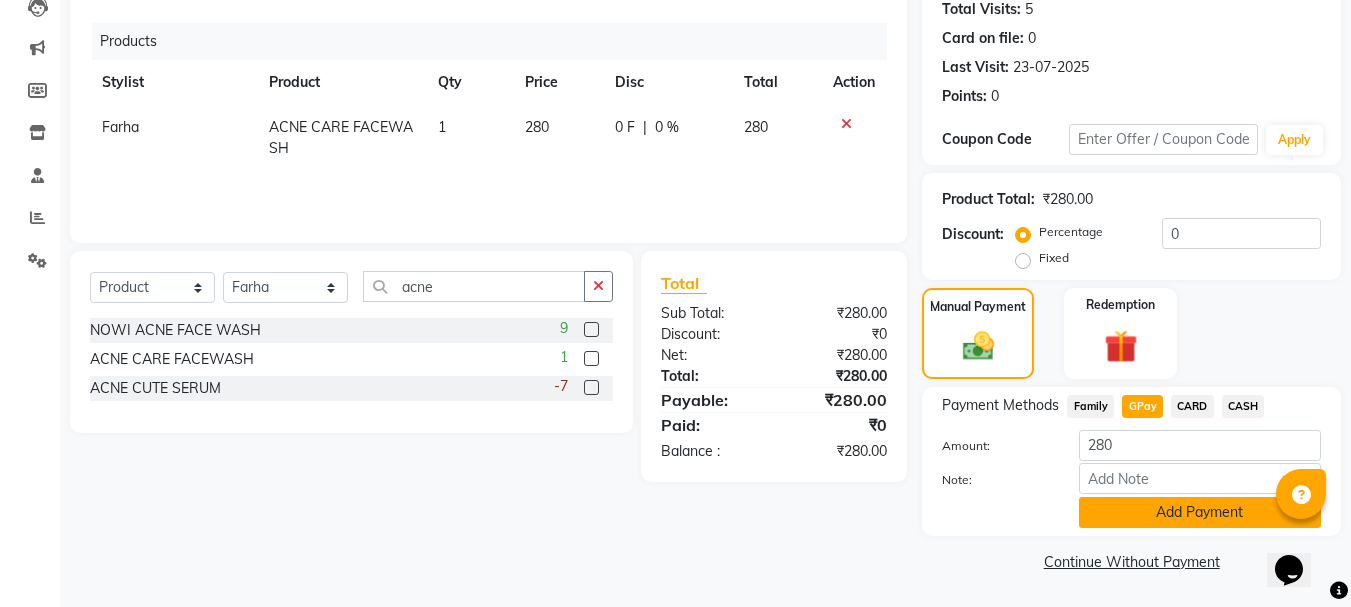 click on "Add Payment" 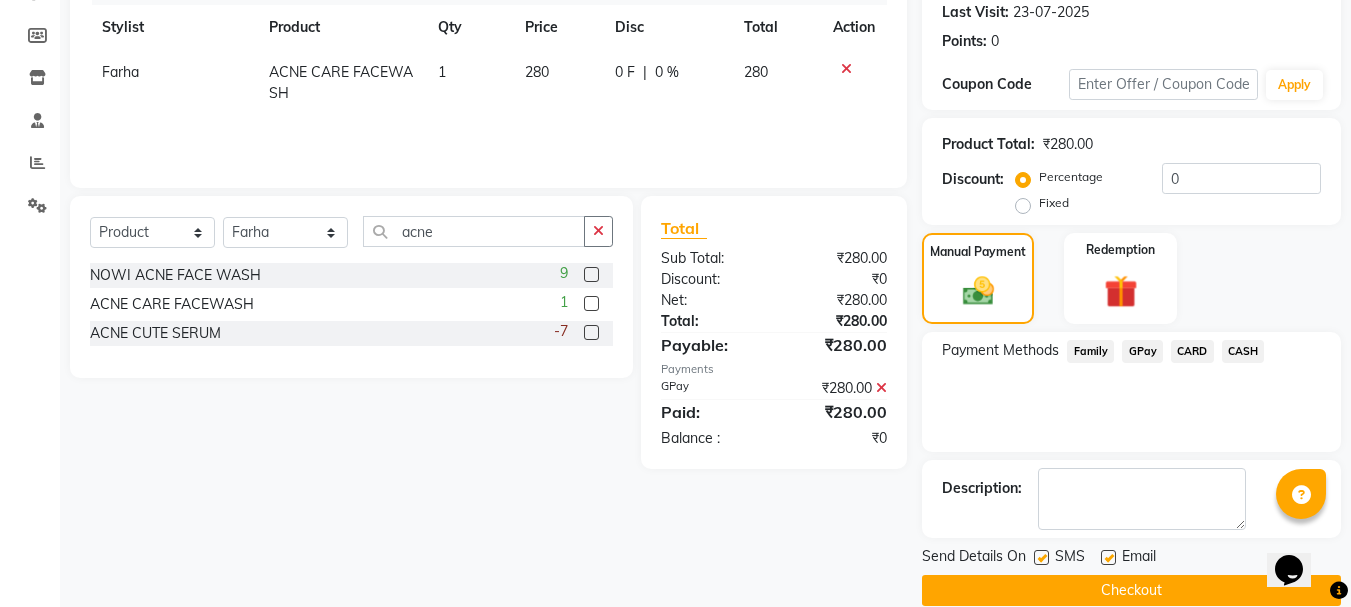 scroll, scrollTop: 309, scrollLeft: 0, axis: vertical 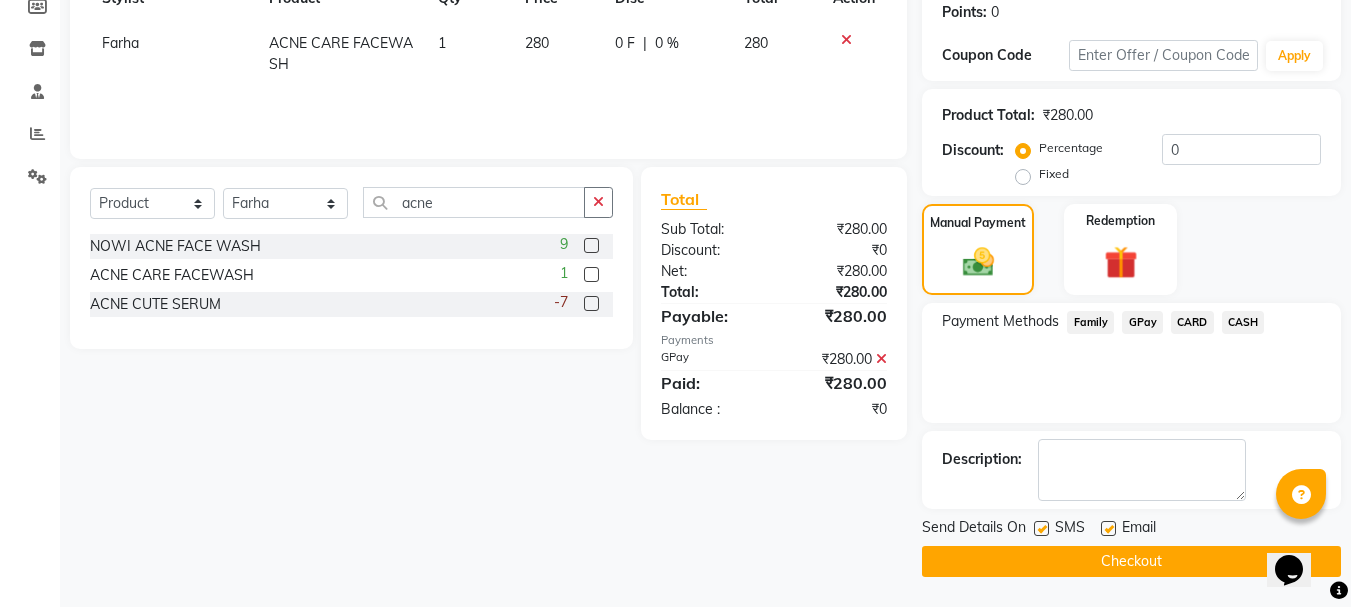 click on "Checkout" 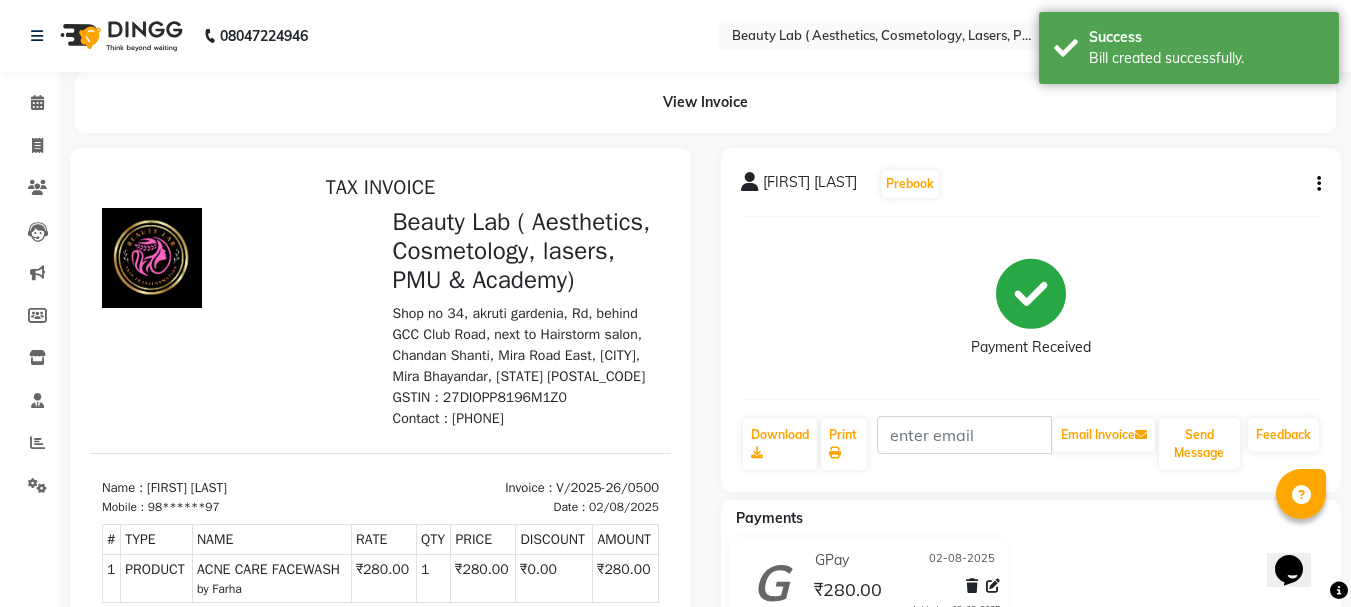 scroll, scrollTop: 0, scrollLeft: 0, axis: both 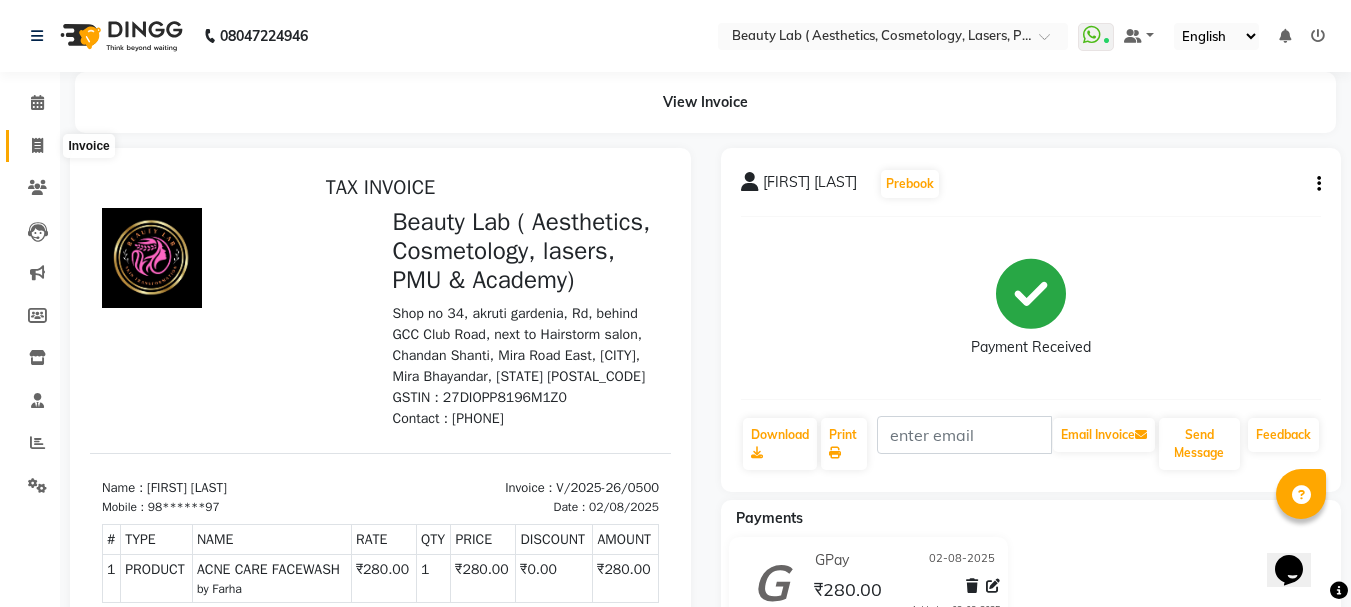 click 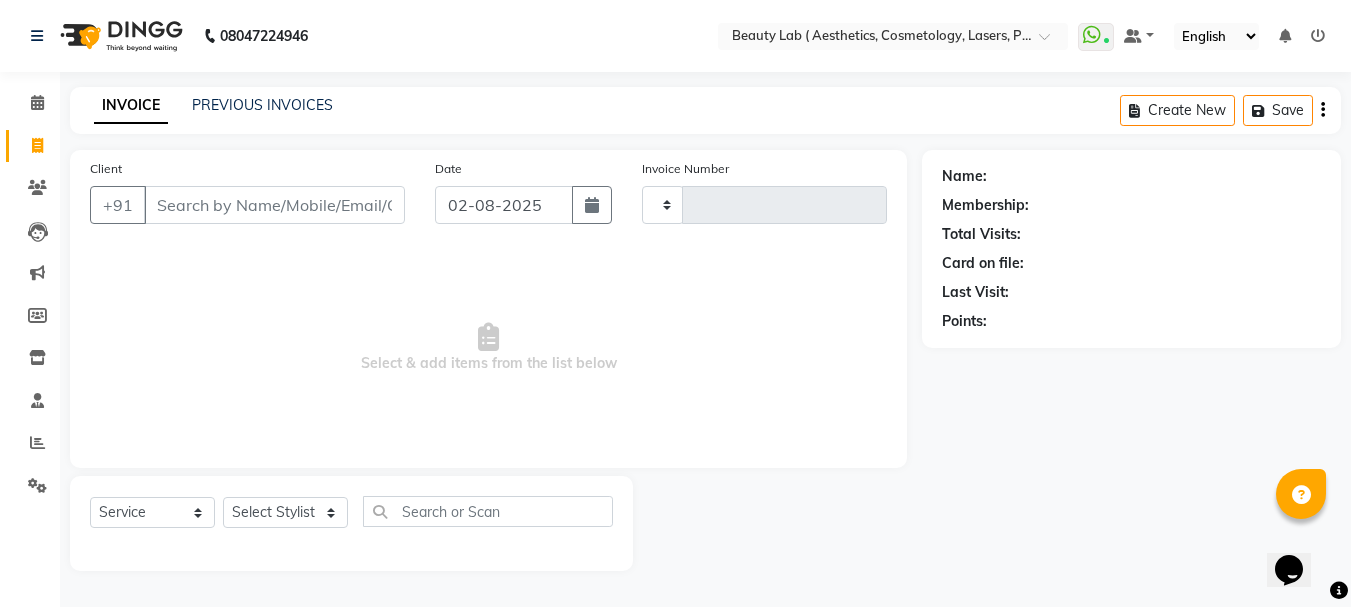 type on "0501" 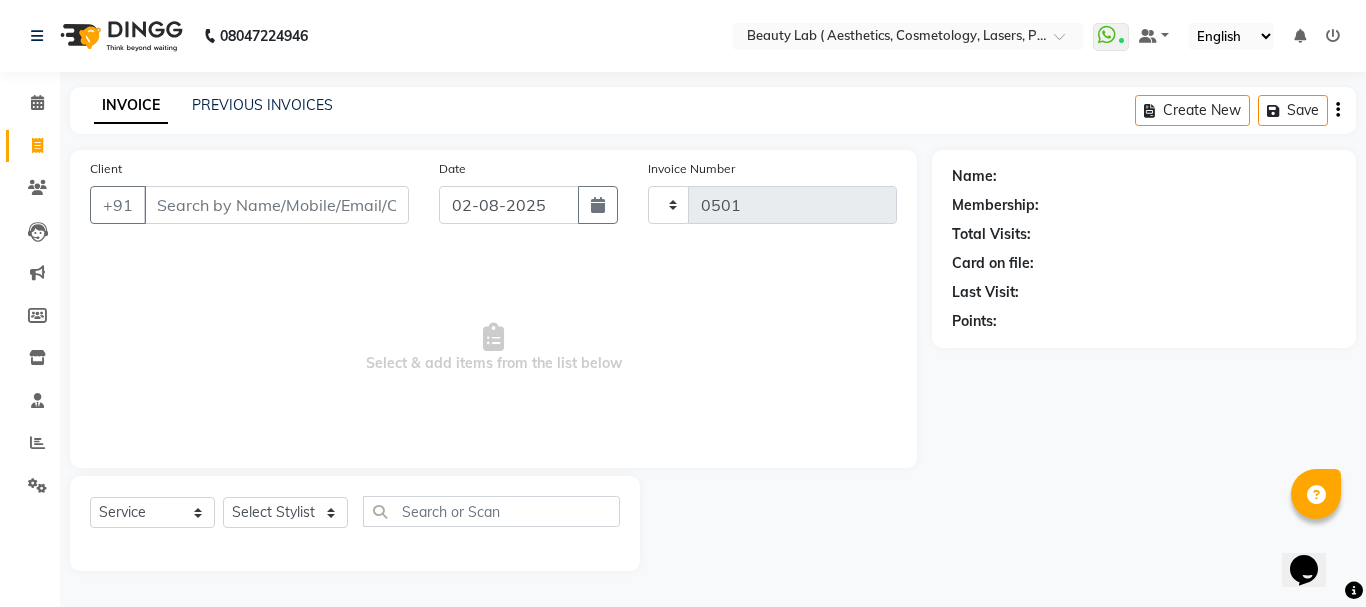 select on "7169" 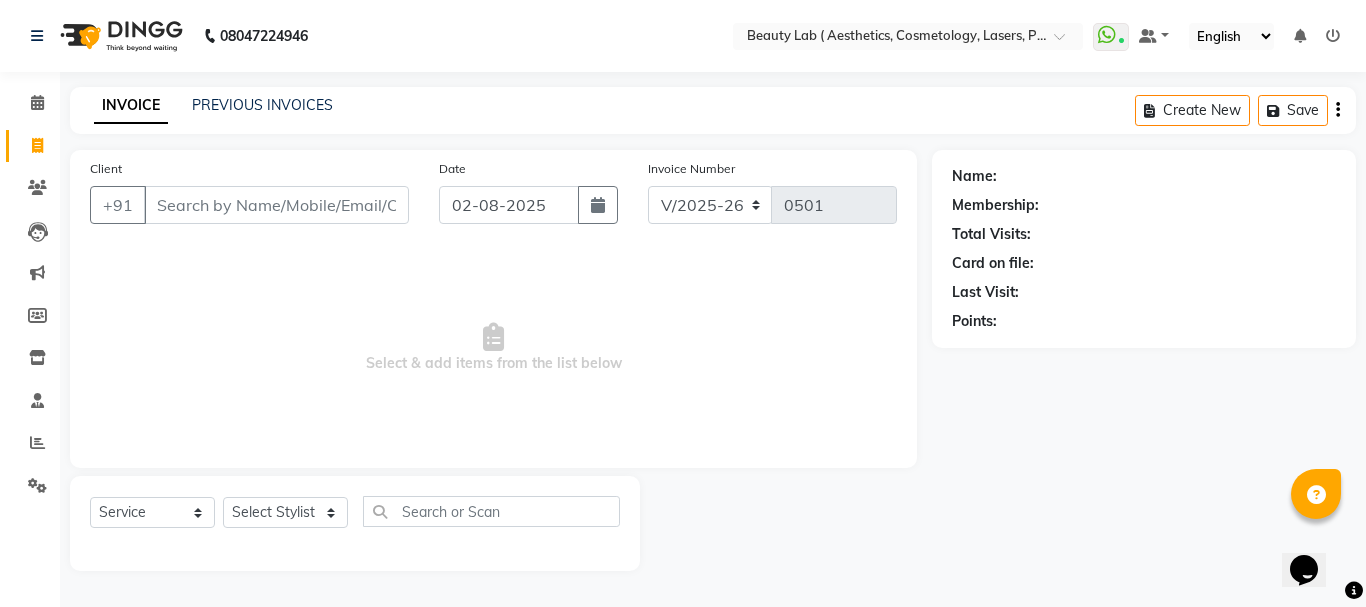 click on "Client" at bounding box center [276, 205] 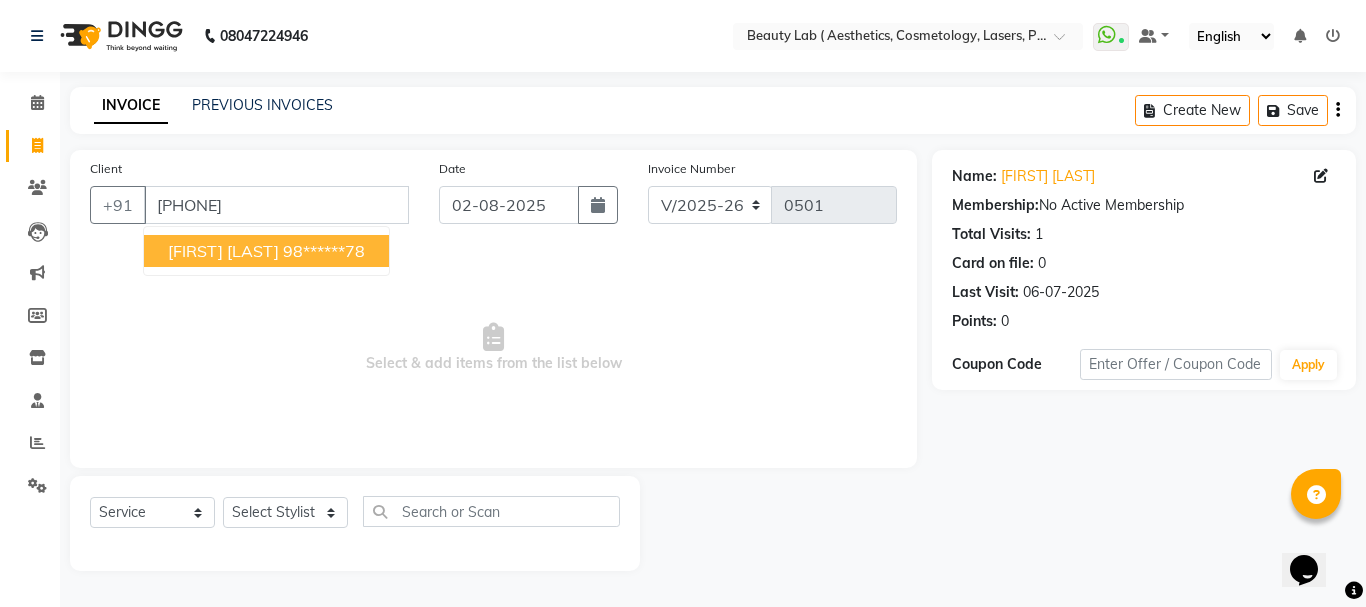 click on "98******78" at bounding box center (324, 251) 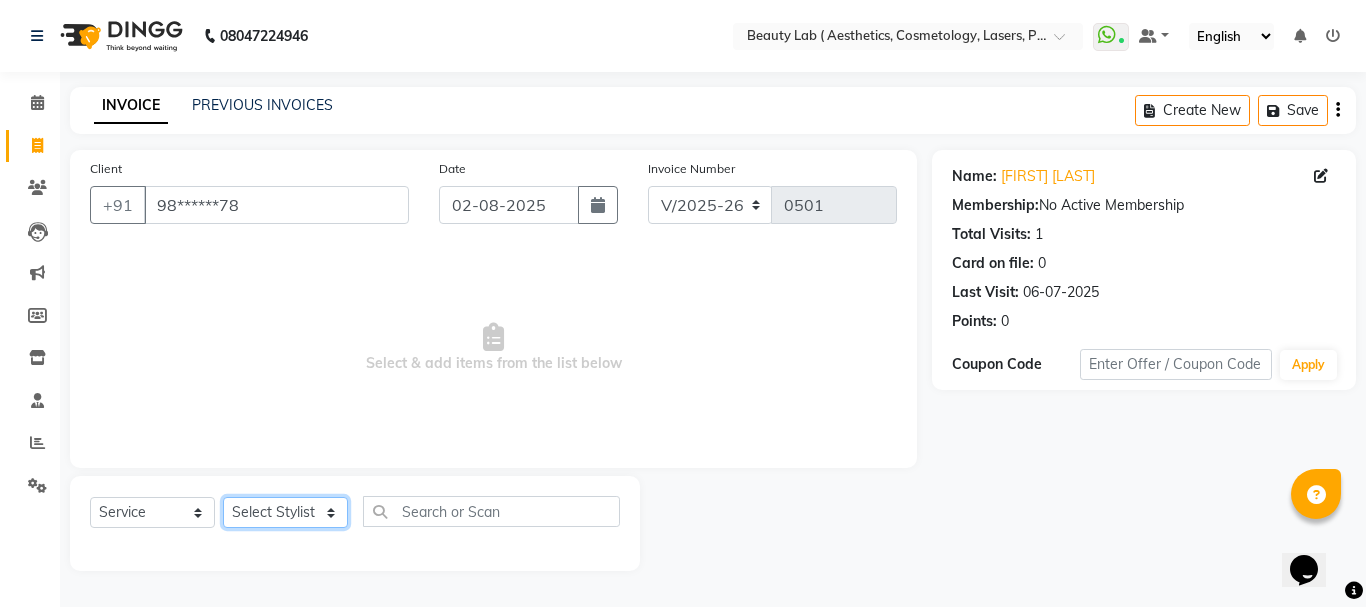 click on "Select Stylist Farha monali neha nishu sarika" 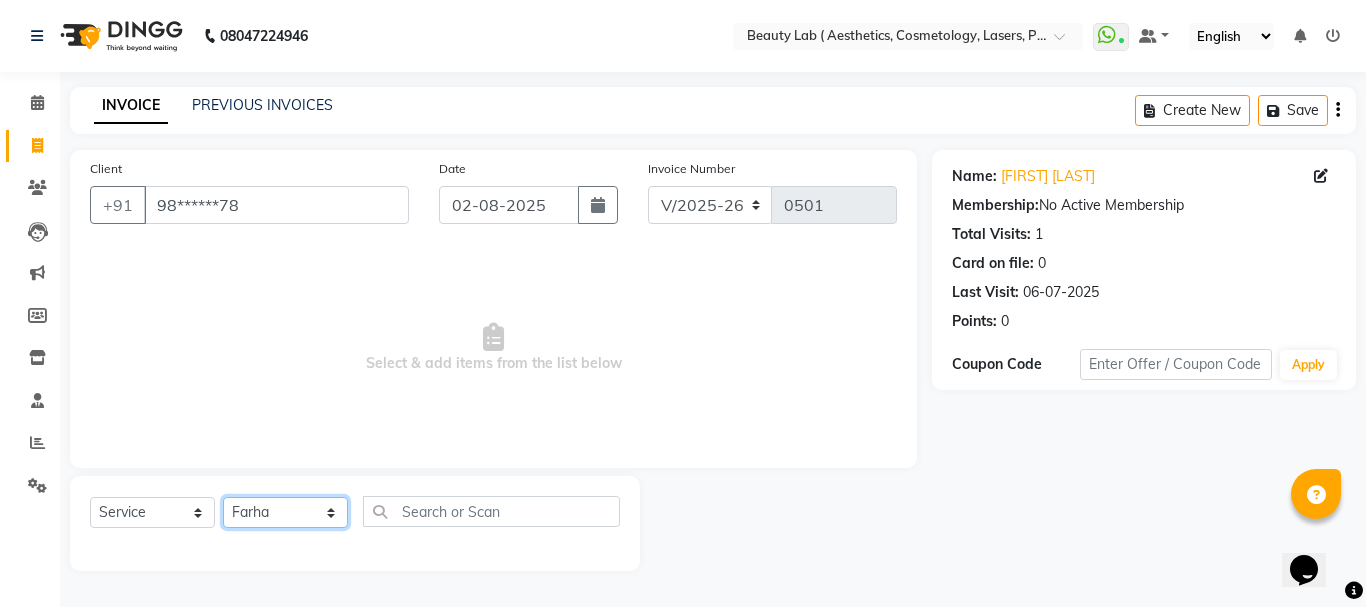 click on "Select Stylist Farha monali neha nishu sarika" 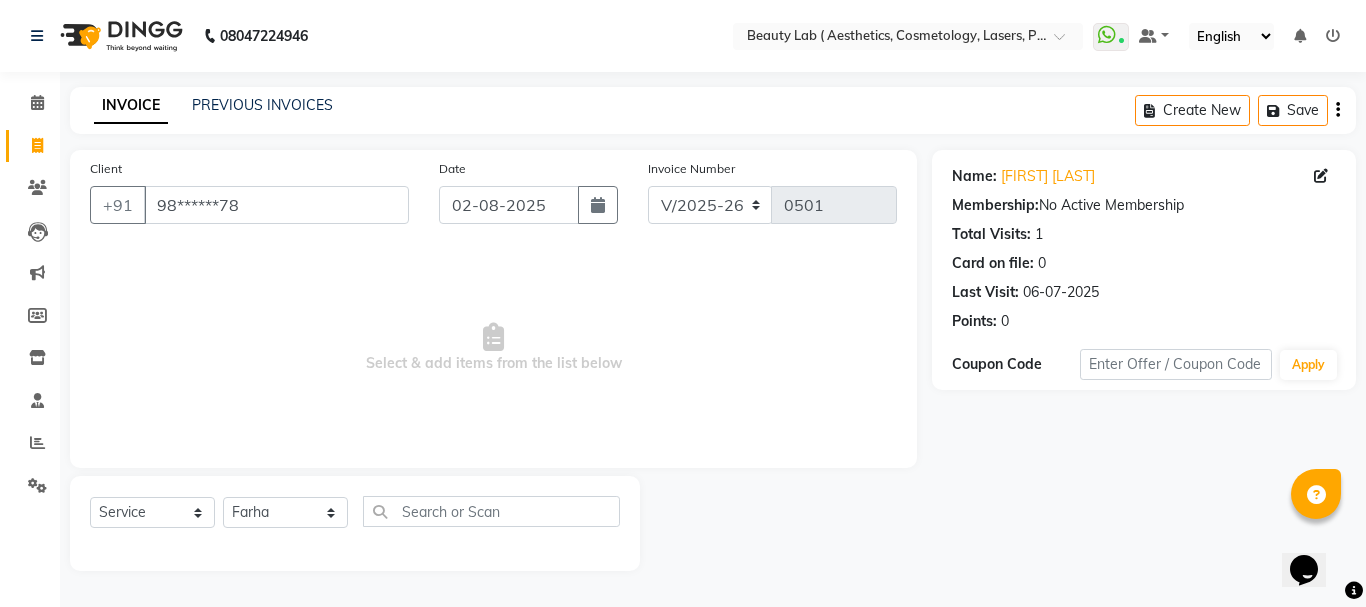 click on "Select & add items from the list below" at bounding box center (493, 348) 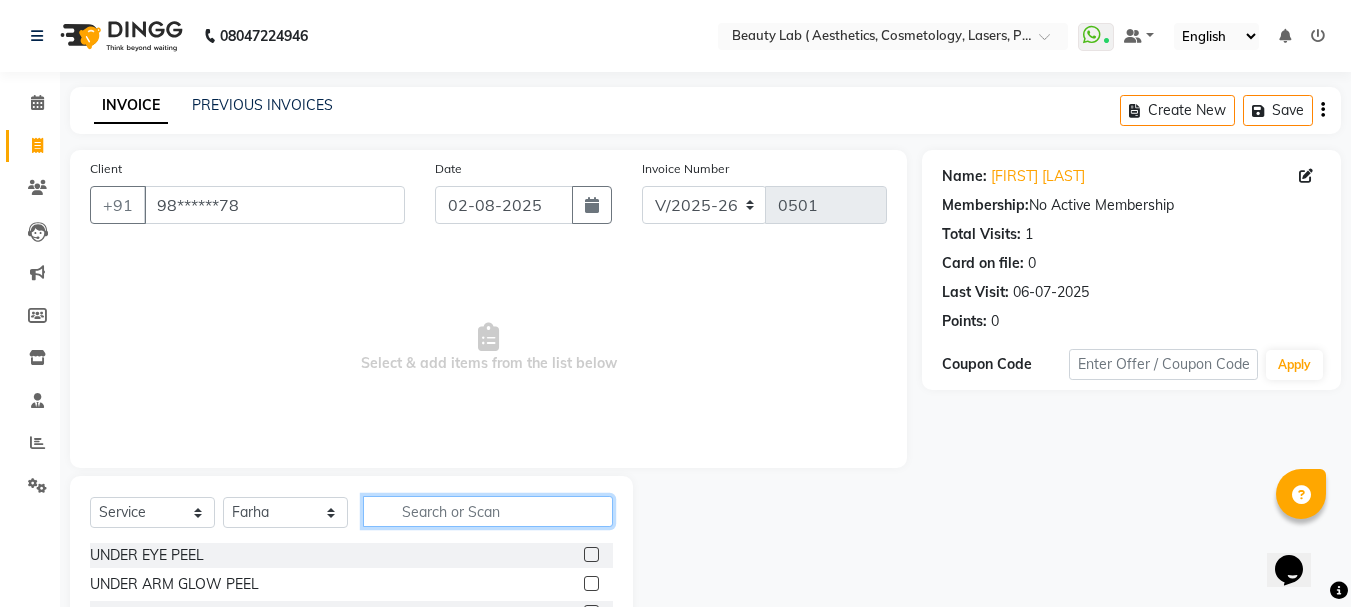 click 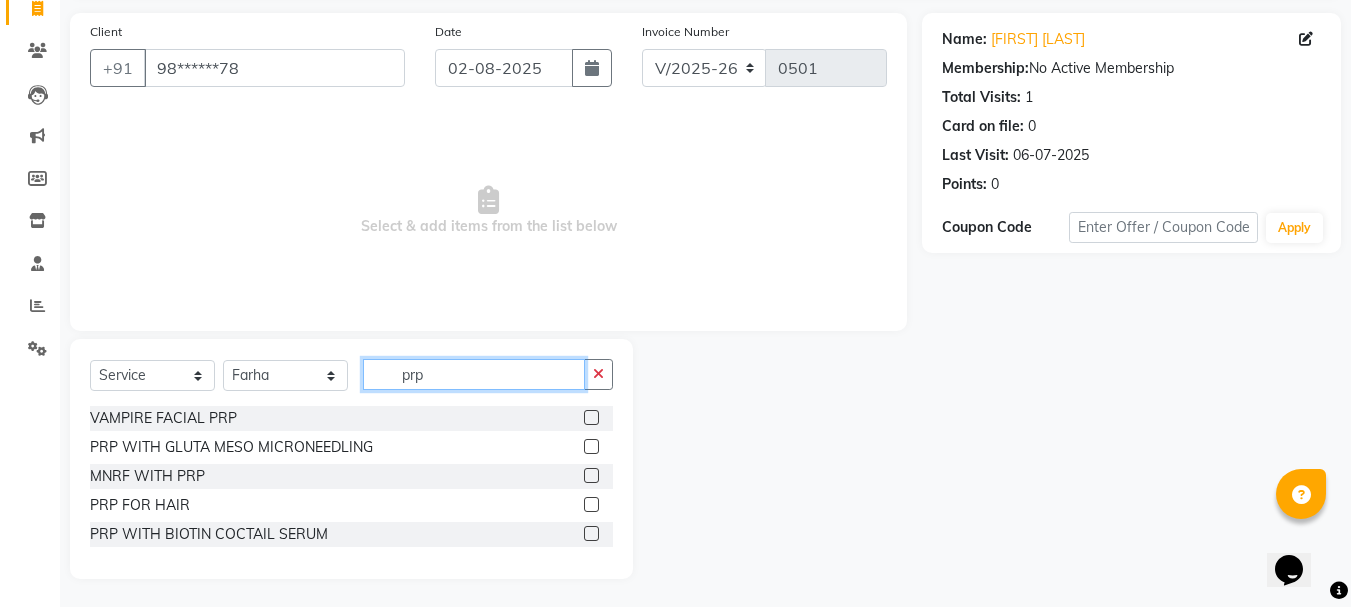 scroll, scrollTop: 139, scrollLeft: 0, axis: vertical 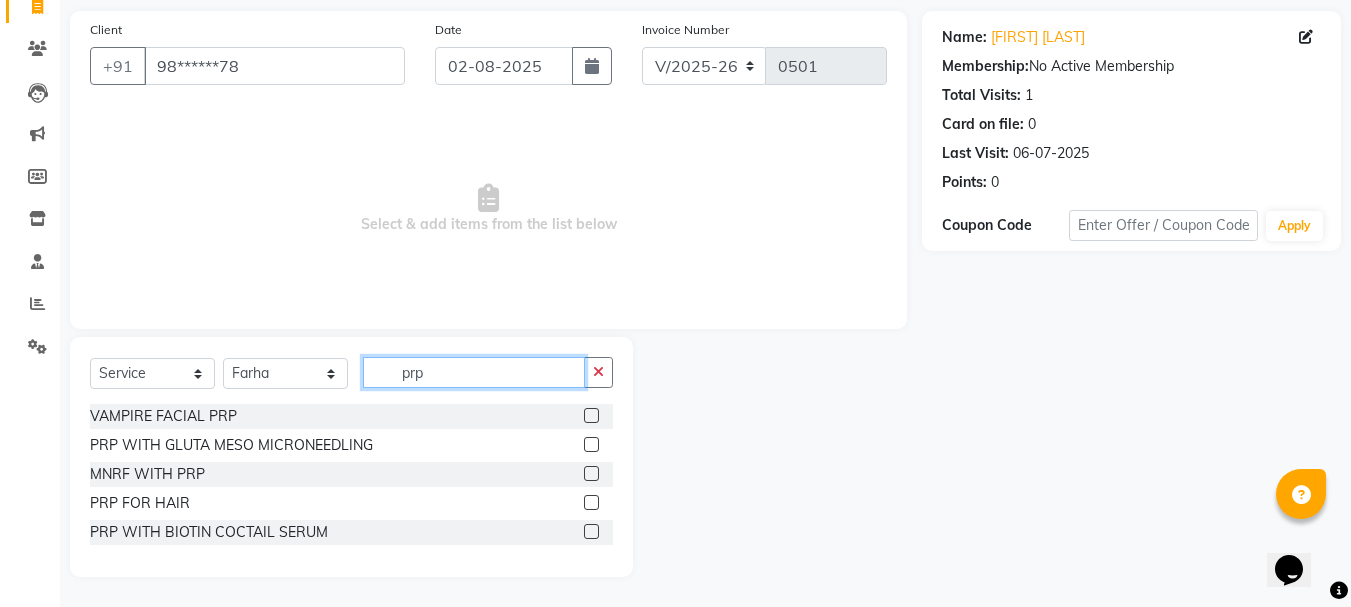 type on "prp" 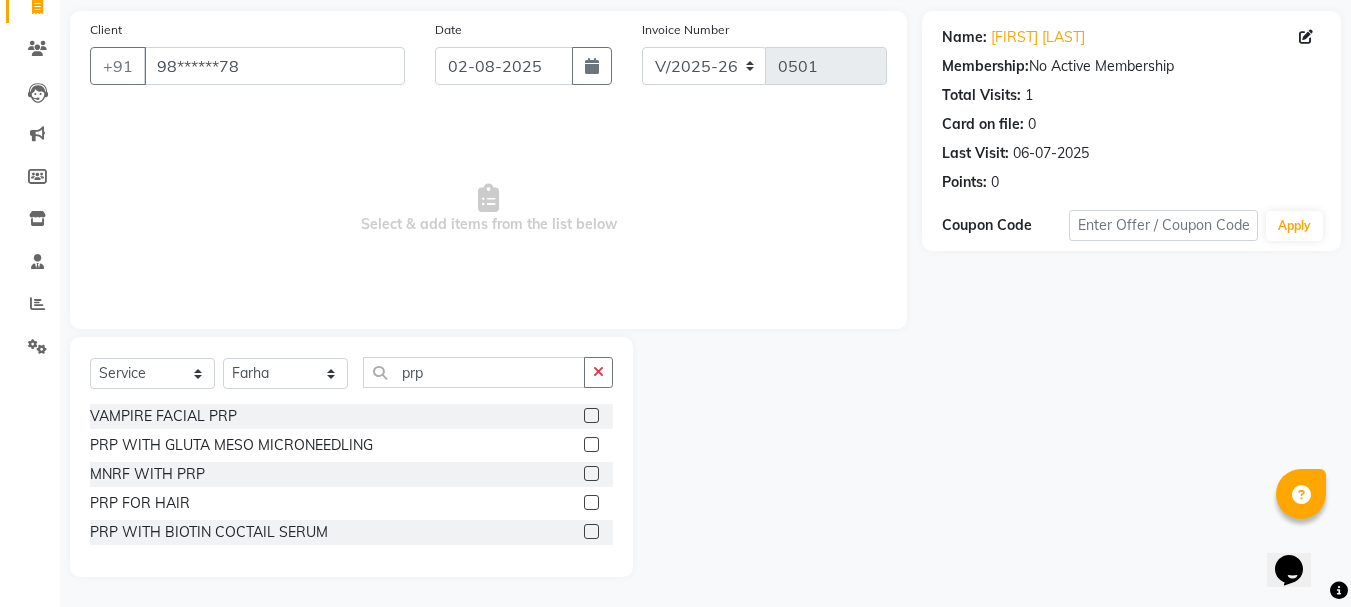 click 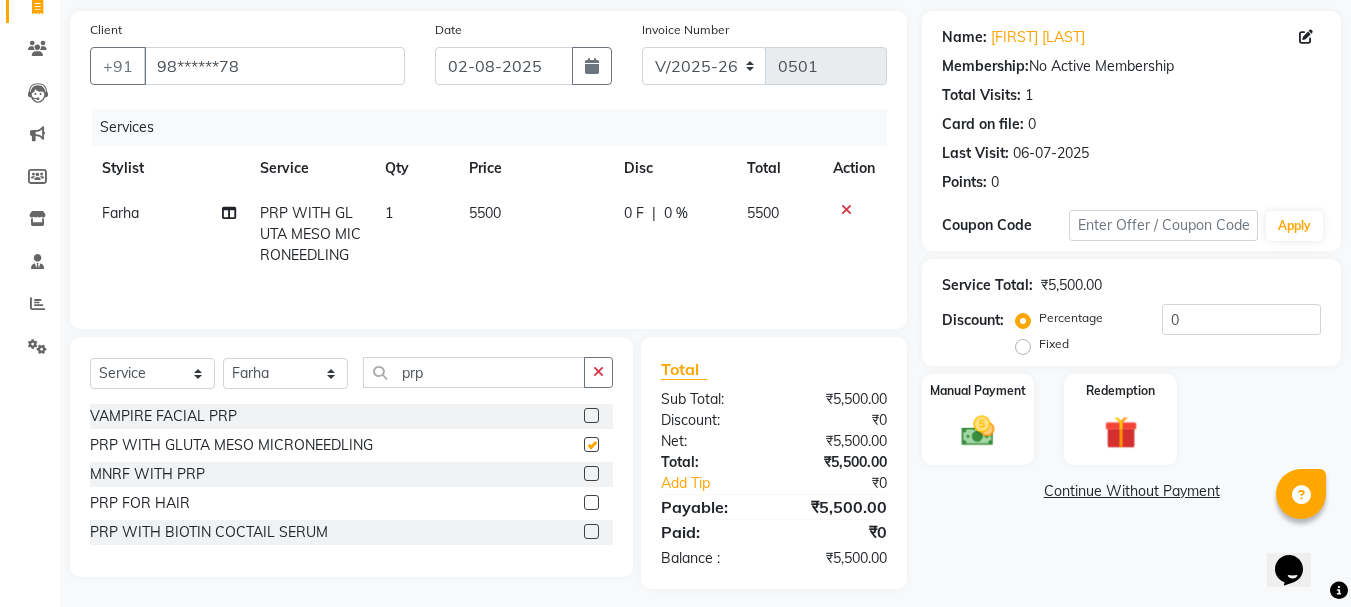 checkbox on "false" 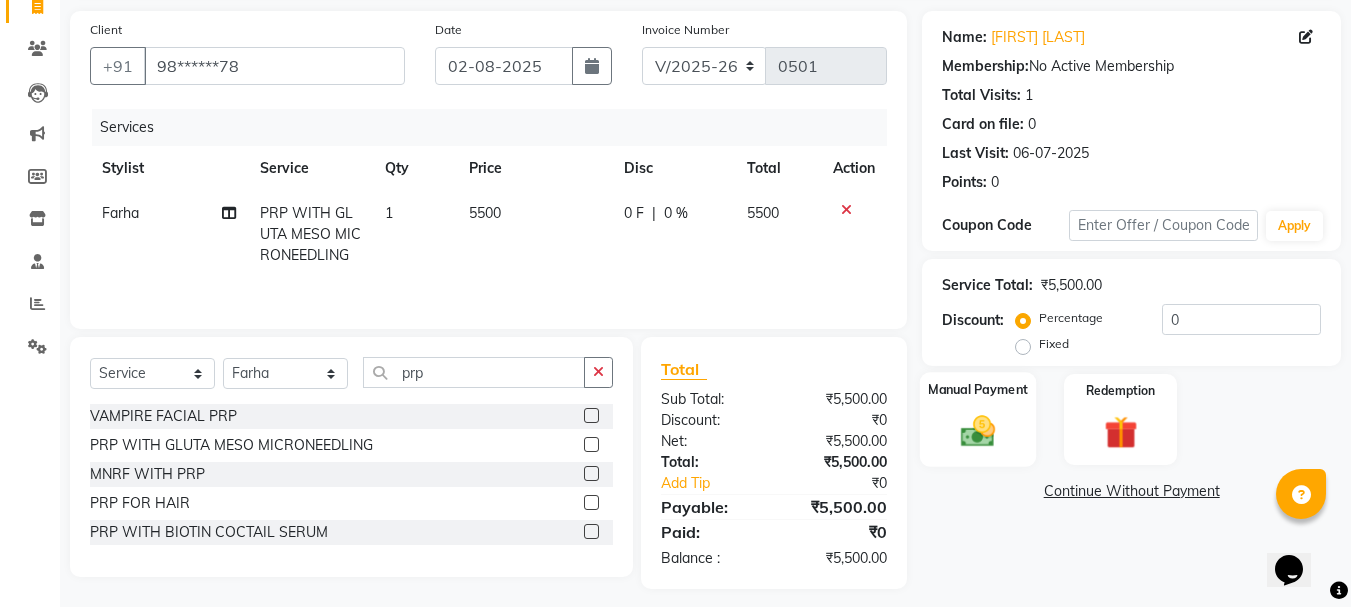 click 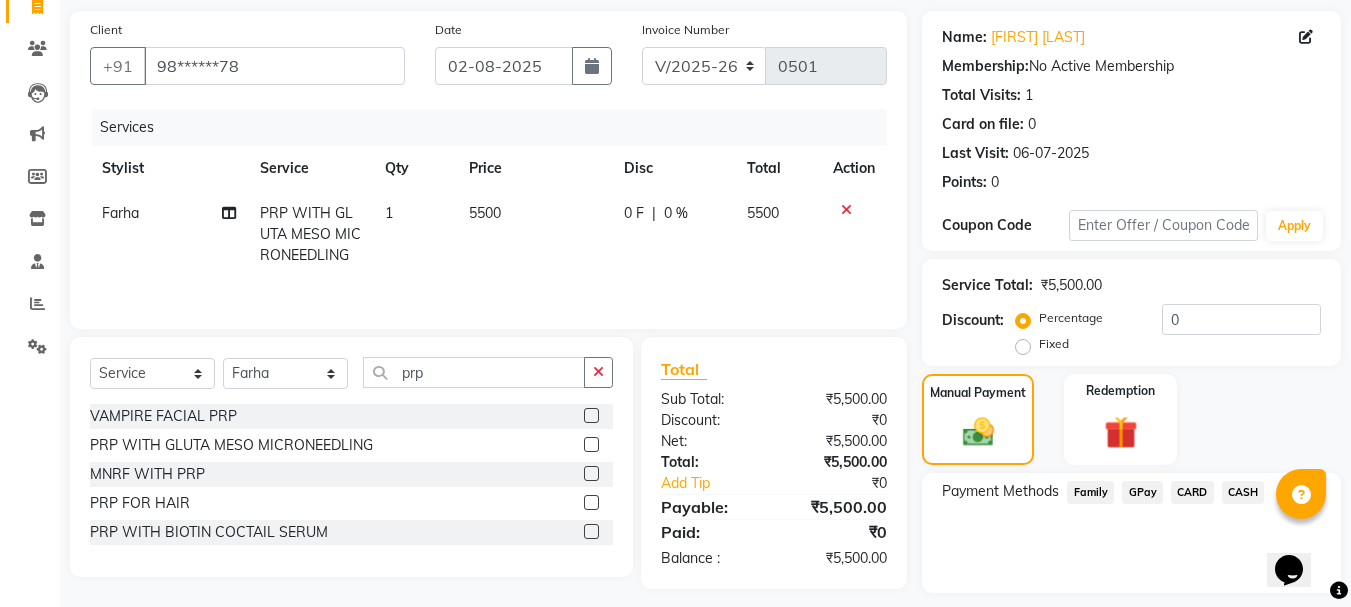 click on "GPay" 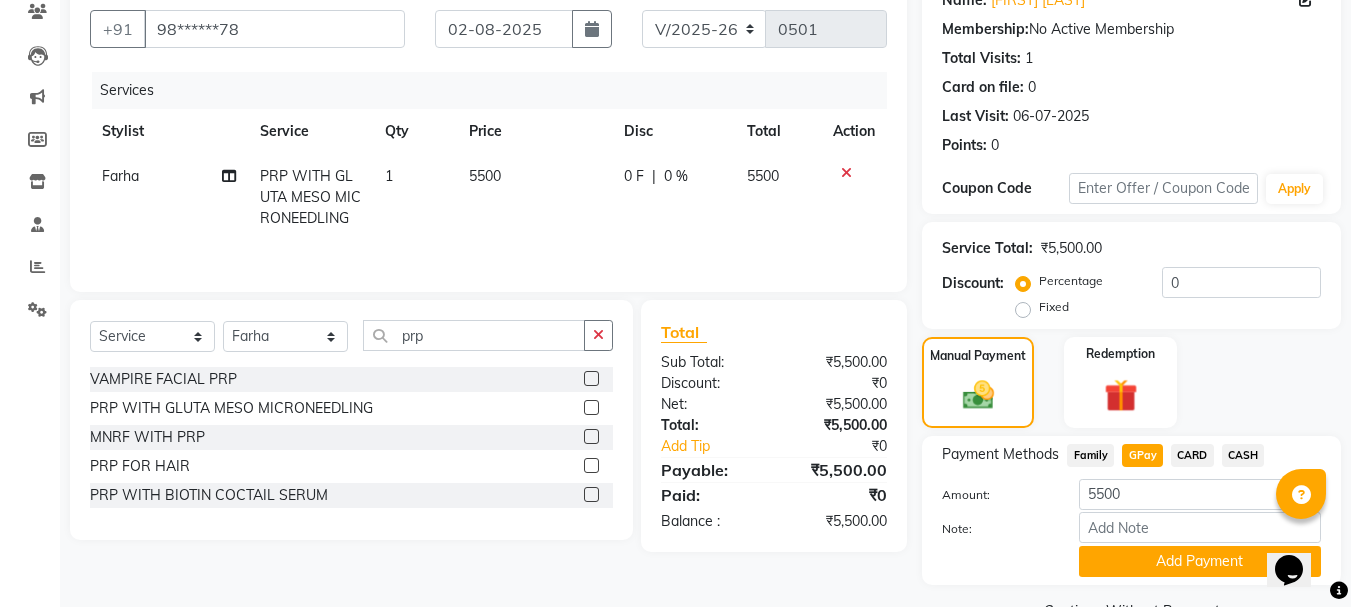 scroll, scrollTop: 225, scrollLeft: 0, axis: vertical 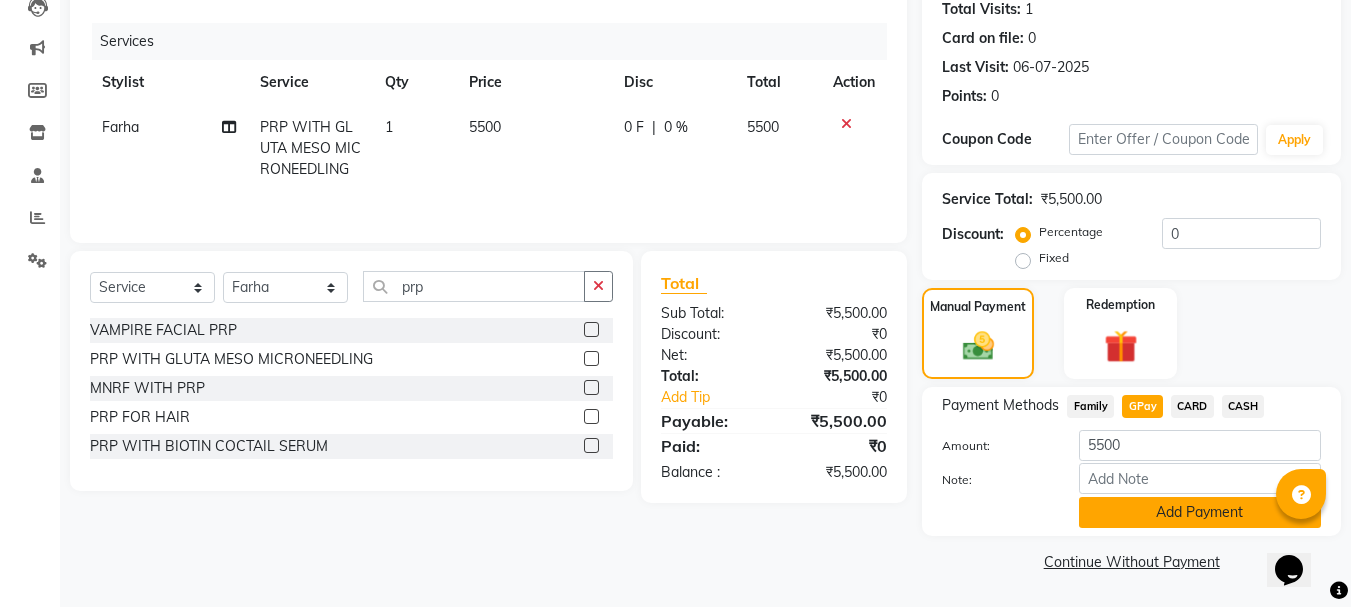 click on "Add Payment" 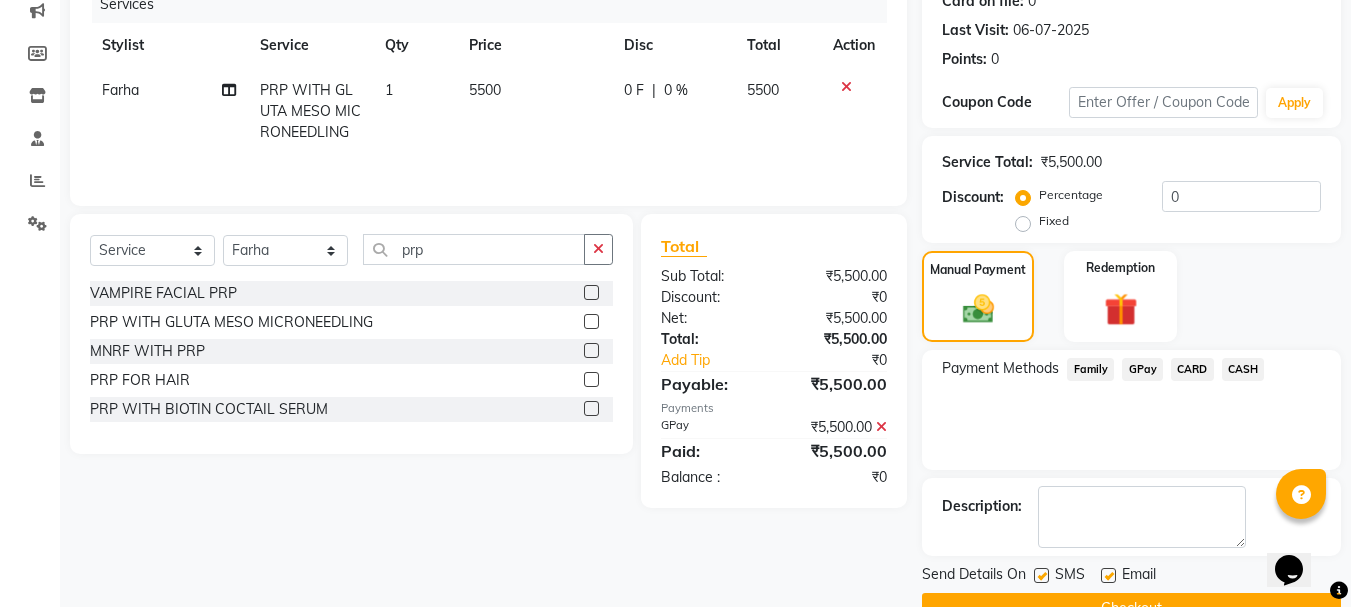scroll, scrollTop: 309, scrollLeft: 0, axis: vertical 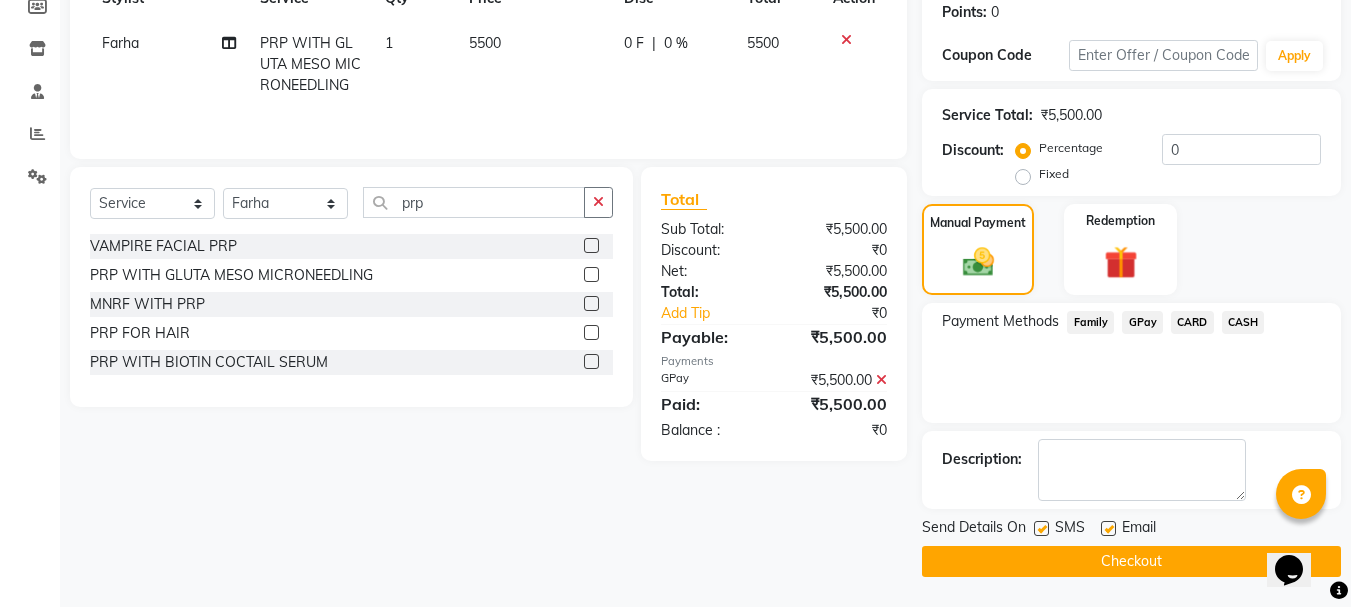 click on "Checkout" 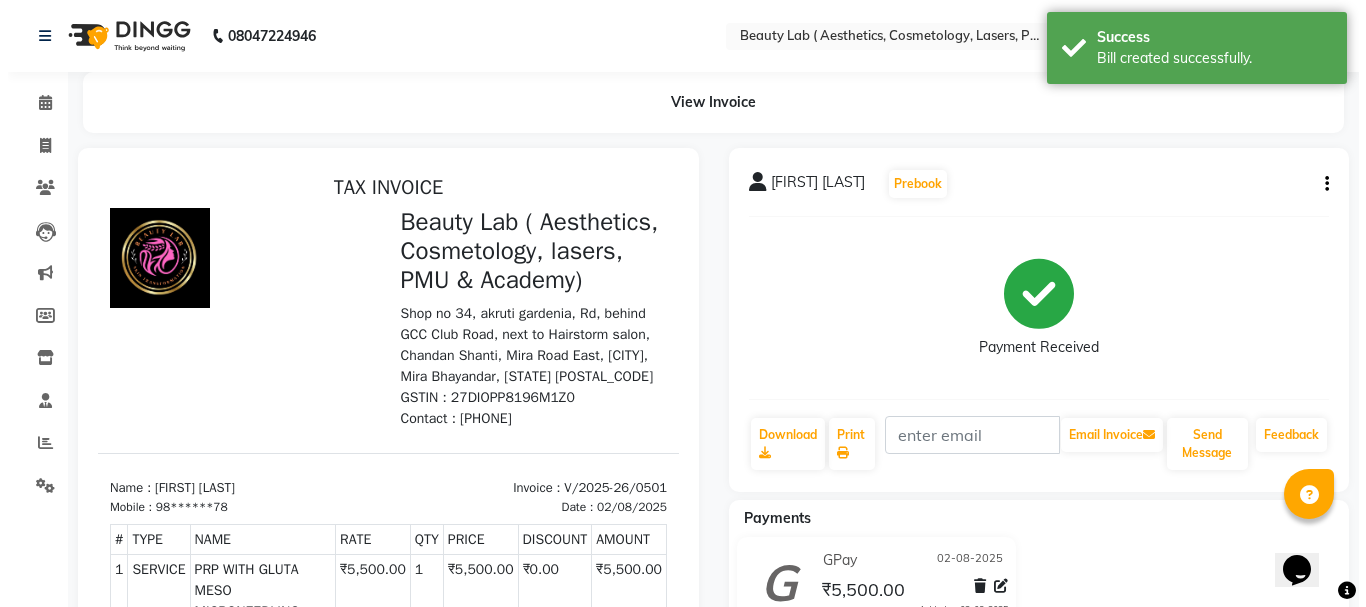 scroll, scrollTop: 0, scrollLeft: 0, axis: both 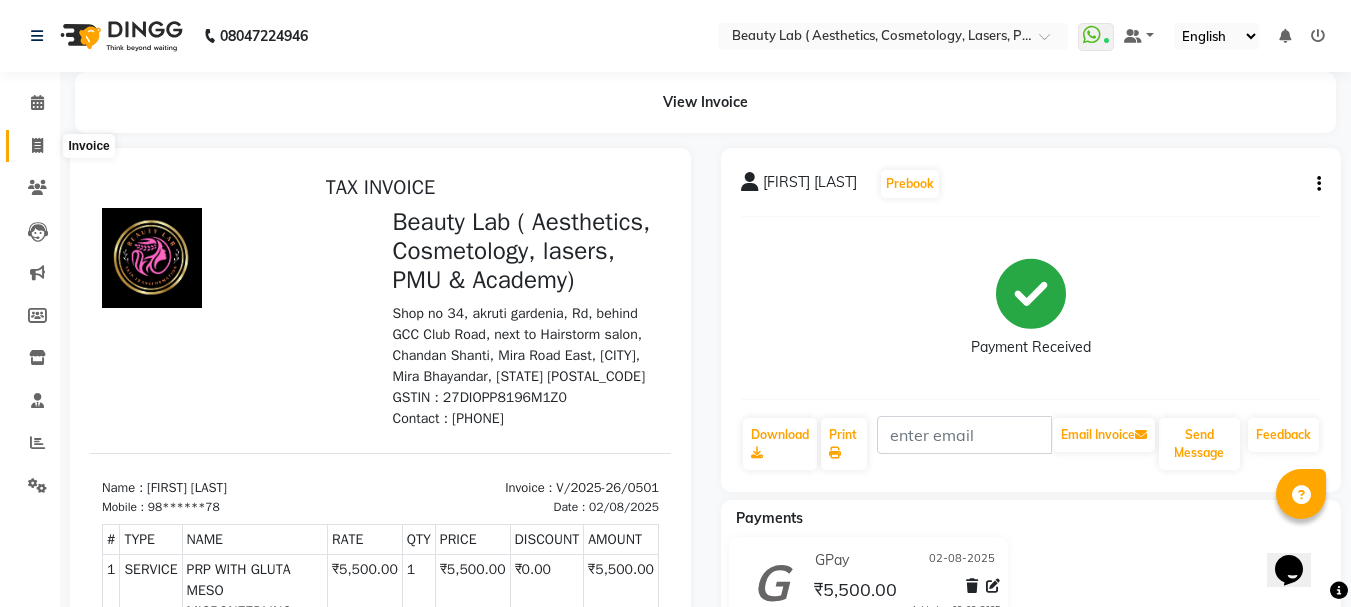 click 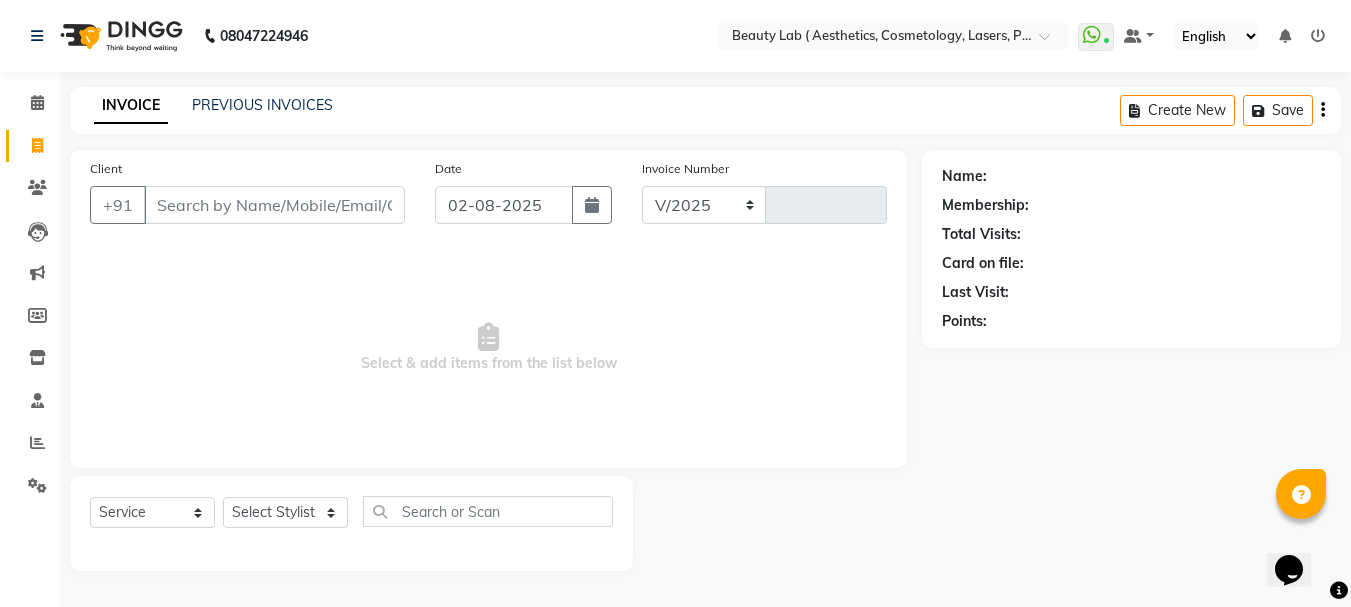 select on "7169" 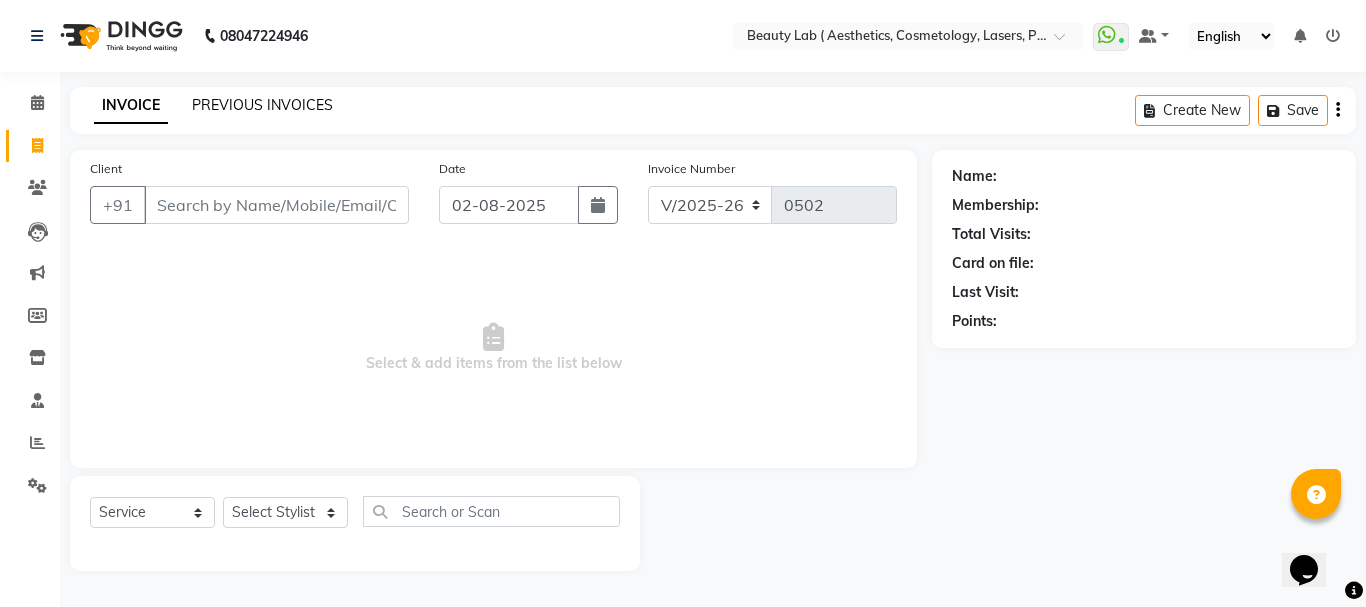 click on "PREVIOUS INVOICES" 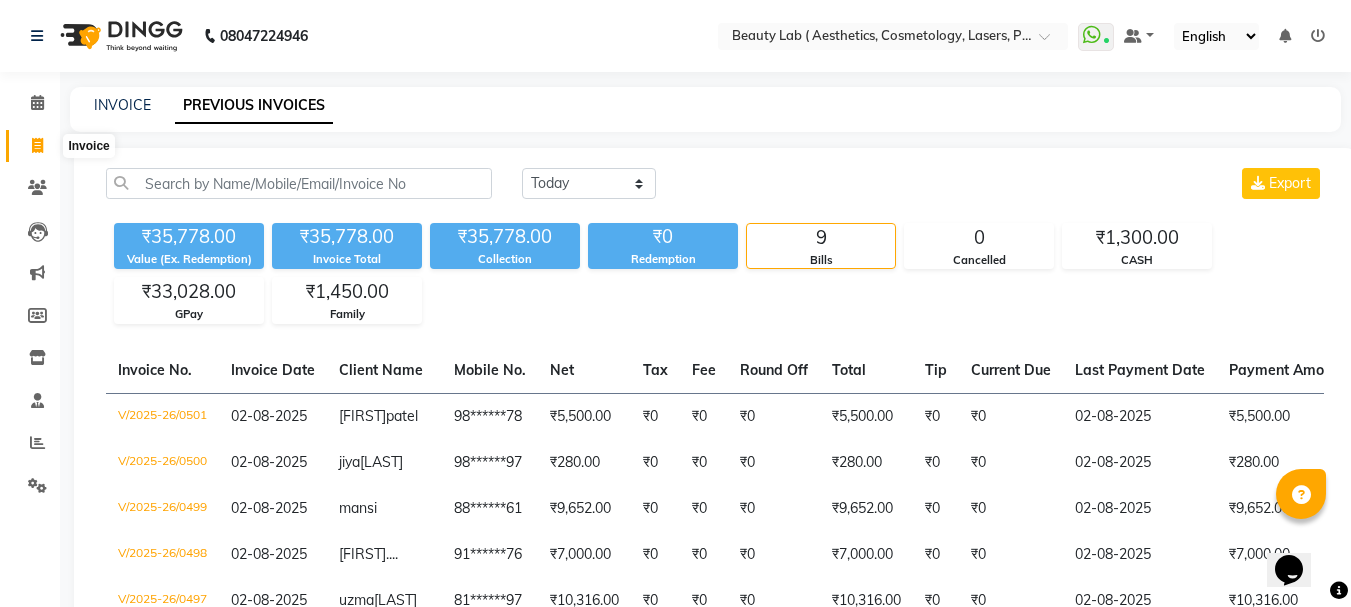 click 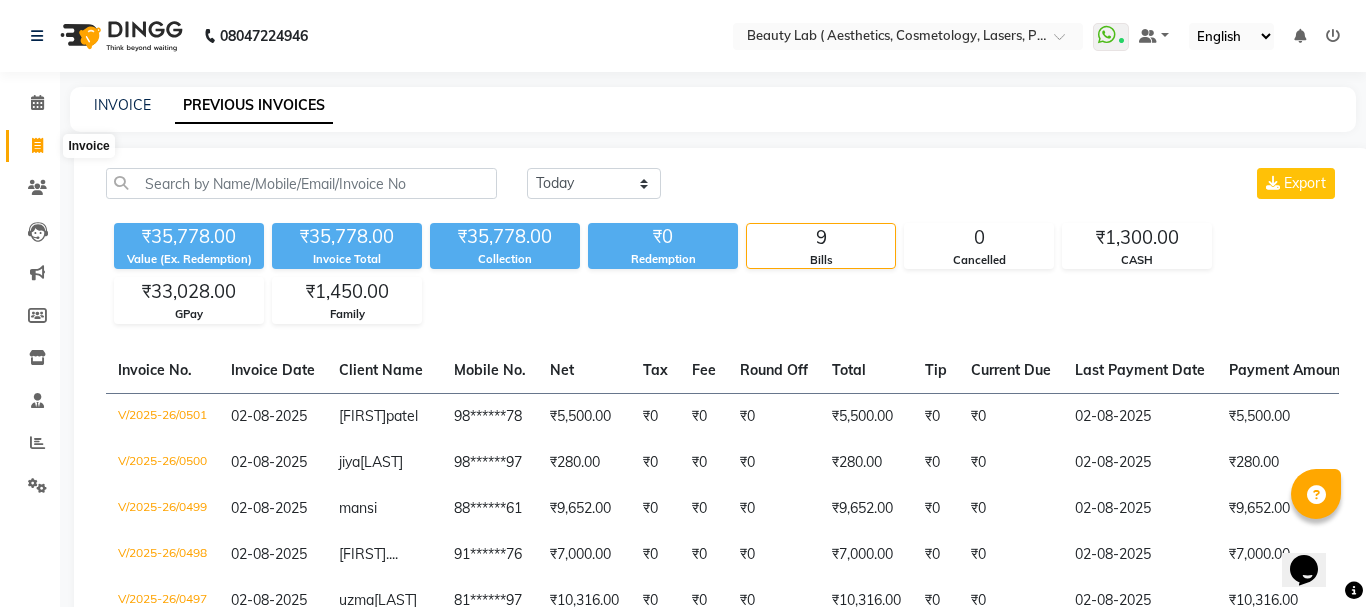 select on "7169" 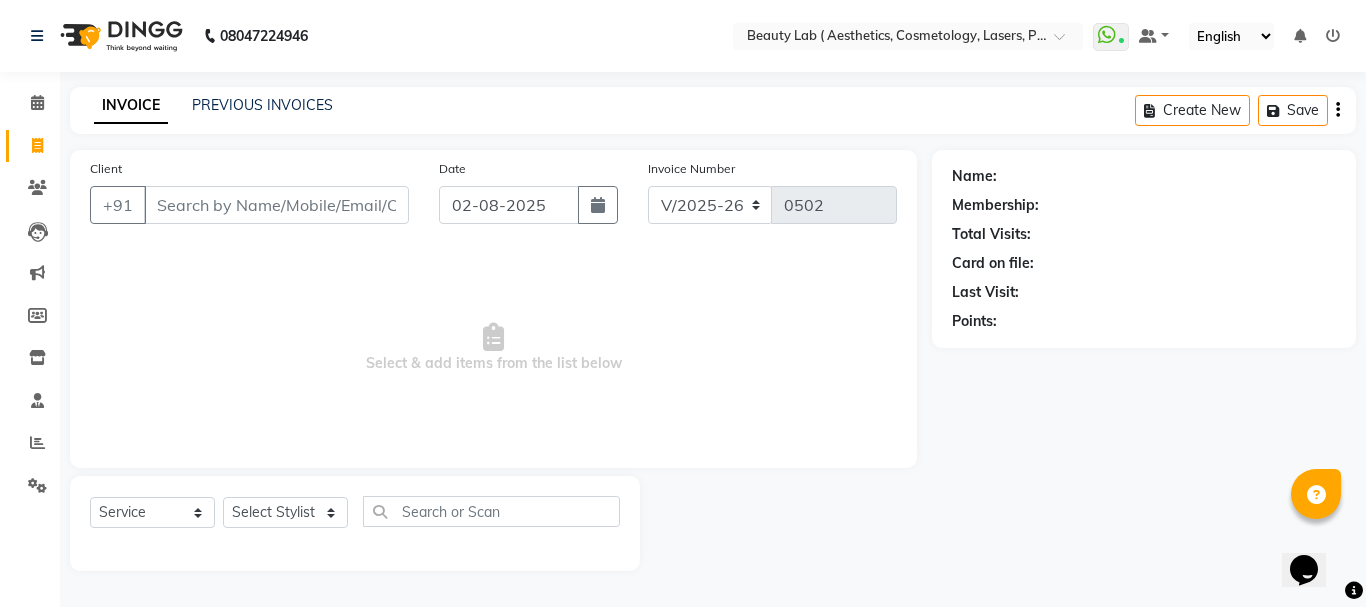 click on "Client" at bounding box center (276, 205) 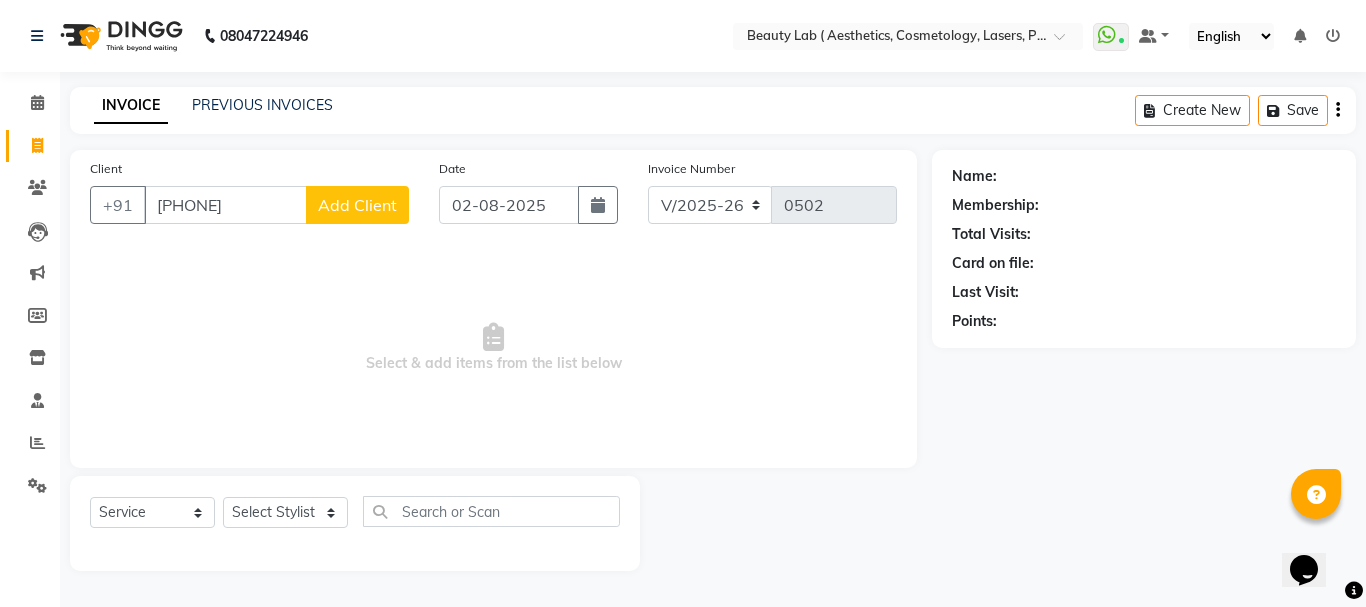 type on "[PHONE]" 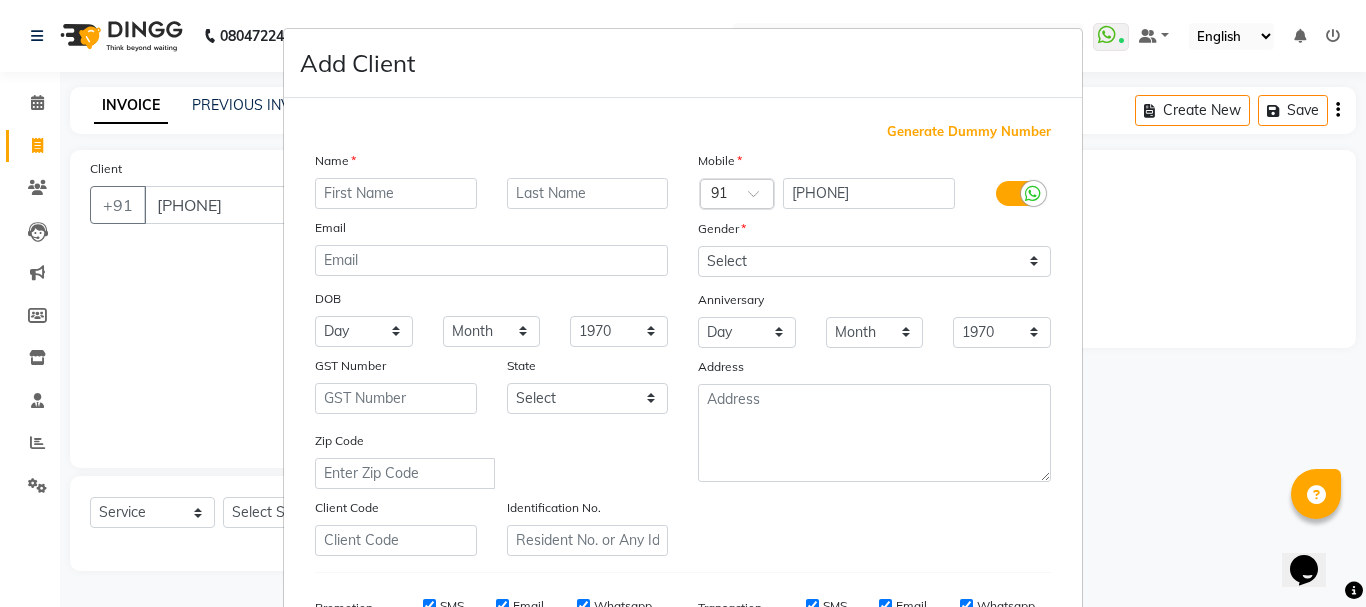 click at bounding box center (396, 193) 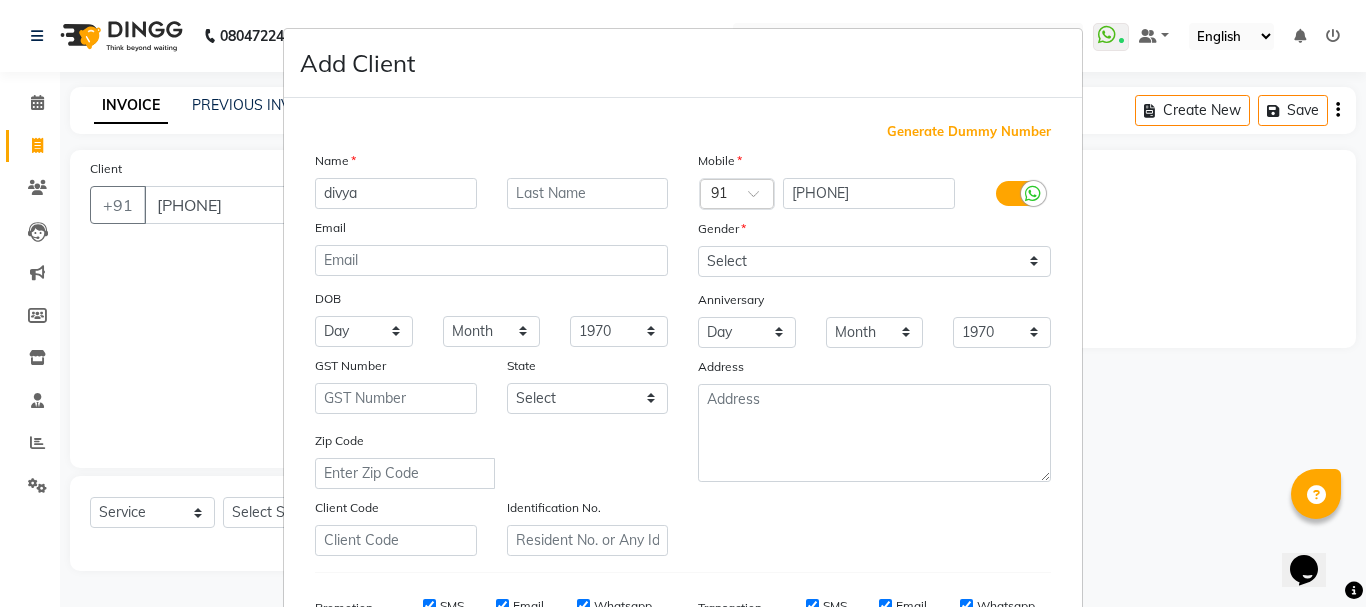 type on "divya" 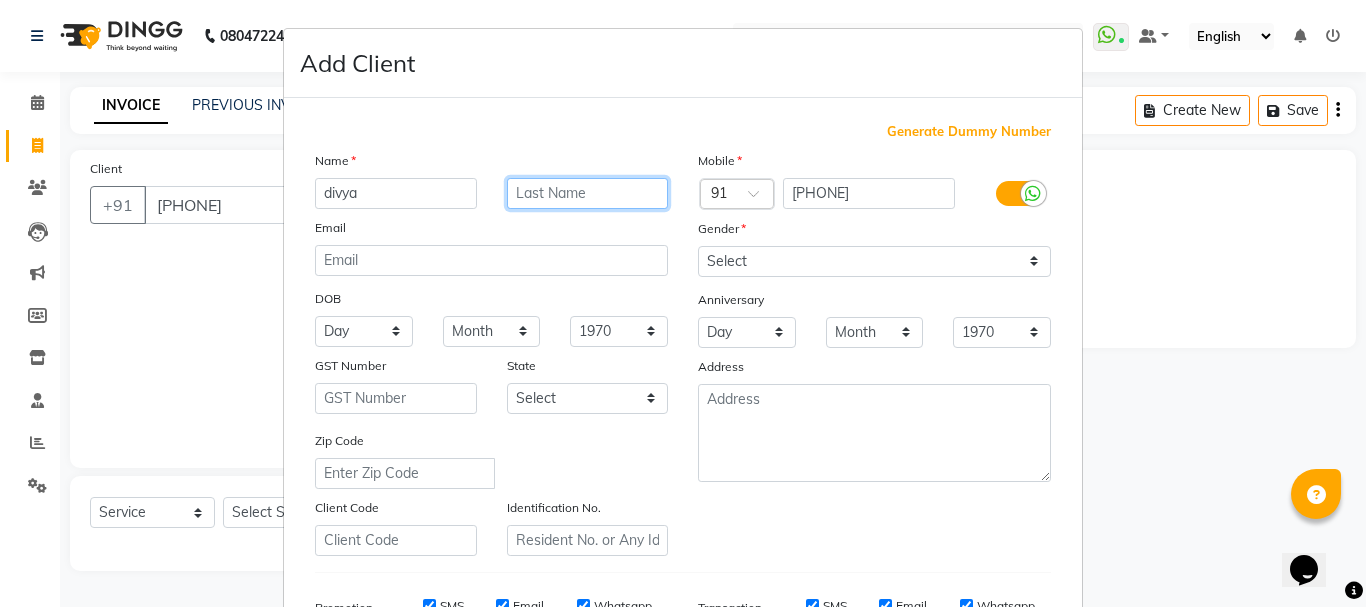click at bounding box center [588, 193] 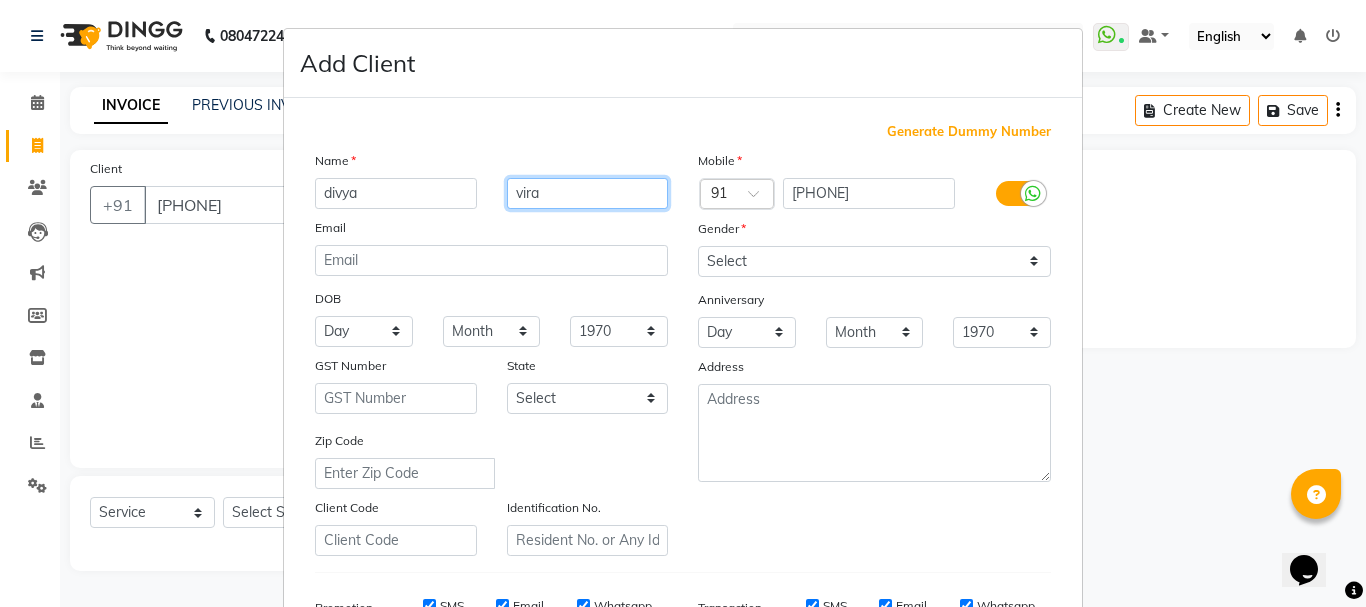 type on "vira" 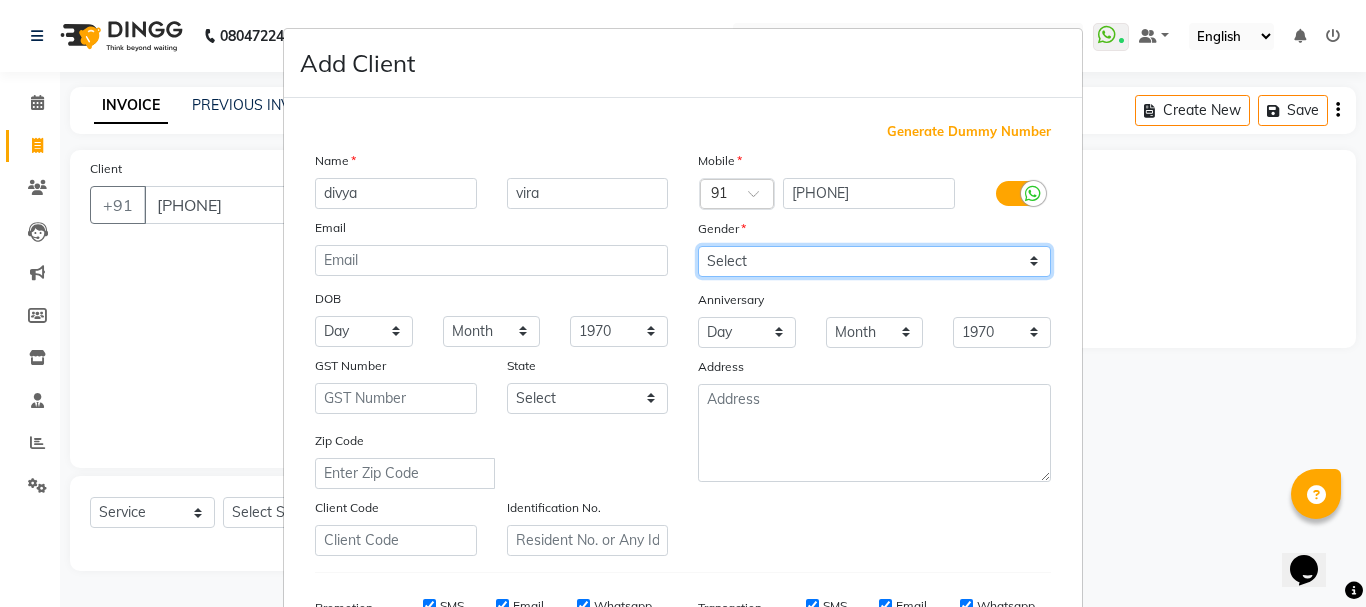 click on "Select Male Female Other Prefer Not To Say" at bounding box center (874, 261) 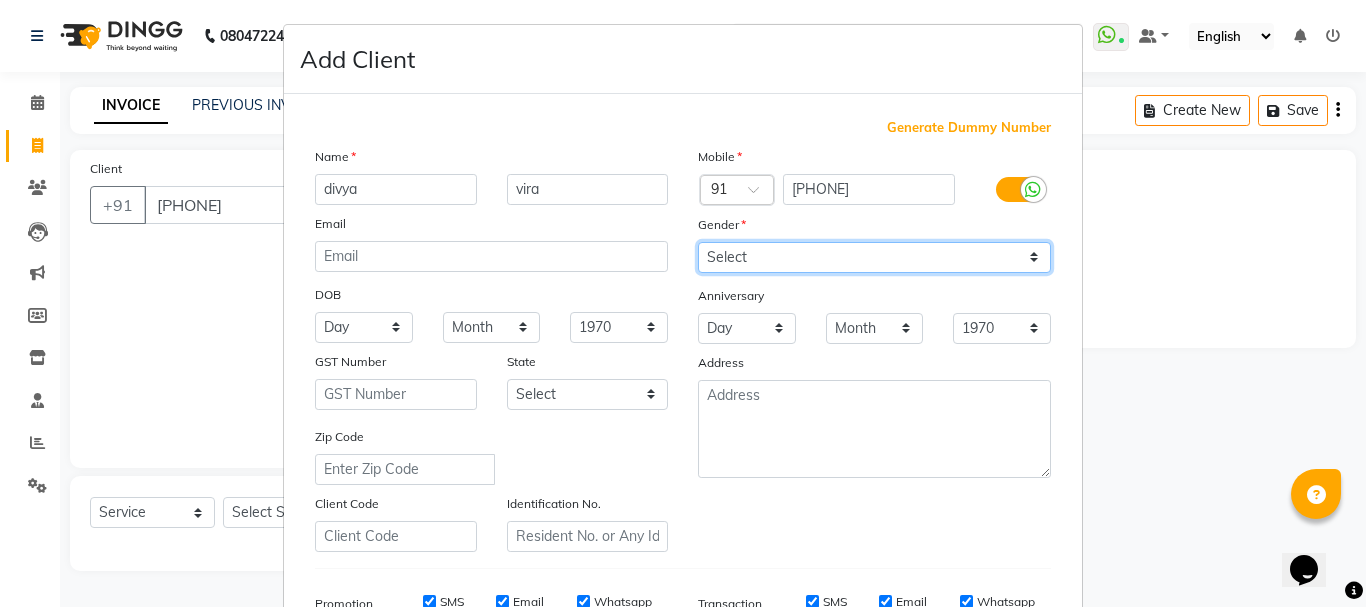 scroll, scrollTop: 0, scrollLeft: 0, axis: both 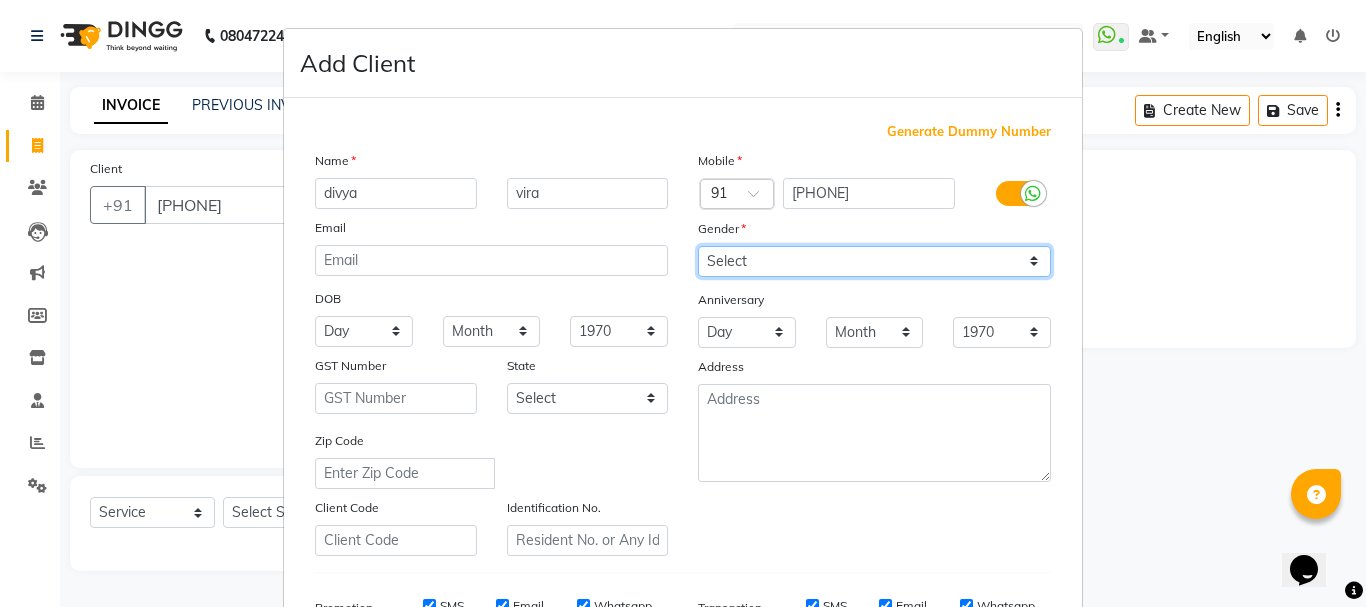 click on "Select Male Female Other Prefer Not To Say" at bounding box center [874, 261] 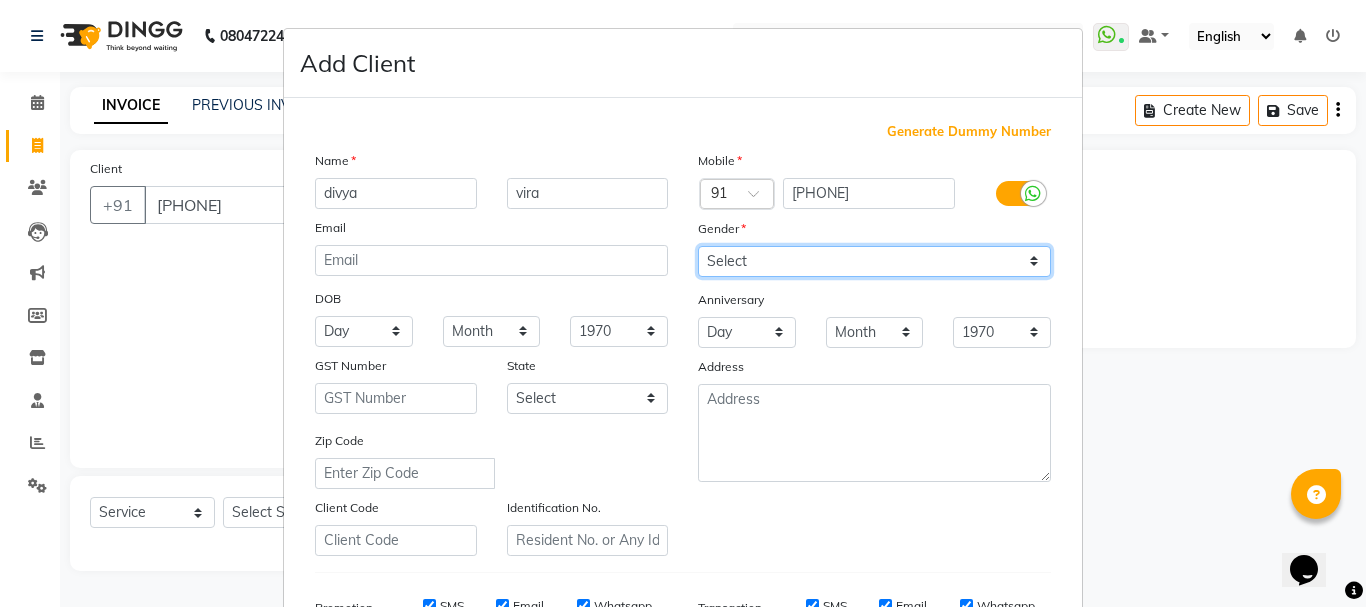select on "female" 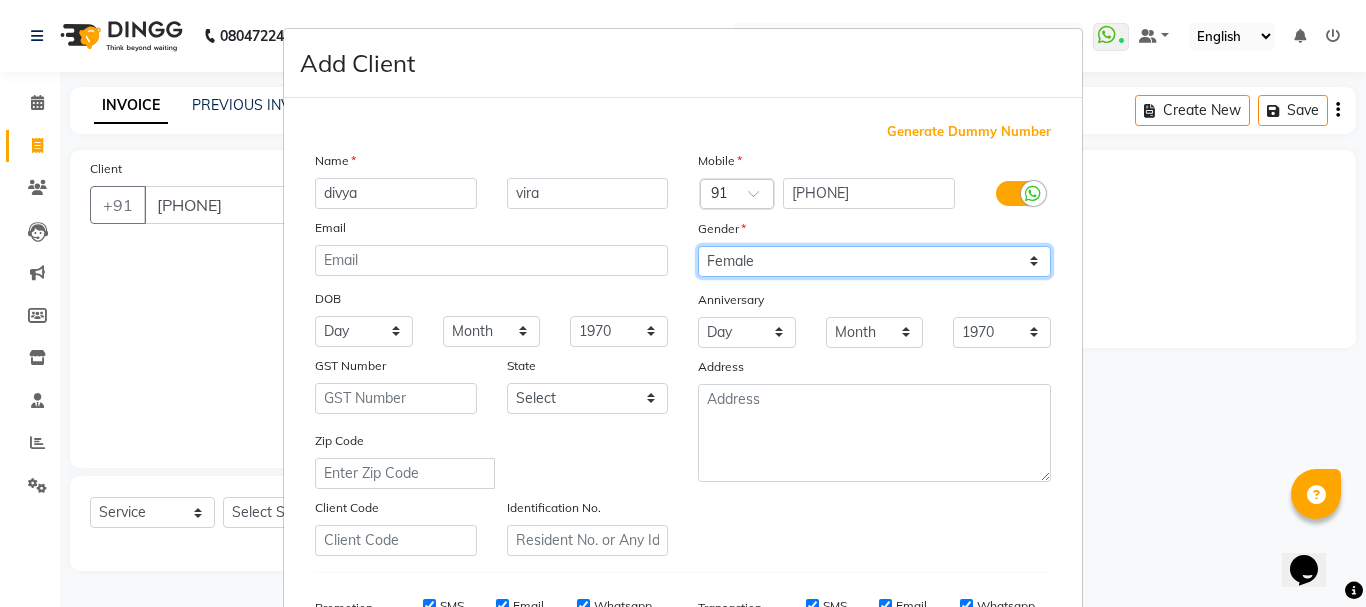 click on "Select Male Female Other Prefer Not To Say" at bounding box center (874, 261) 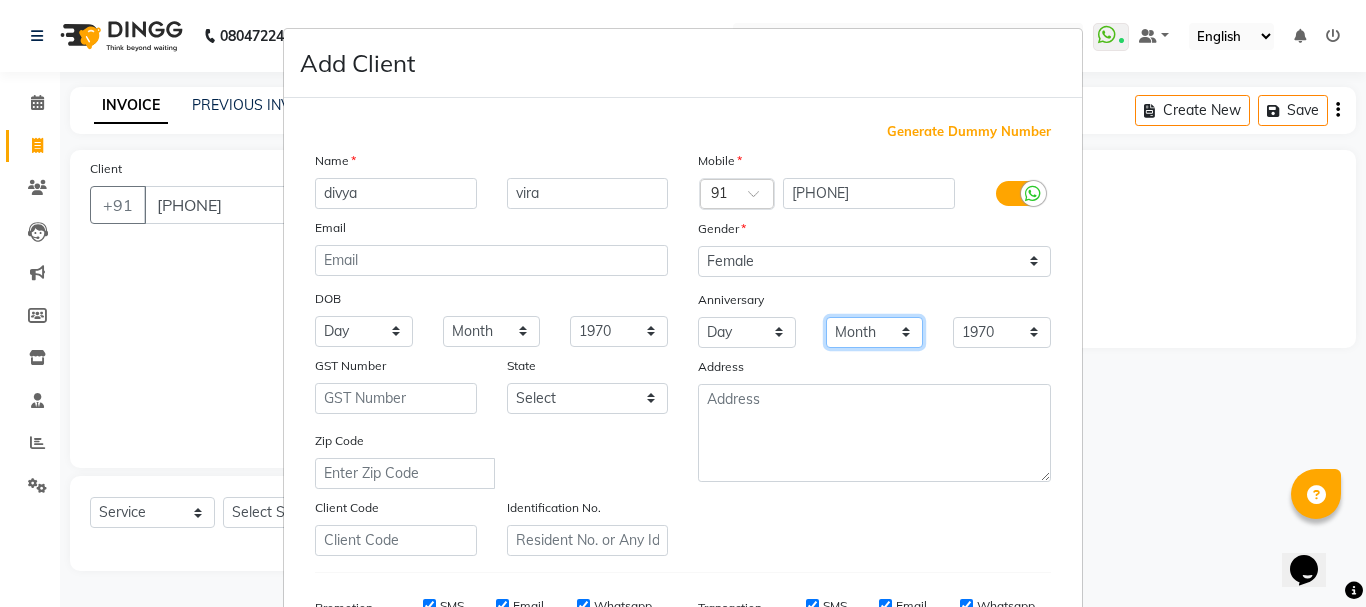 drag, startPoint x: 884, startPoint y: 271, endPoint x: 872, endPoint y: 335, distance: 65.11528 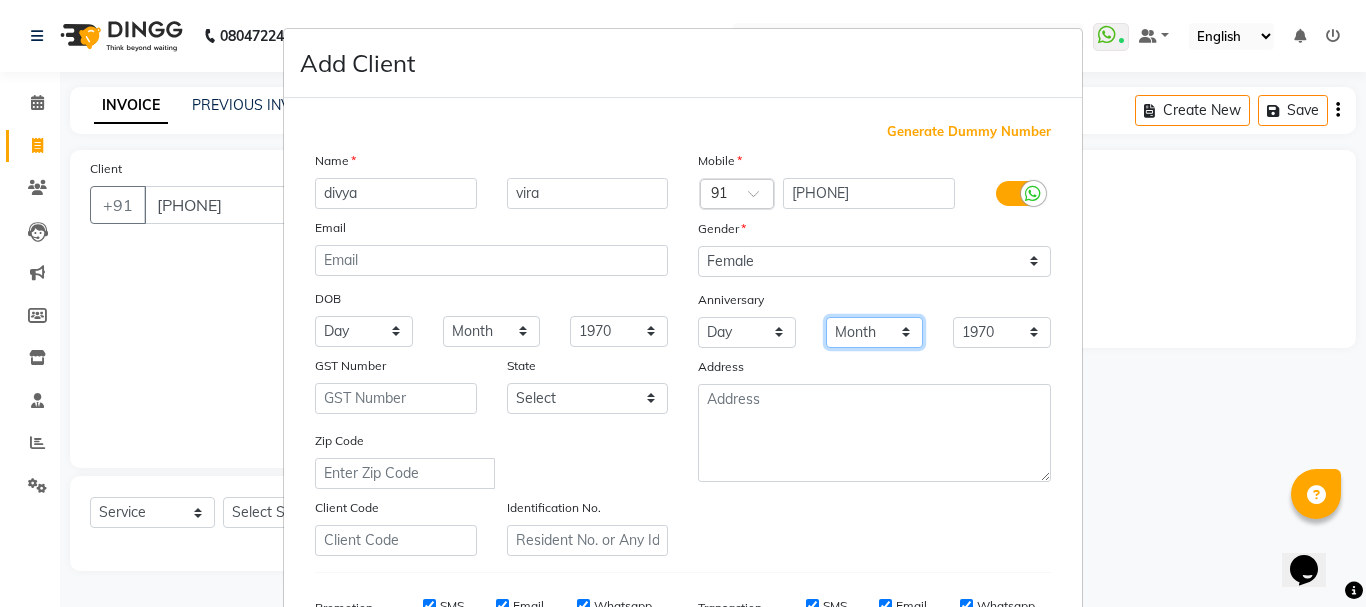 click on "Month January February March April May June July August September October November December" at bounding box center [875, 332] 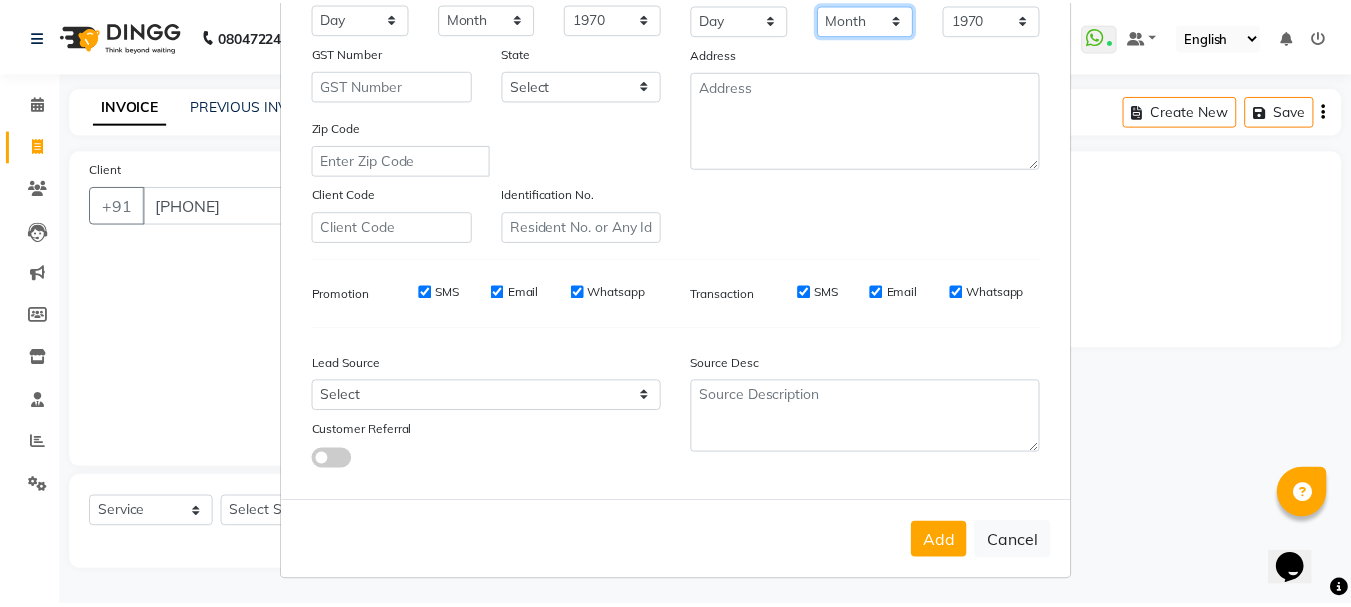scroll, scrollTop: 316, scrollLeft: 0, axis: vertical 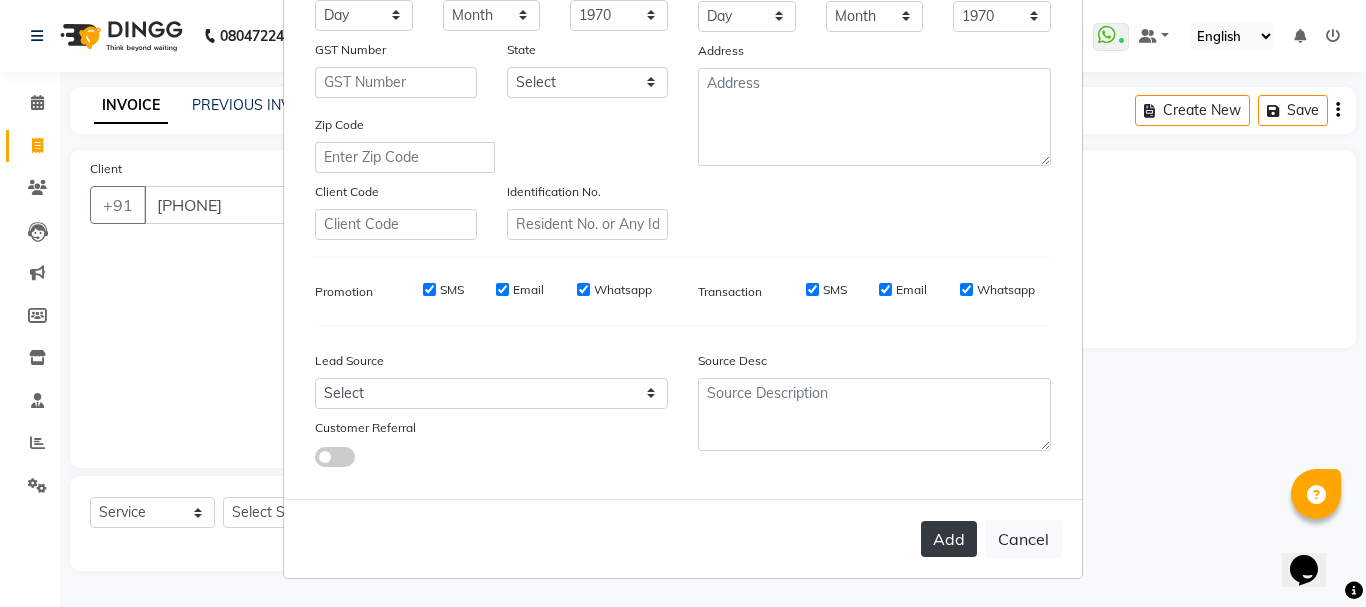 click on "Add" at bounding box center [949, 539] 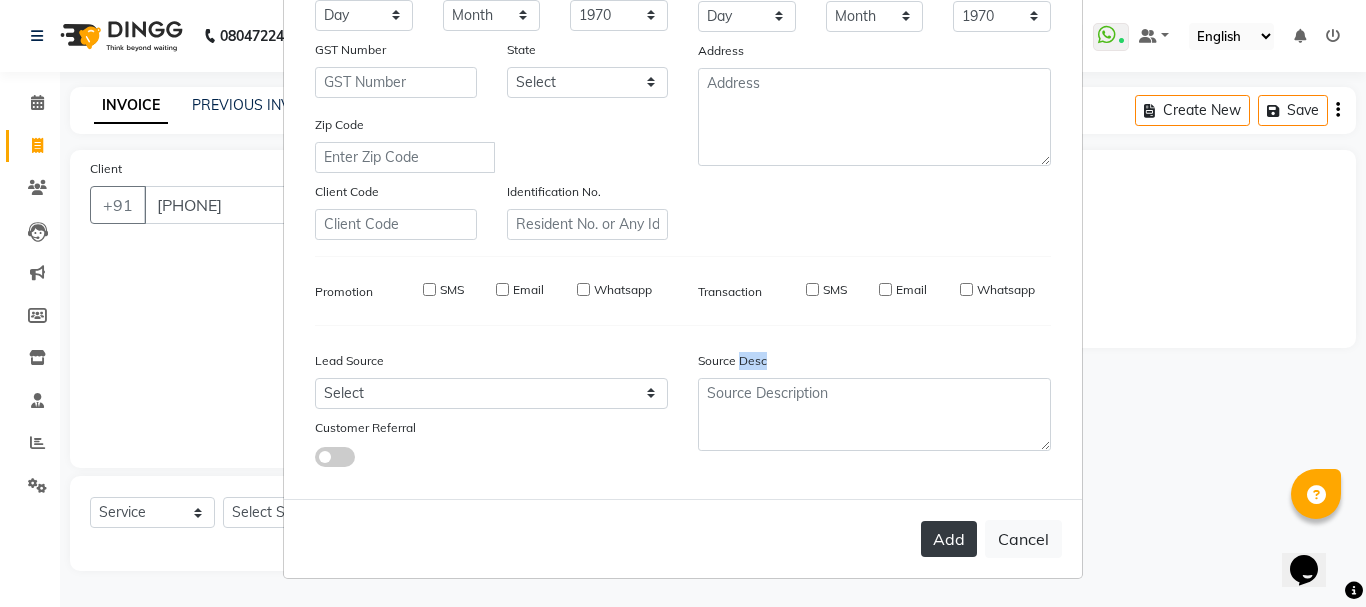 type on "88******25" 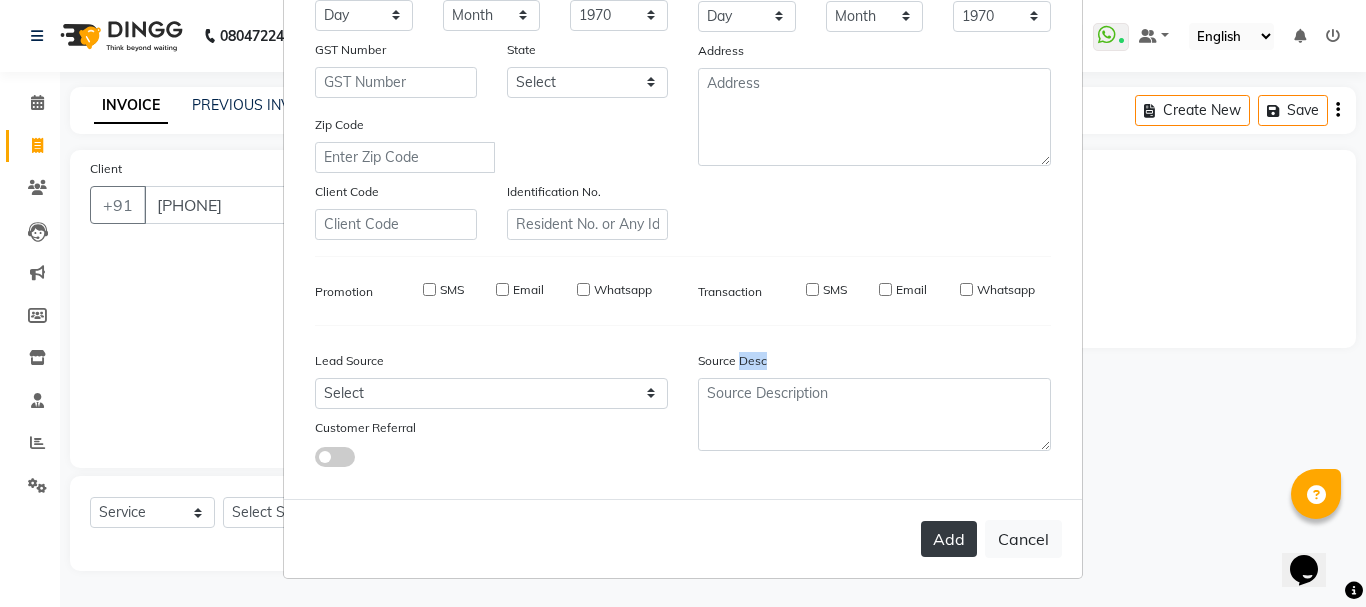 select 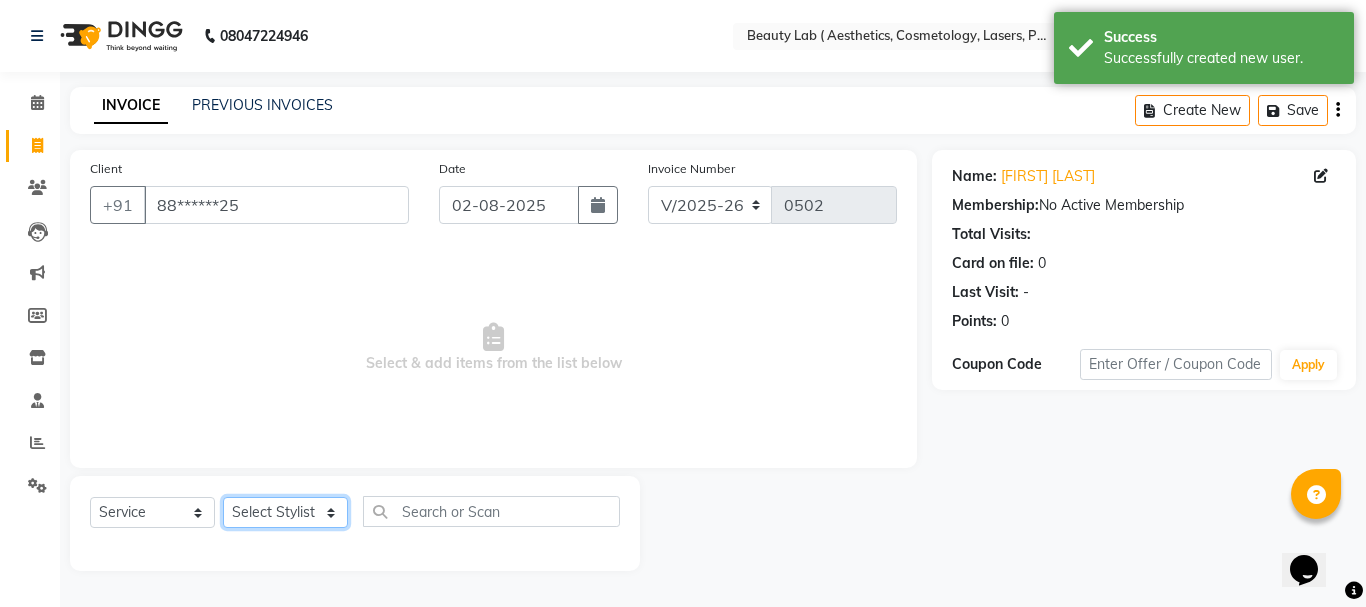 click on "Select Stylist Farha monali neha nishu sarika" 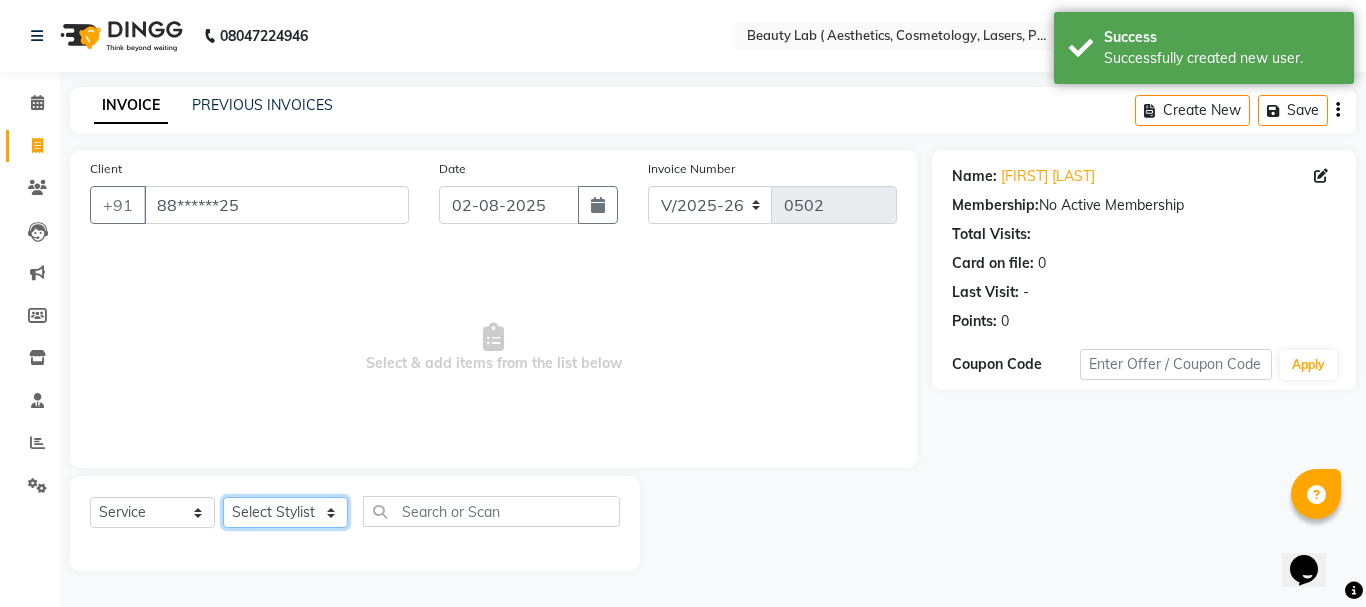 select on "59940" 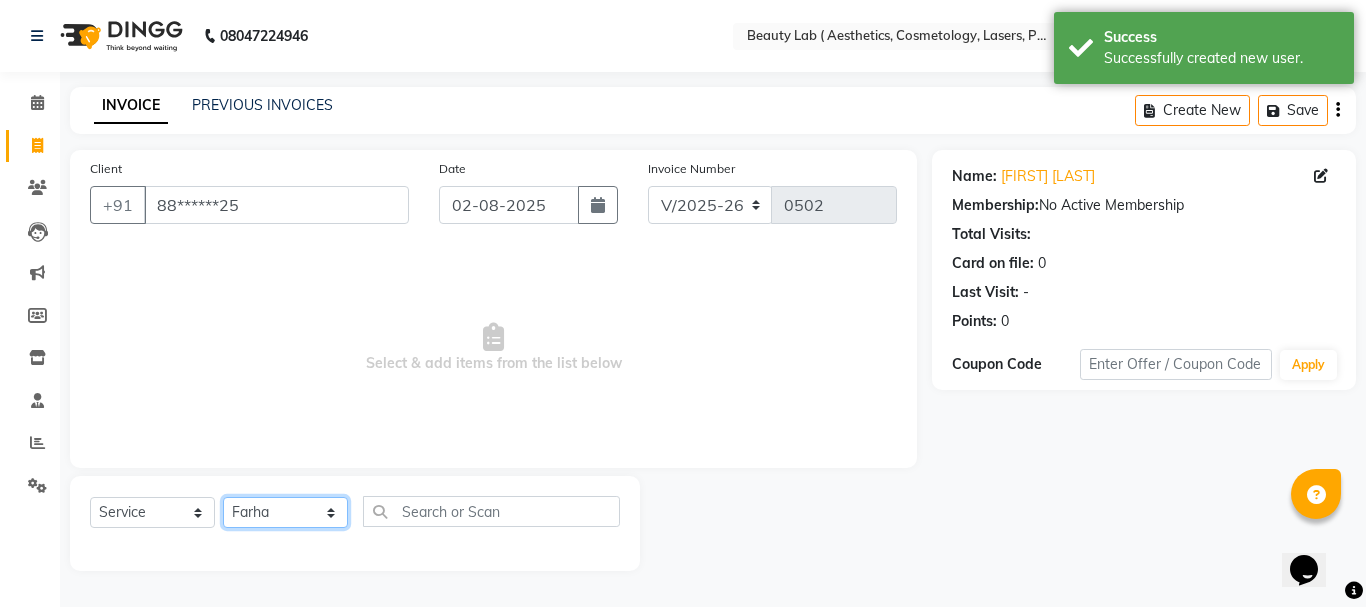 click on "Select Stylist Farha monali neha nishu sarika" 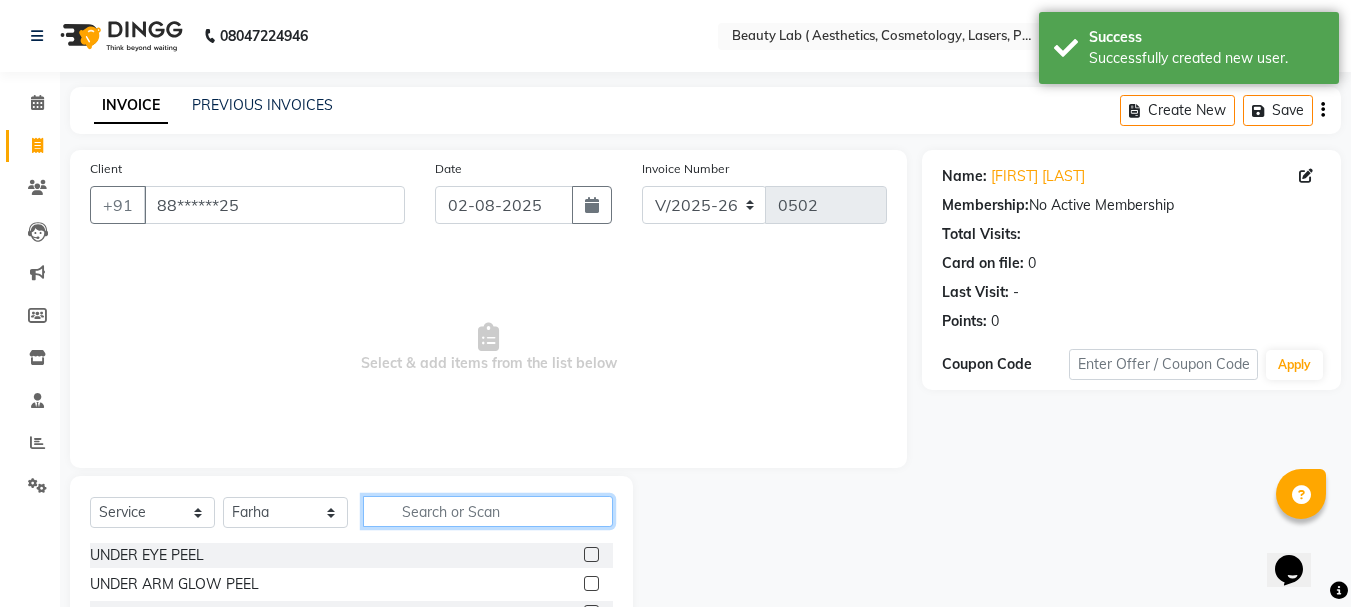 click 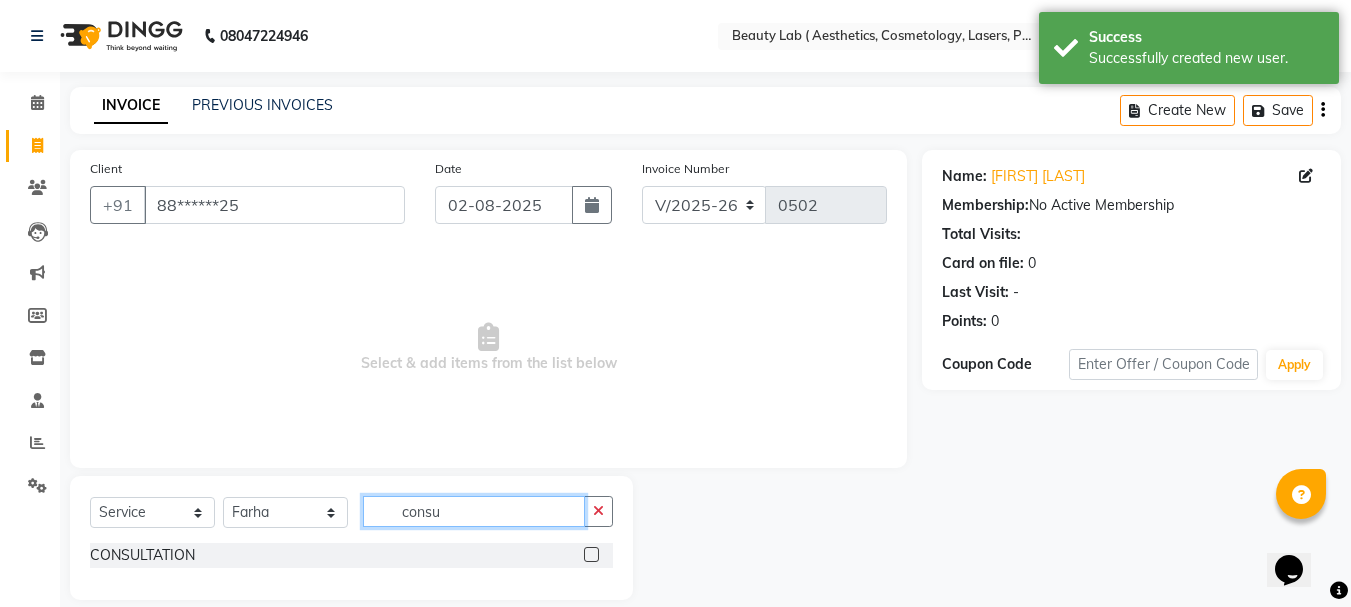 type on "consu" 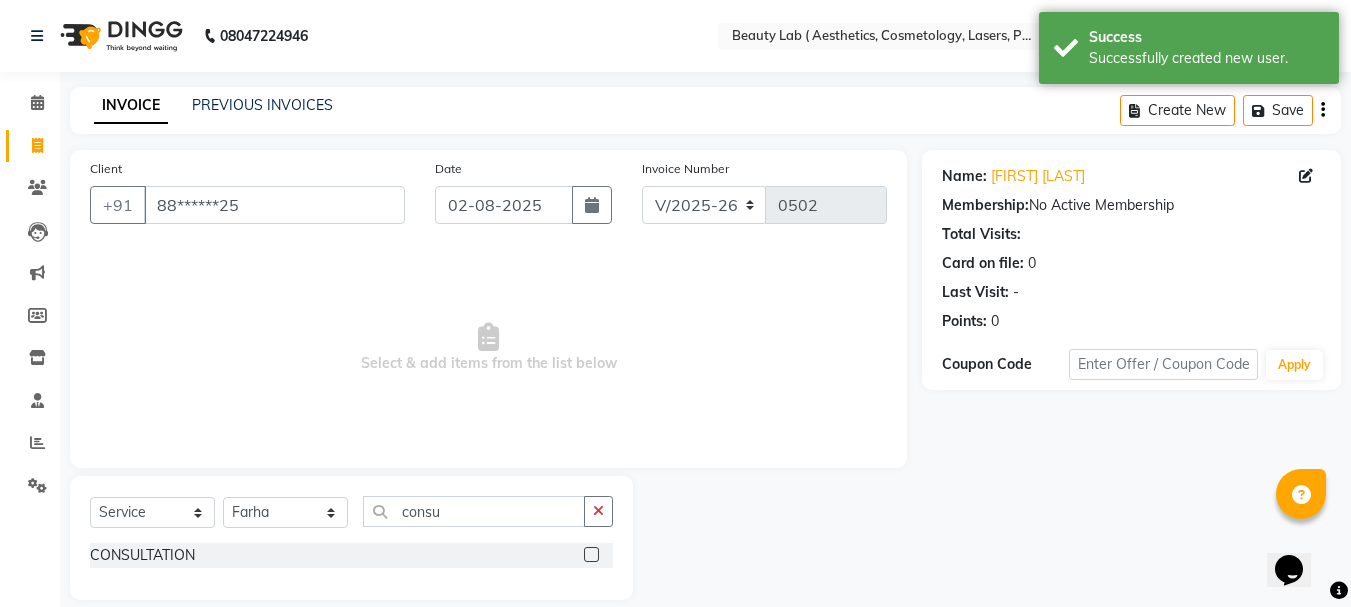 click 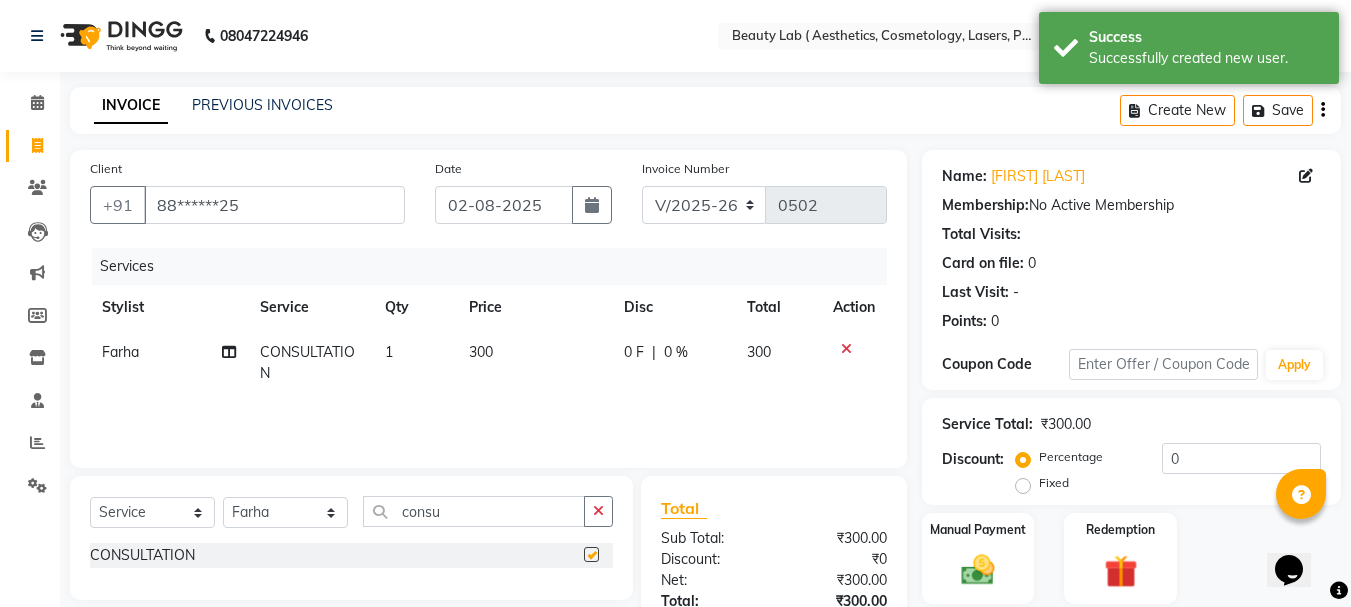 checkbox on "false" 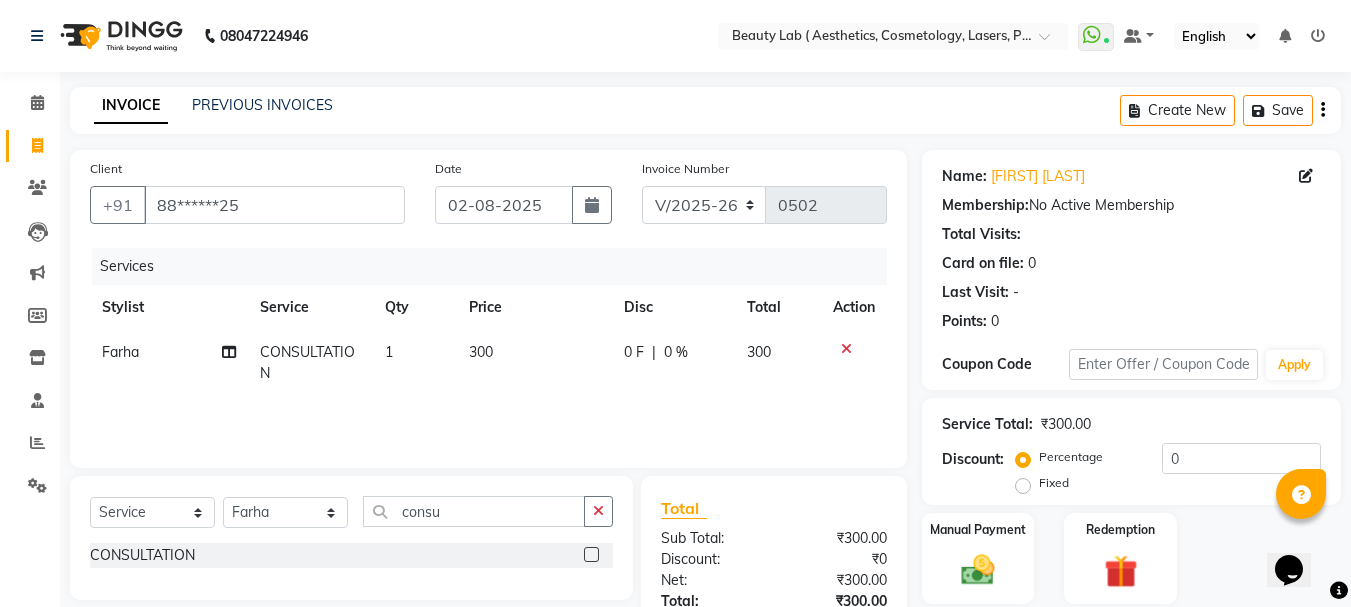 click on "300" 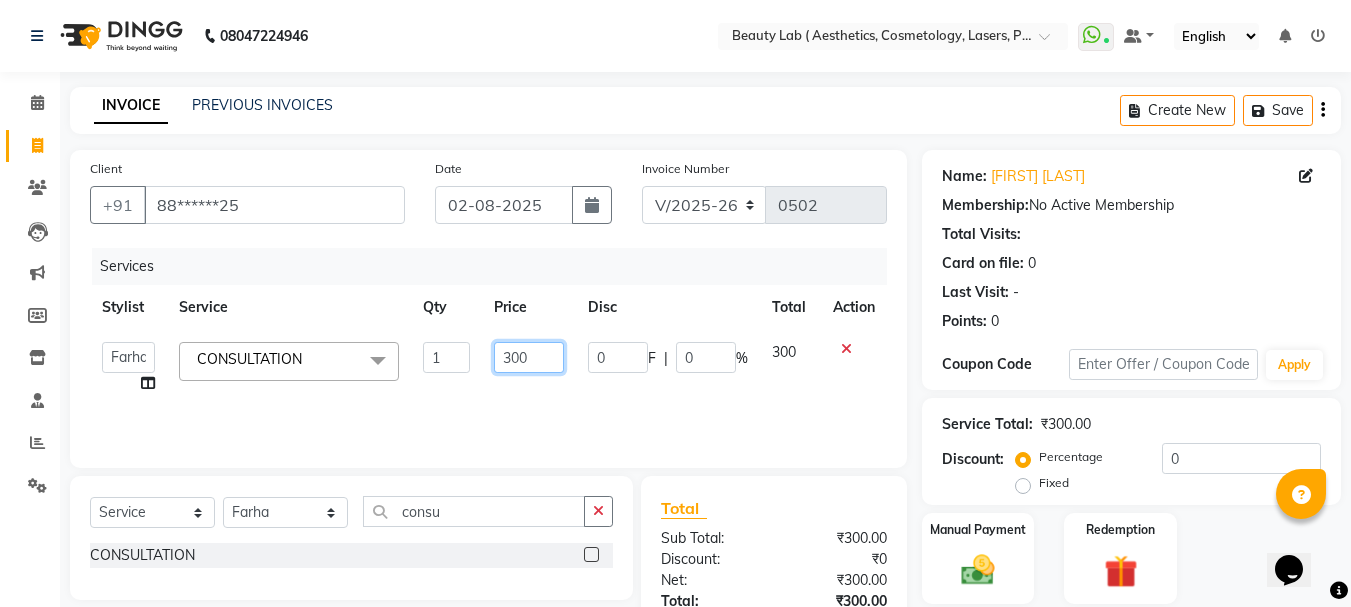click on "300" 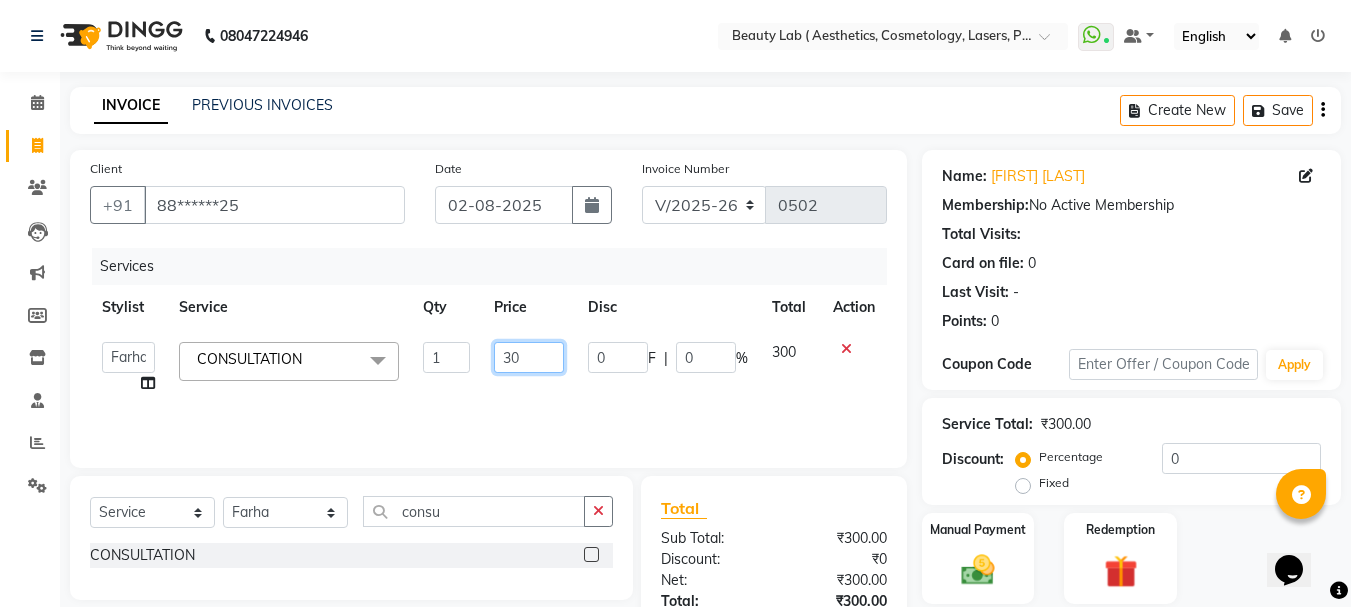 type on "3" 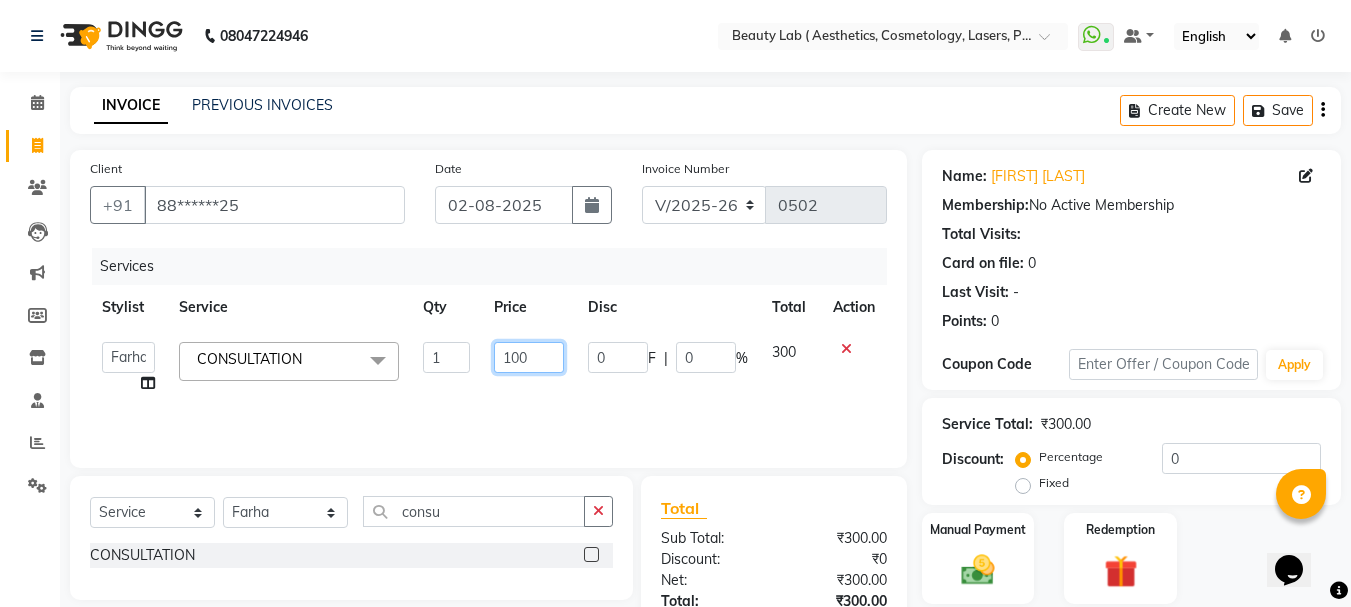 type on "1000" 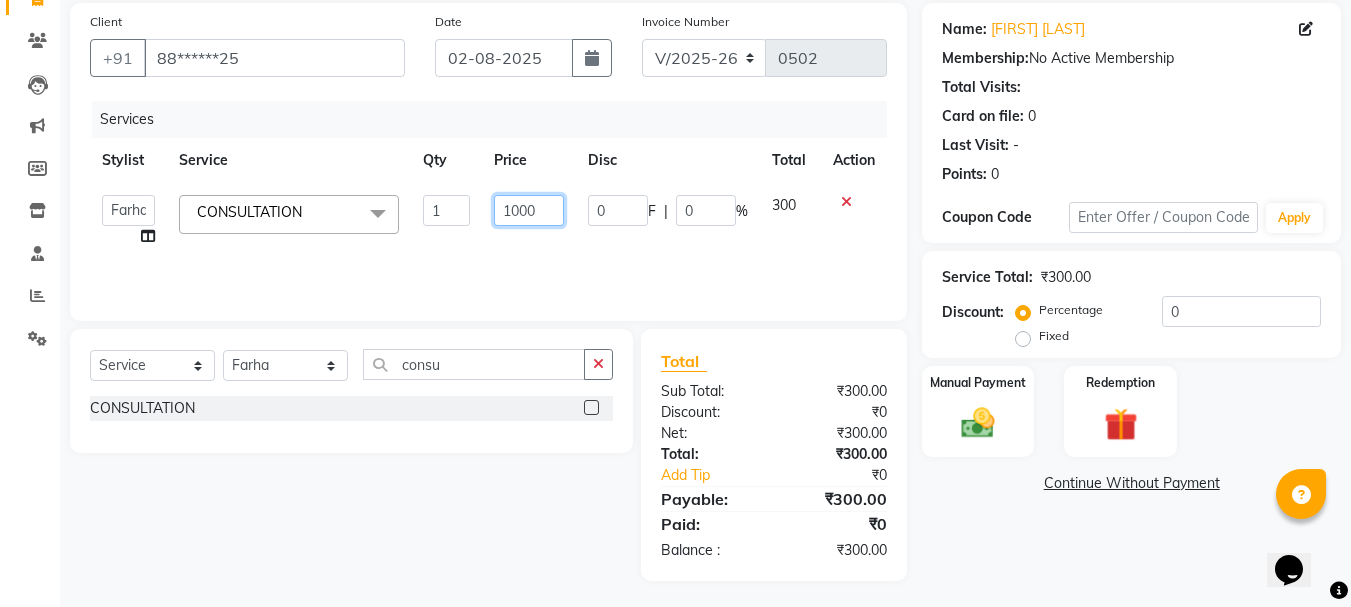 scroll, scrollTop: 151, scrollLeft: 0, axis: vertical 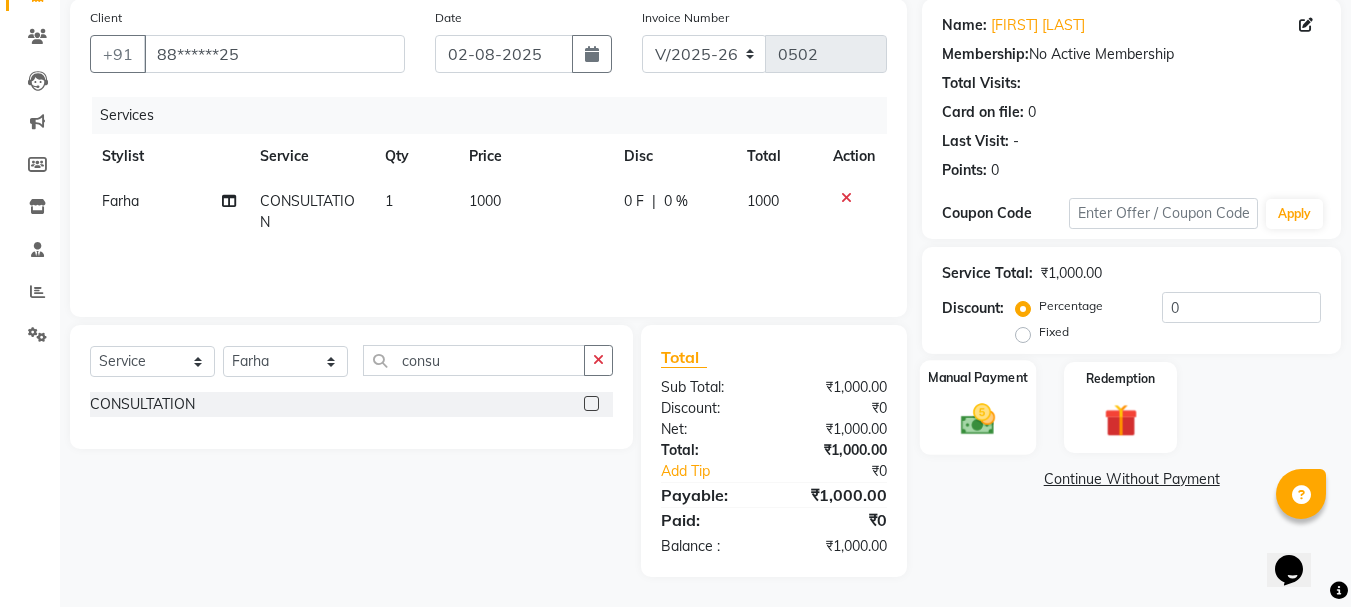 click 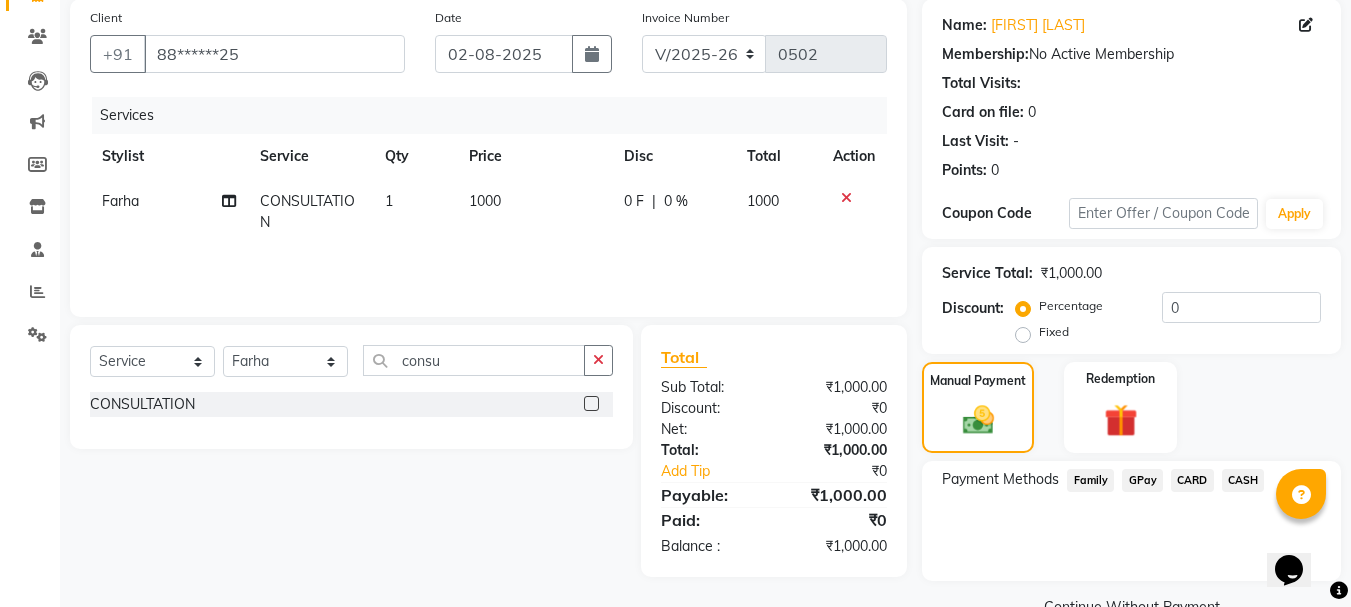 click on "GPay" 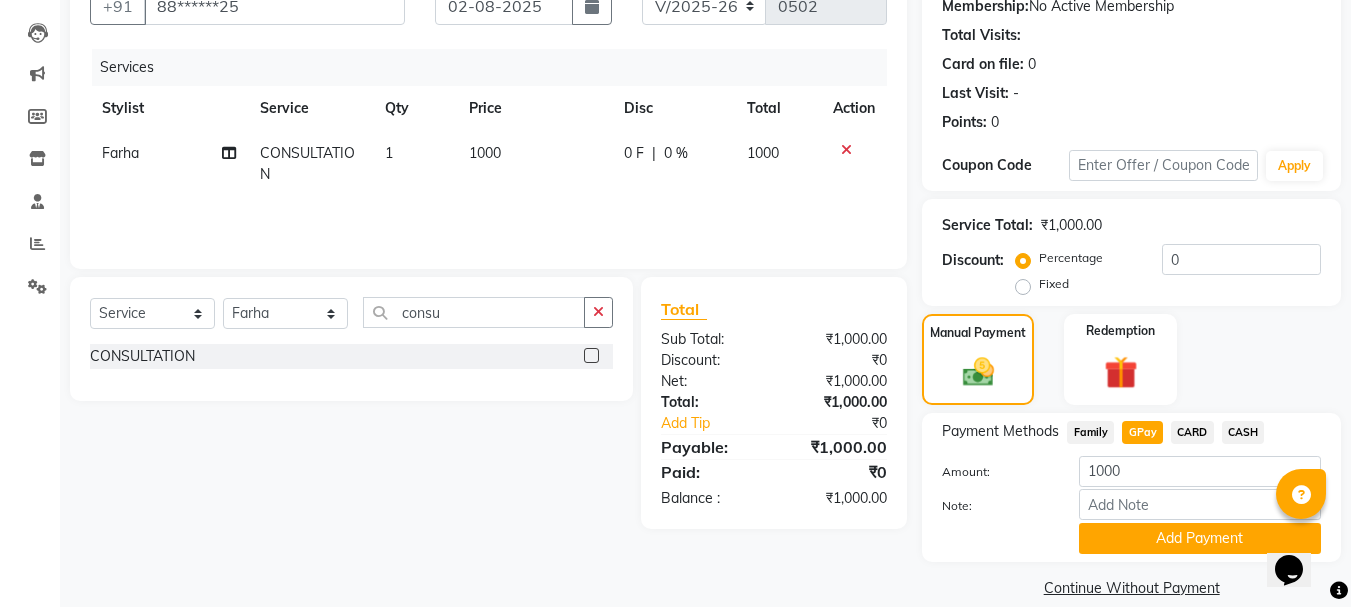 scroll, scrollTop: 225, scrollLeft: 0, axis: vertical 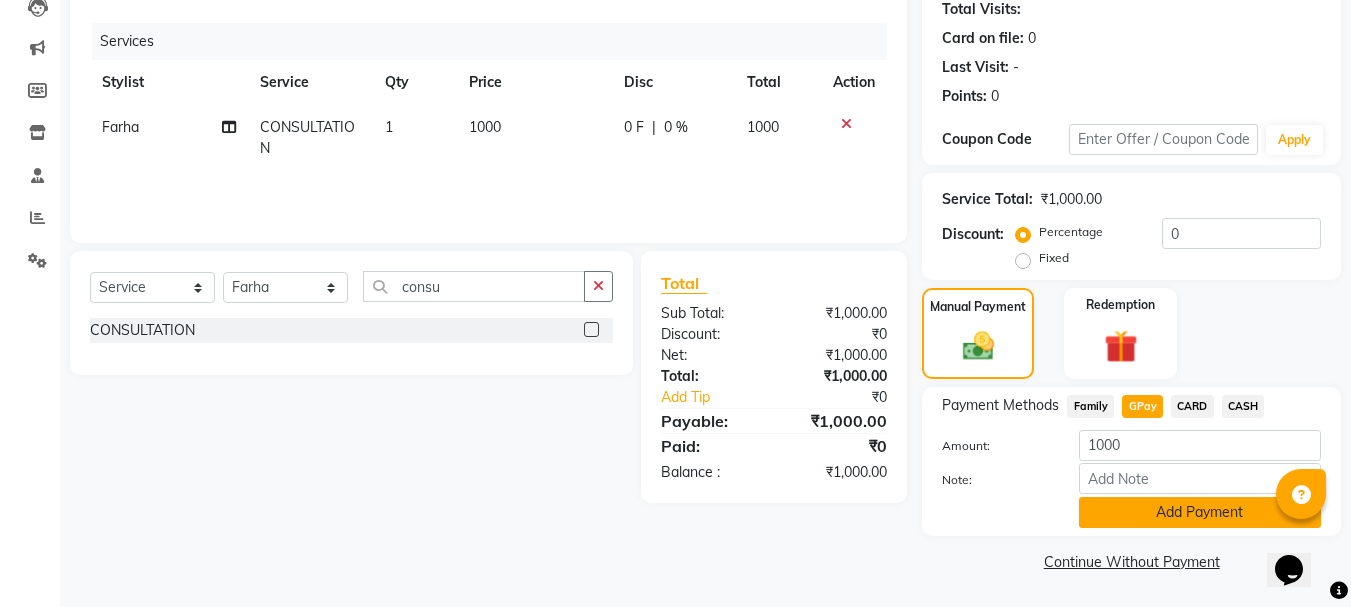 click on "Add Payment" 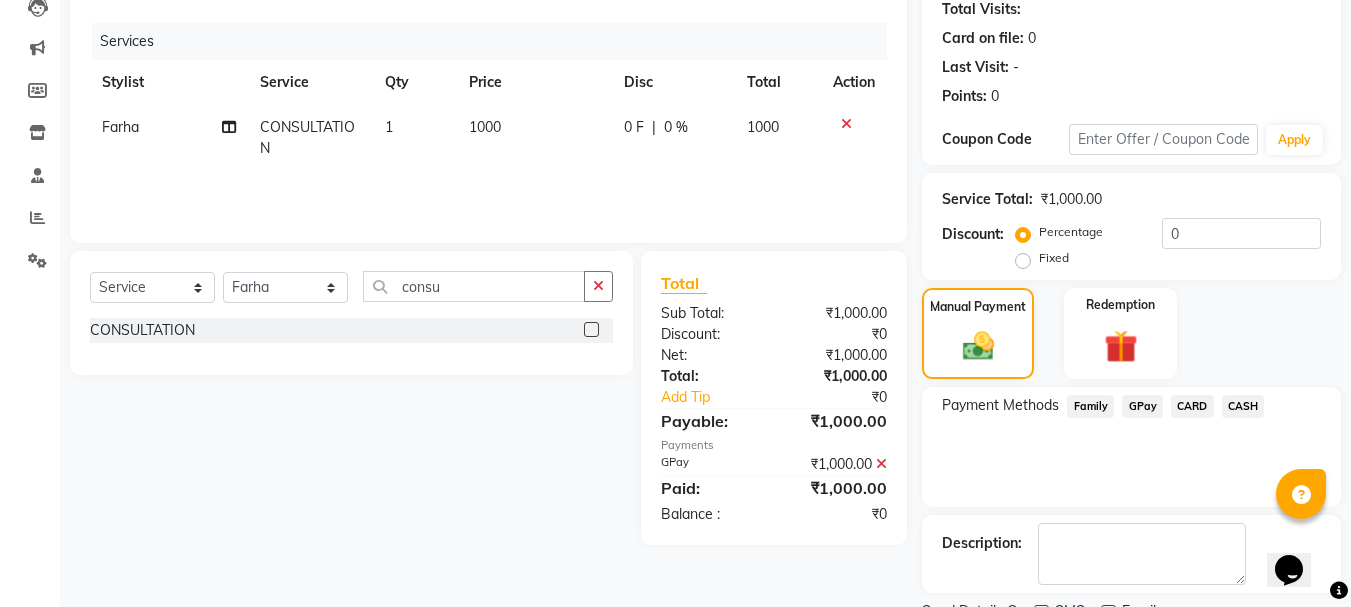 scroll, scrollTop: 309, scrollLeft: 0, axis: vertical 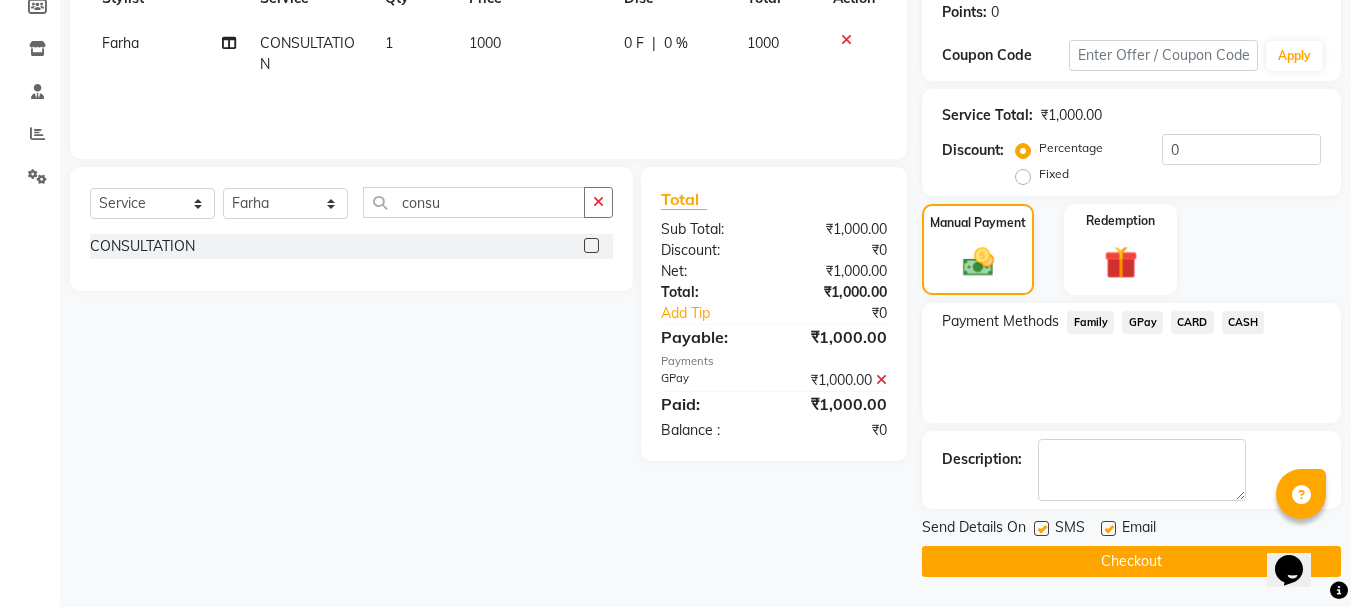 click on "Checkout" 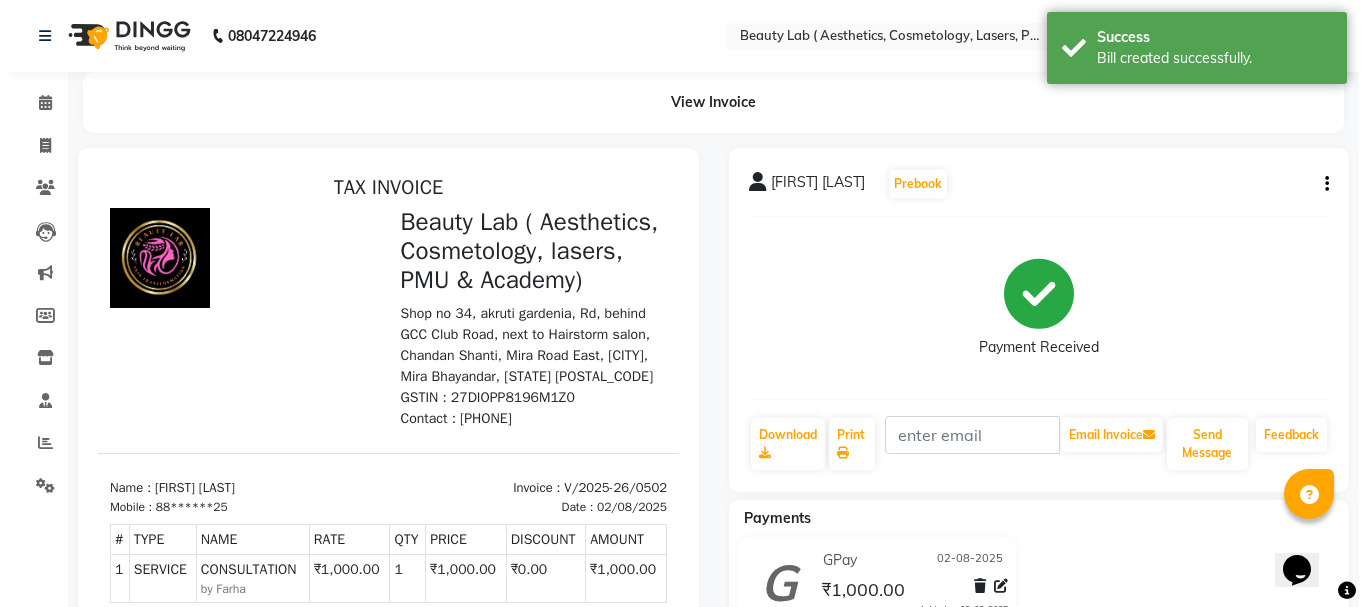 scroll, scrollTop: 0, scrollLeft: 0, axis: both 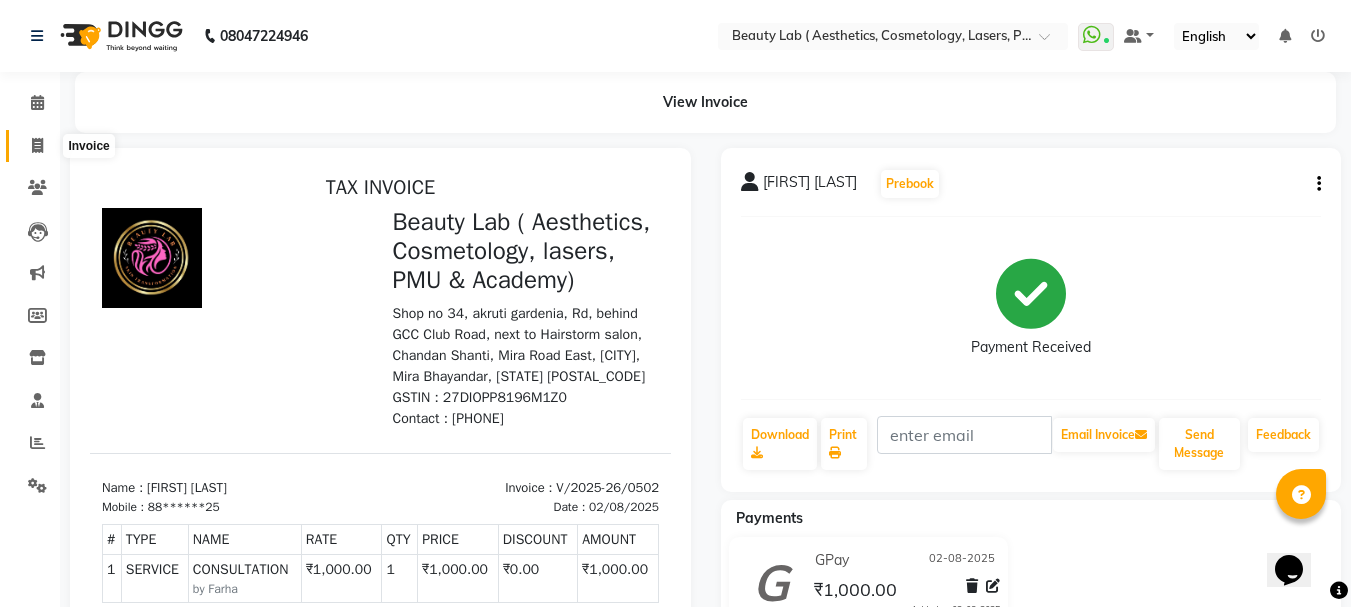 click 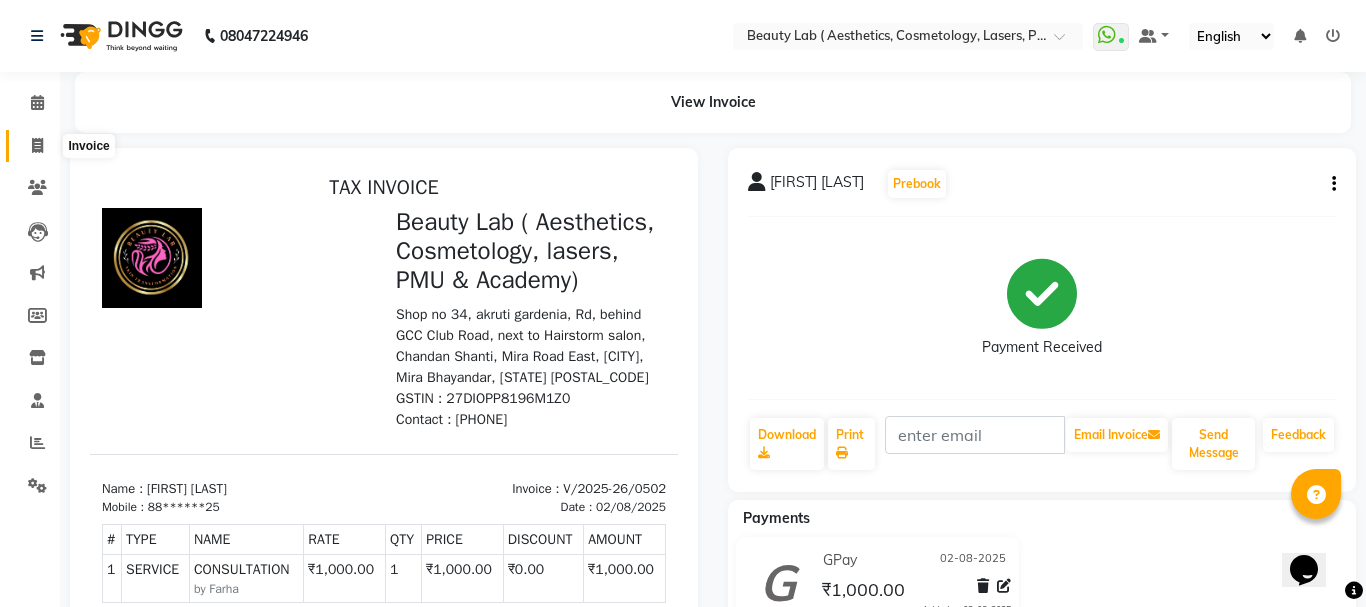 select on "7169" 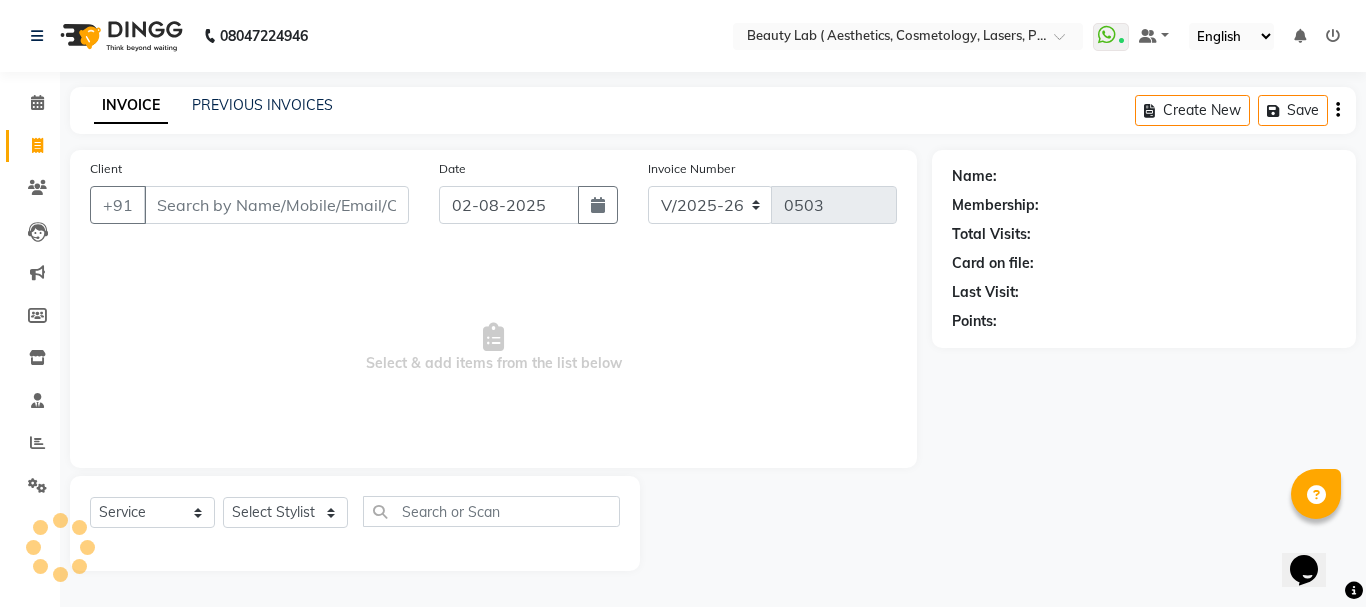 click on "Client" at bounding box center (276, 205) 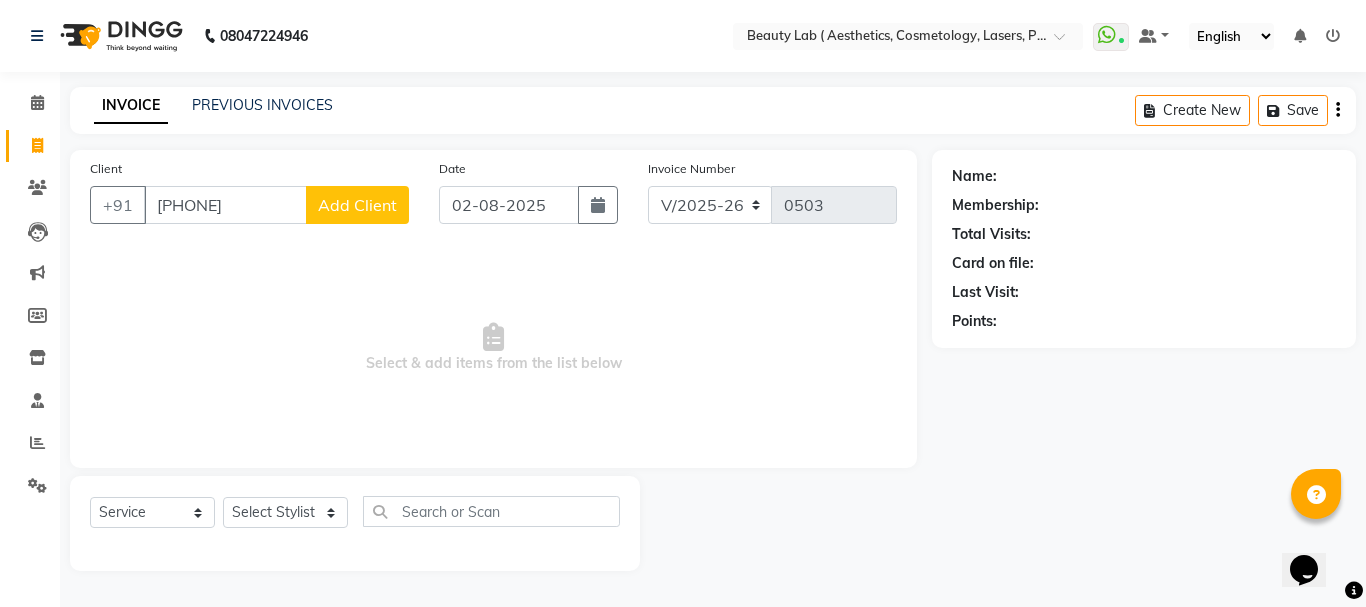 type on "[PHONE]" 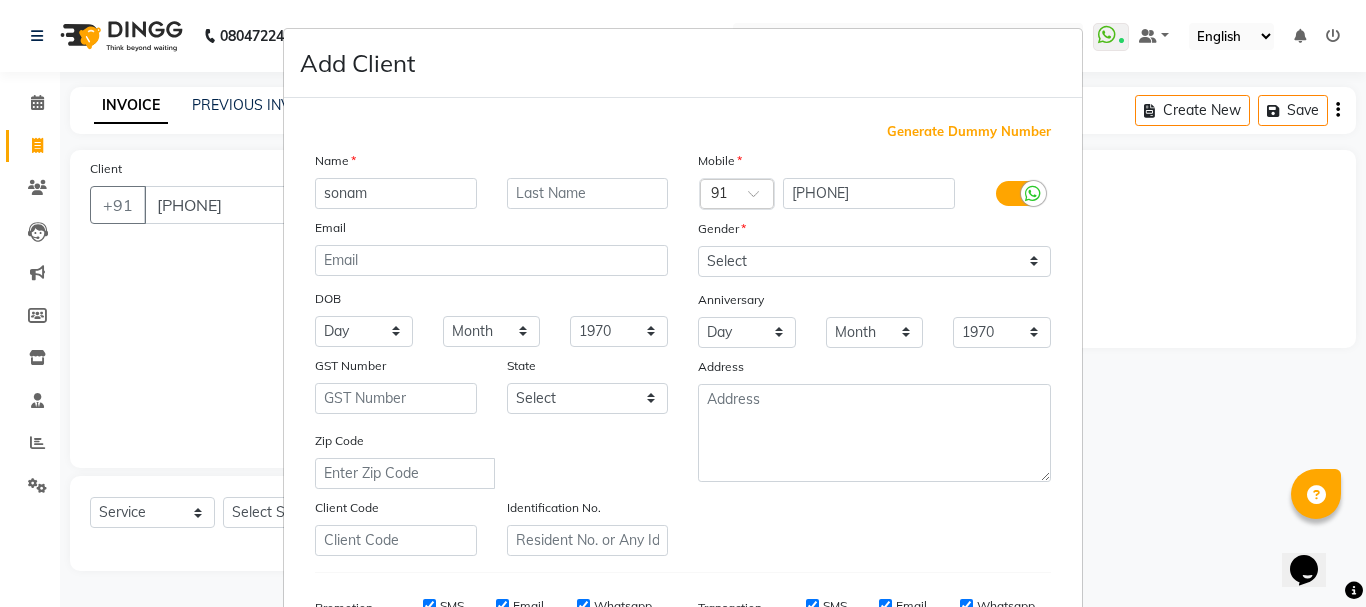type on "sonam" 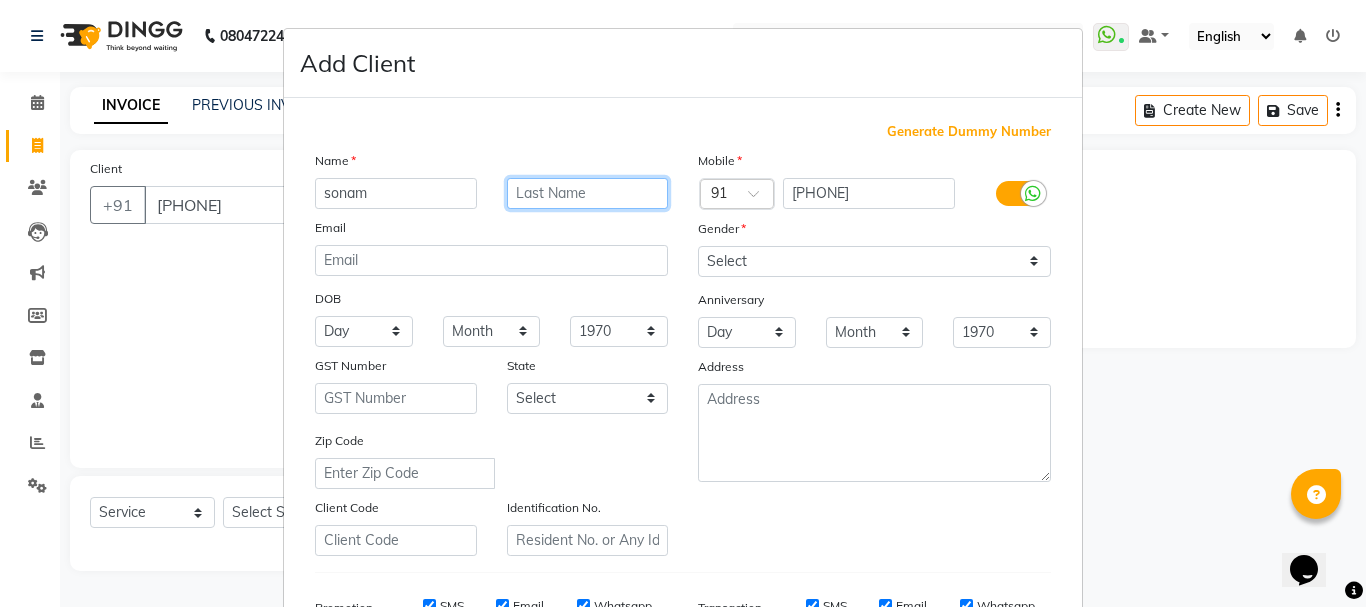 click at bounding box center (588, 193) 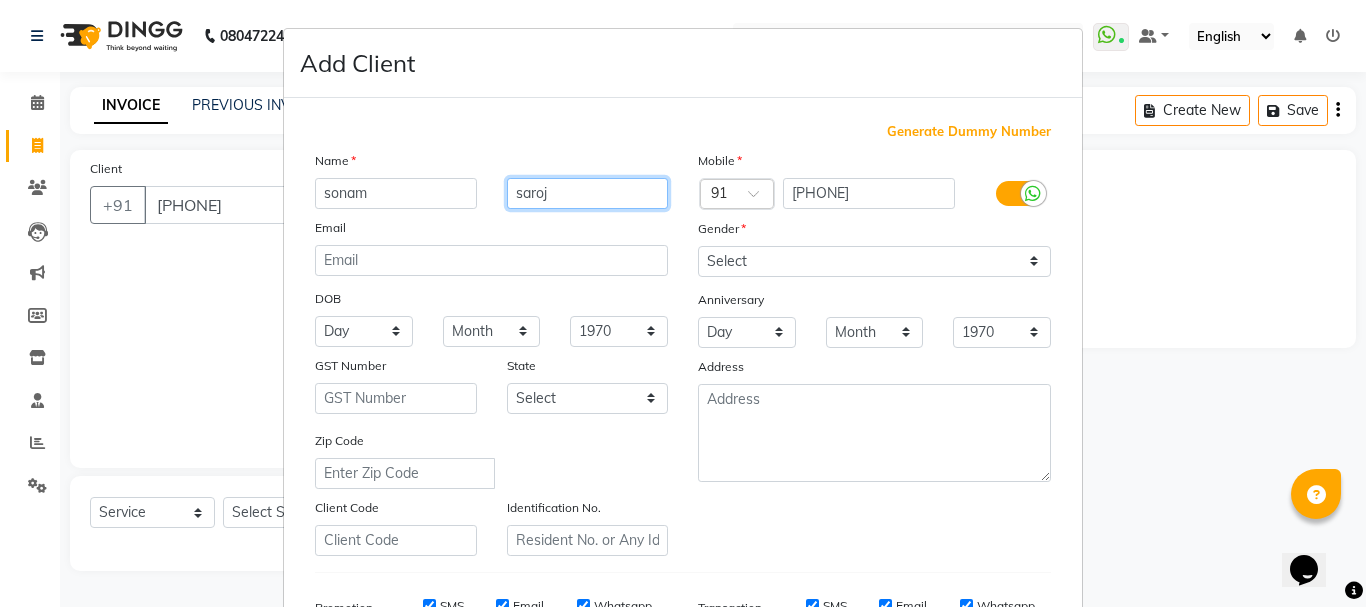 type on "saroj" 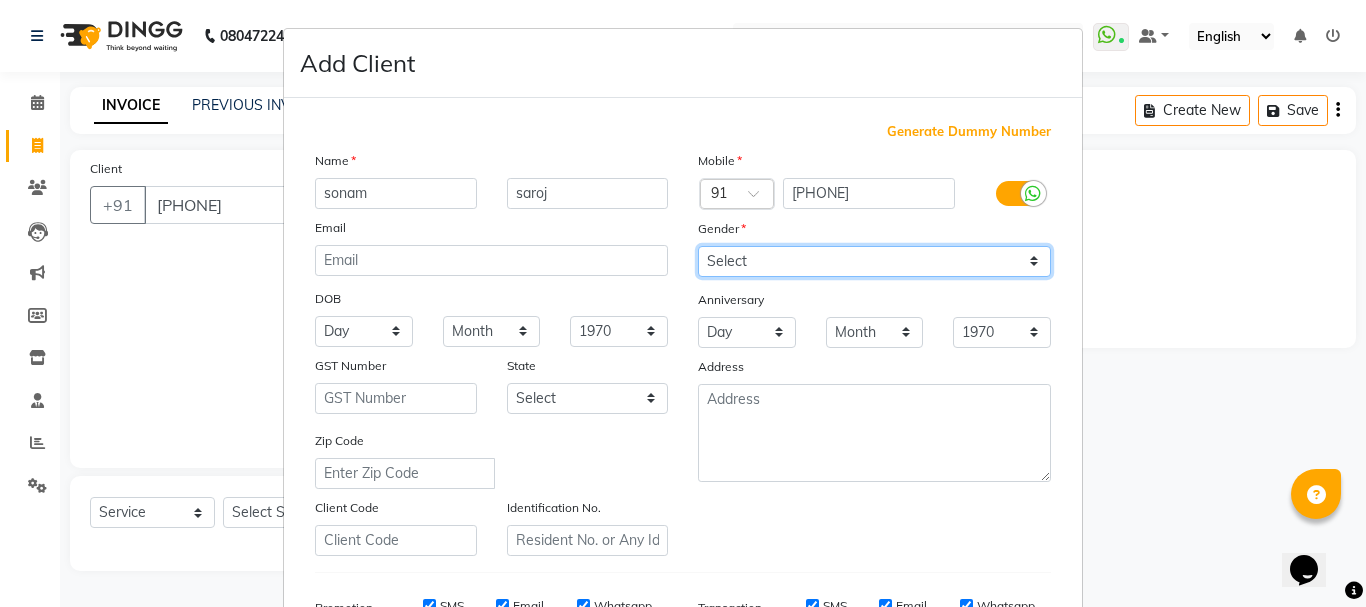 click on "Select Male Female Other Prefer Not To Say" at bounding box center (874, 261) 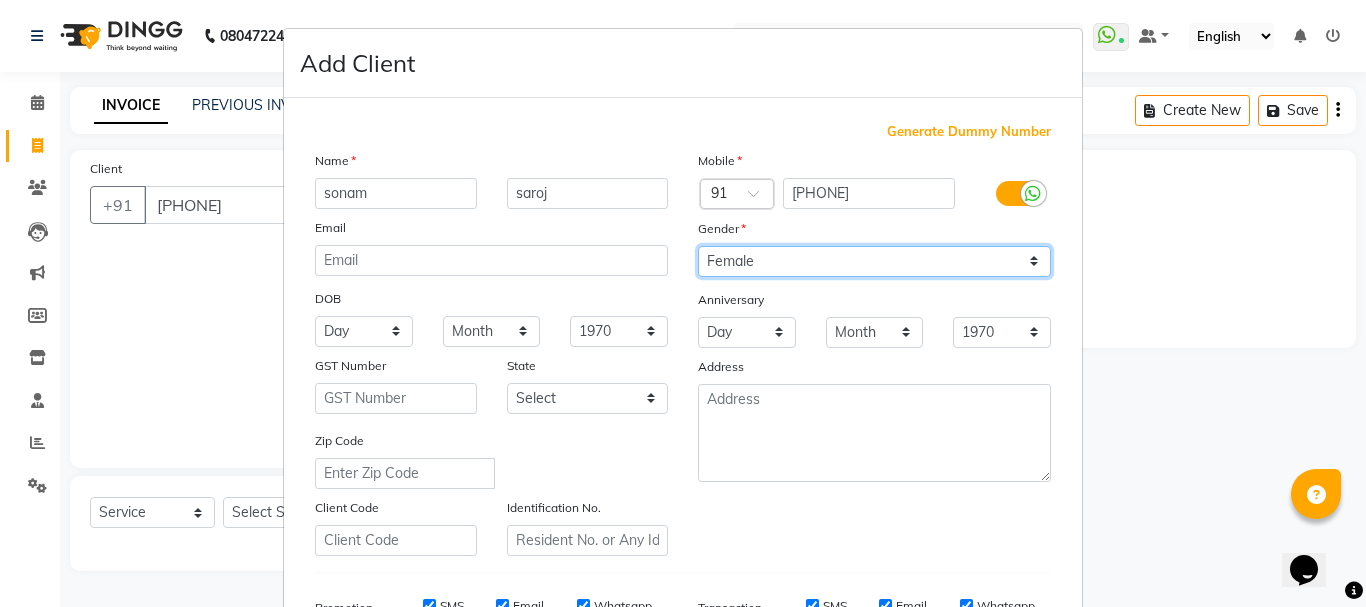 click on "Select Male Female Other Prefer Not To Say" at bounding box center (874, 261) 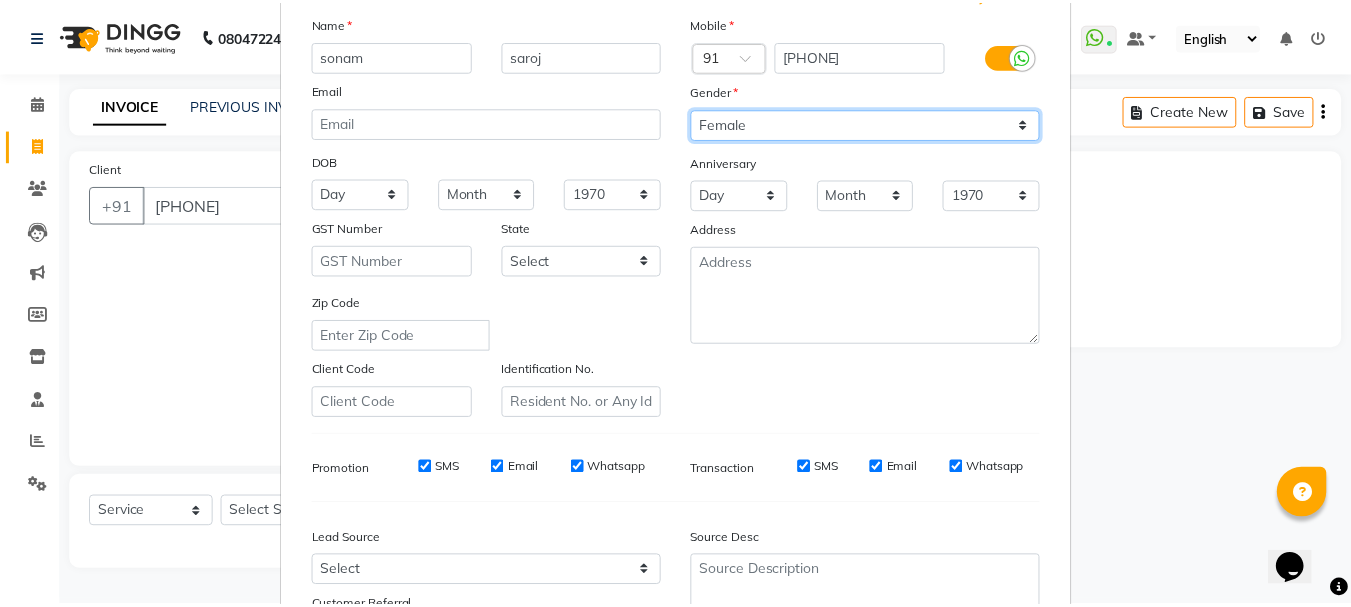 scroll, scrollTop: 300, scrollLeft: 0, axis: vertical 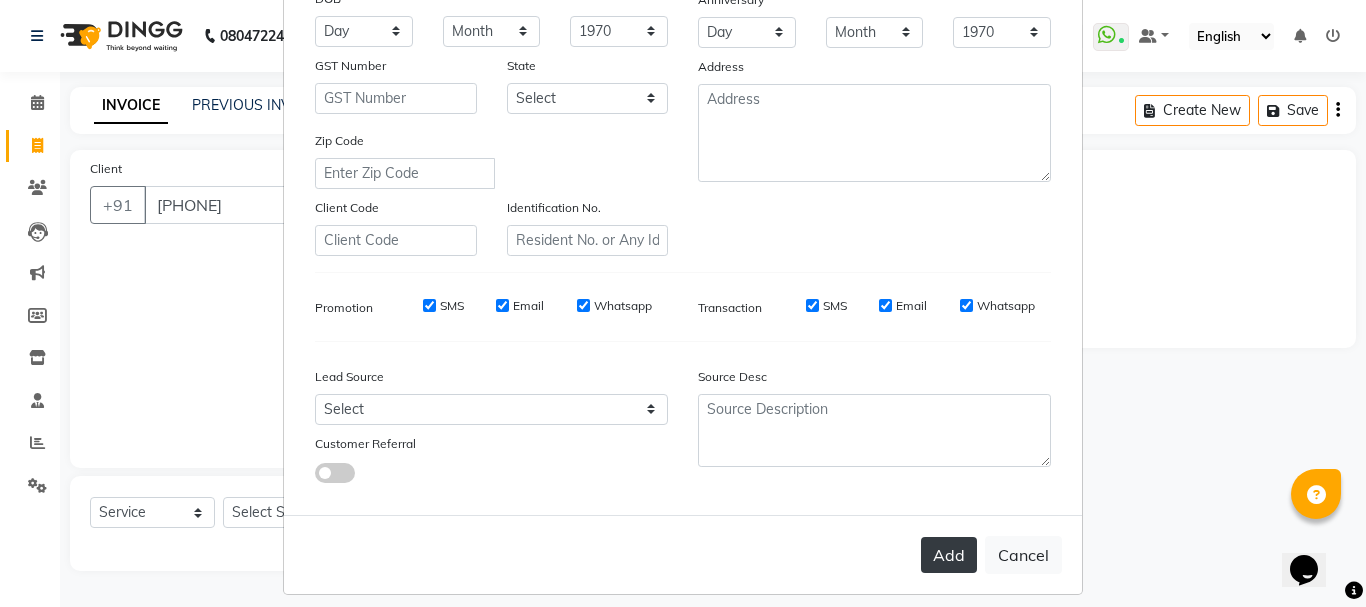 click on "Add" at bounding box center [949, 555] 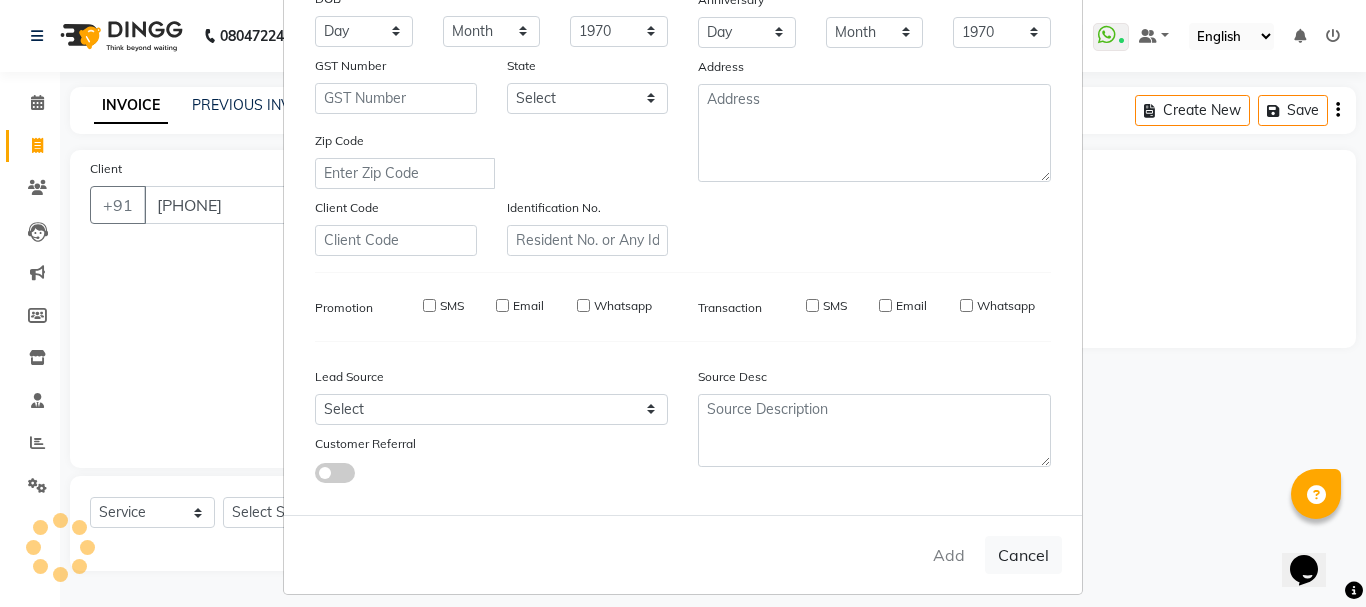 type on "99******16" 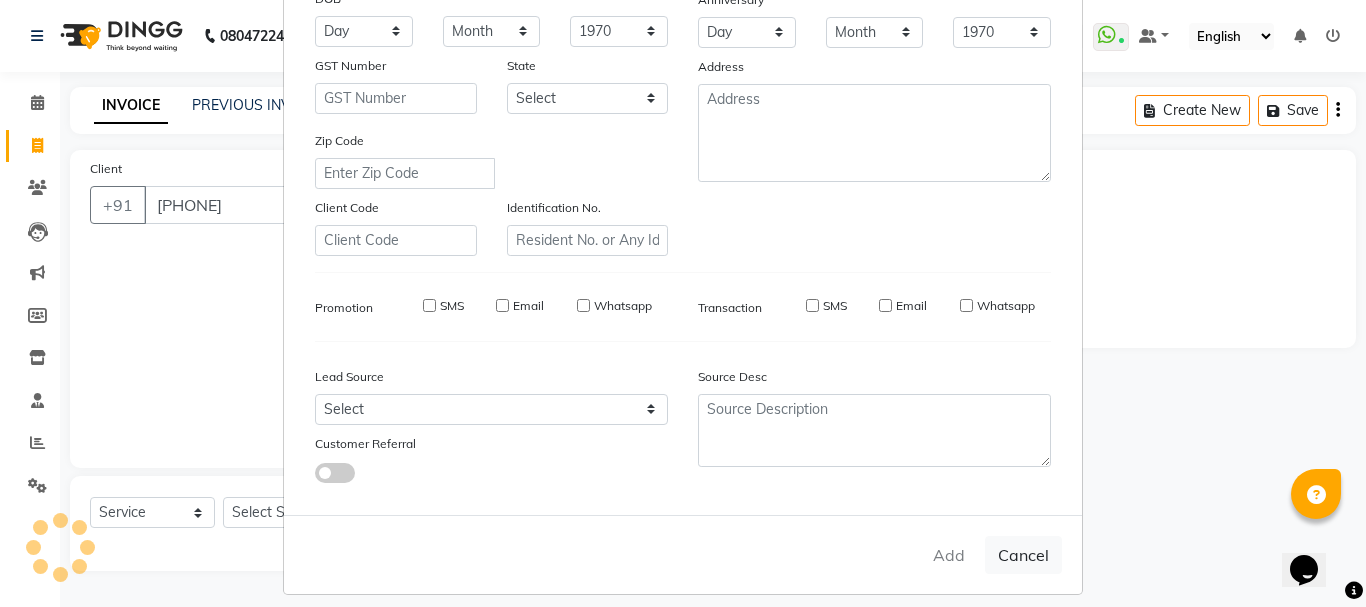 type 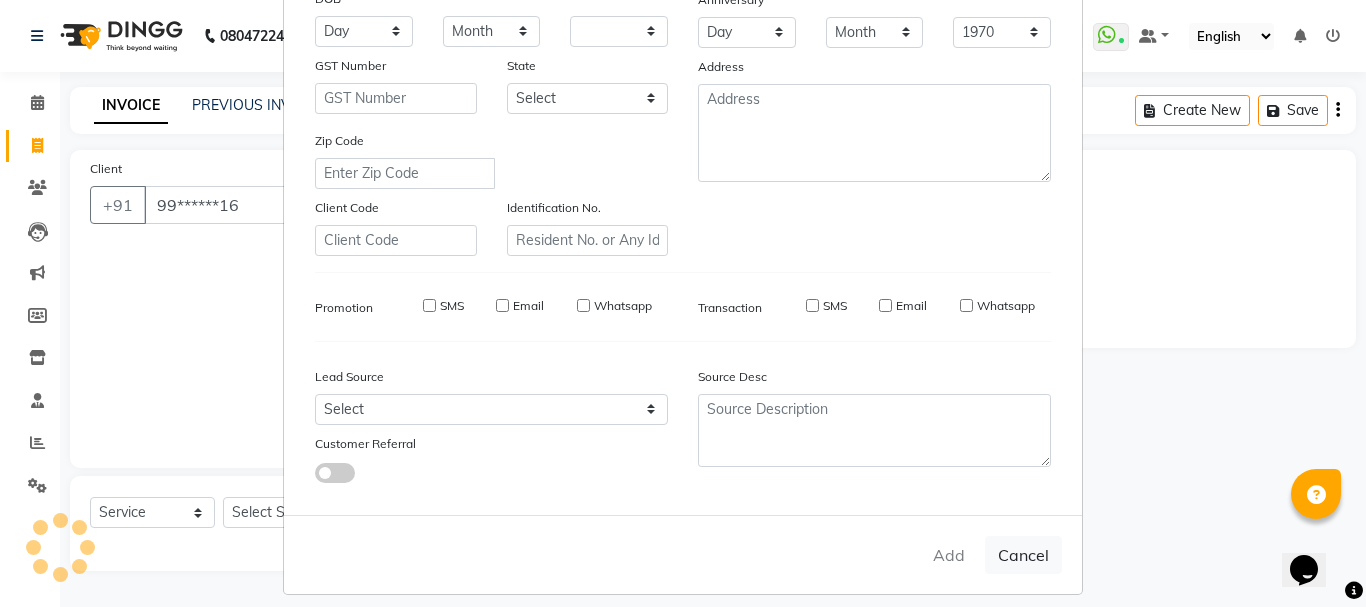 select 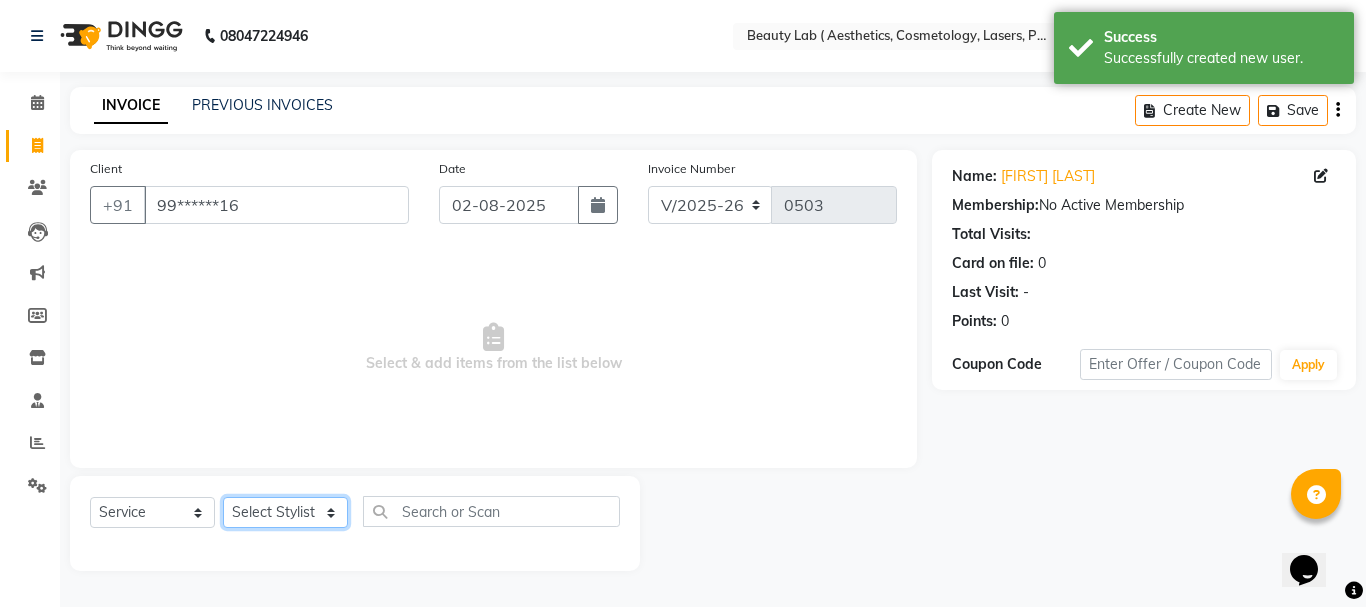 click on "Select Stylist Farha monali neha nishu sarika" 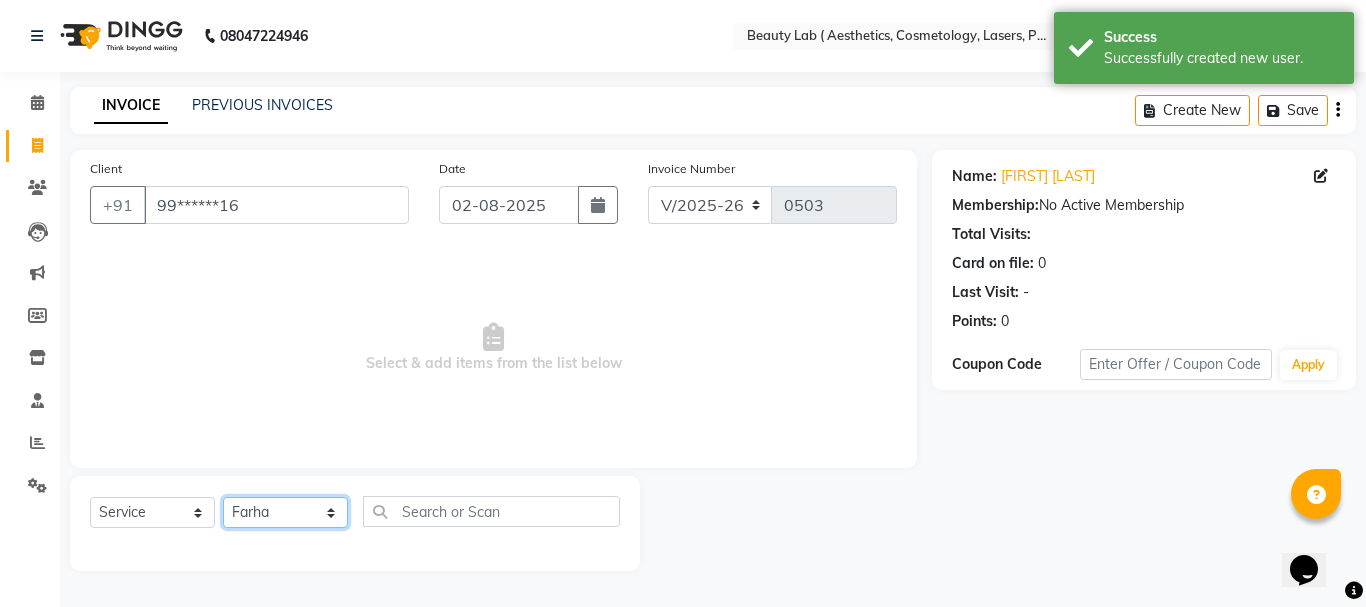 click on "Select Stylist Farha monali neha nishu sarika" 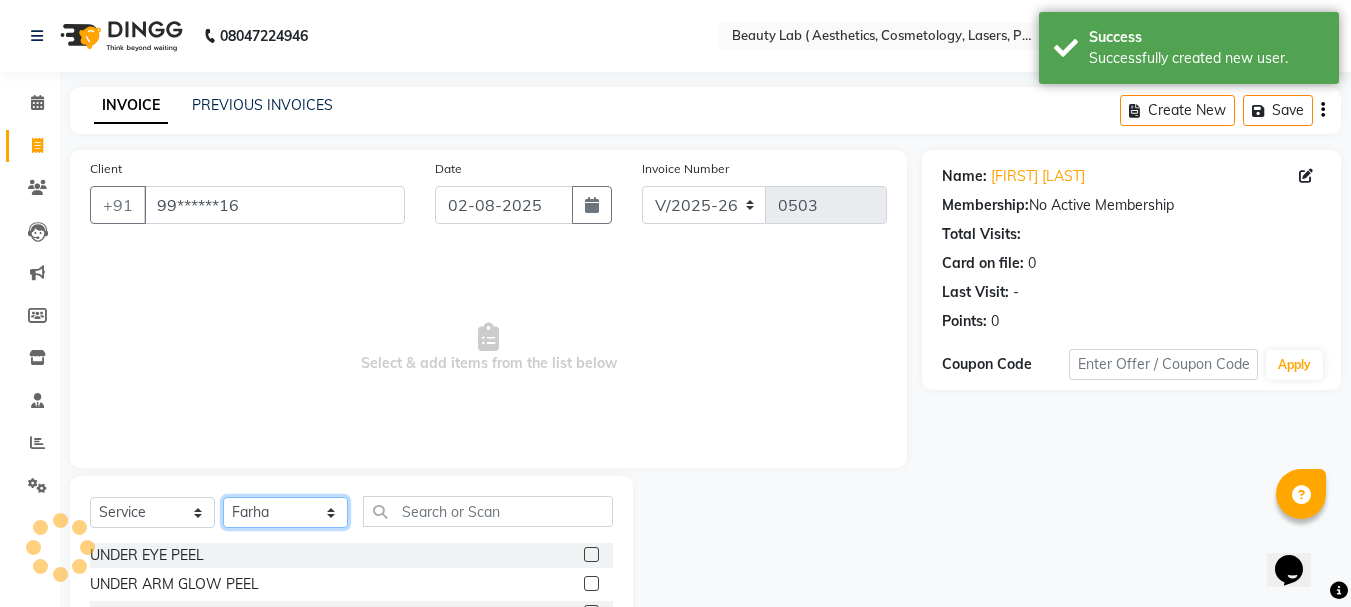 click on "Select Stylist Farha monali neha nishu sarika" 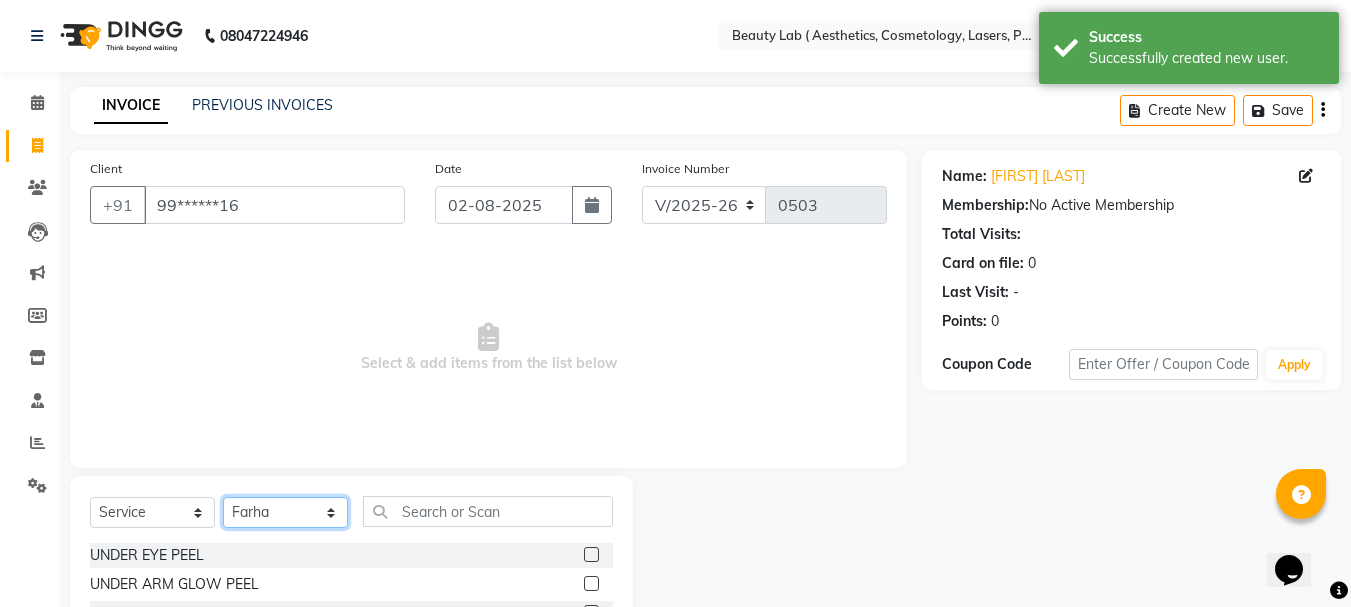select on "59942" 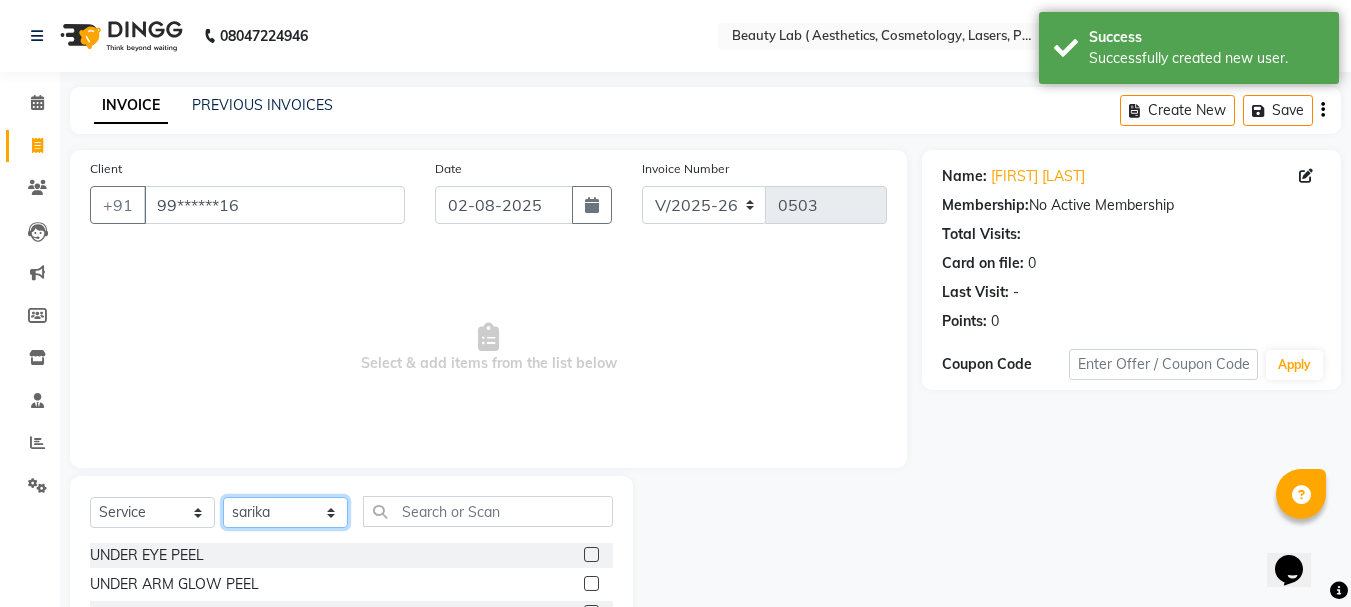 click on "Select Stylist Farha monali neha nishu sarika" 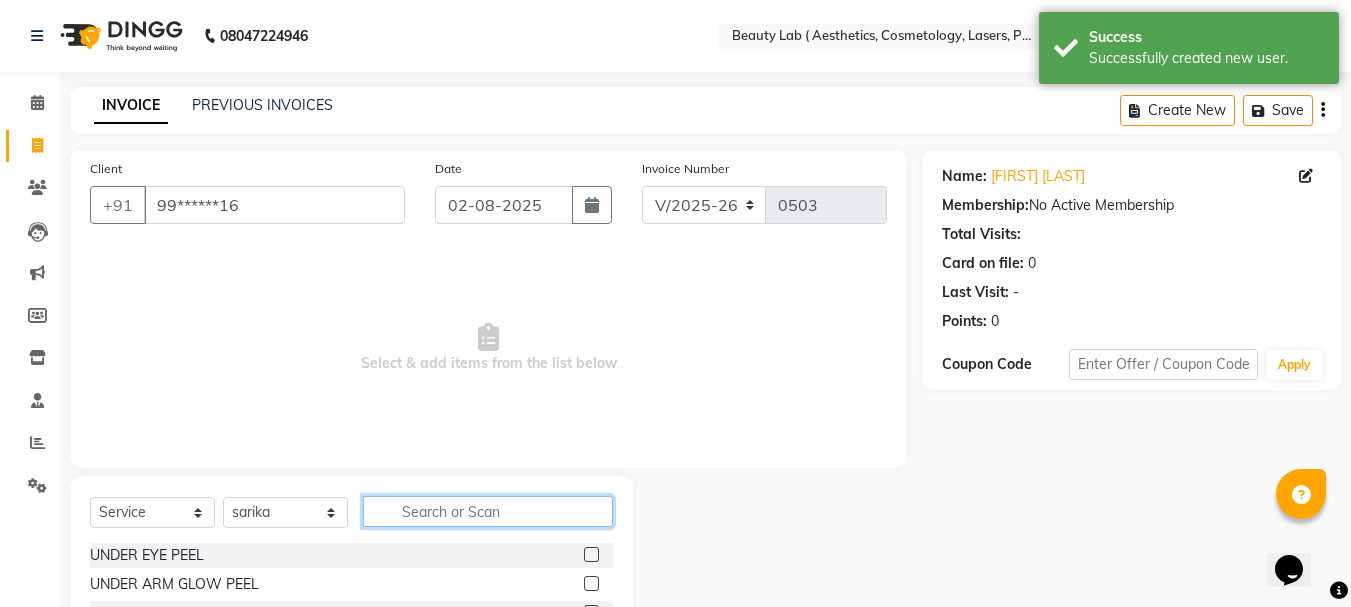 click 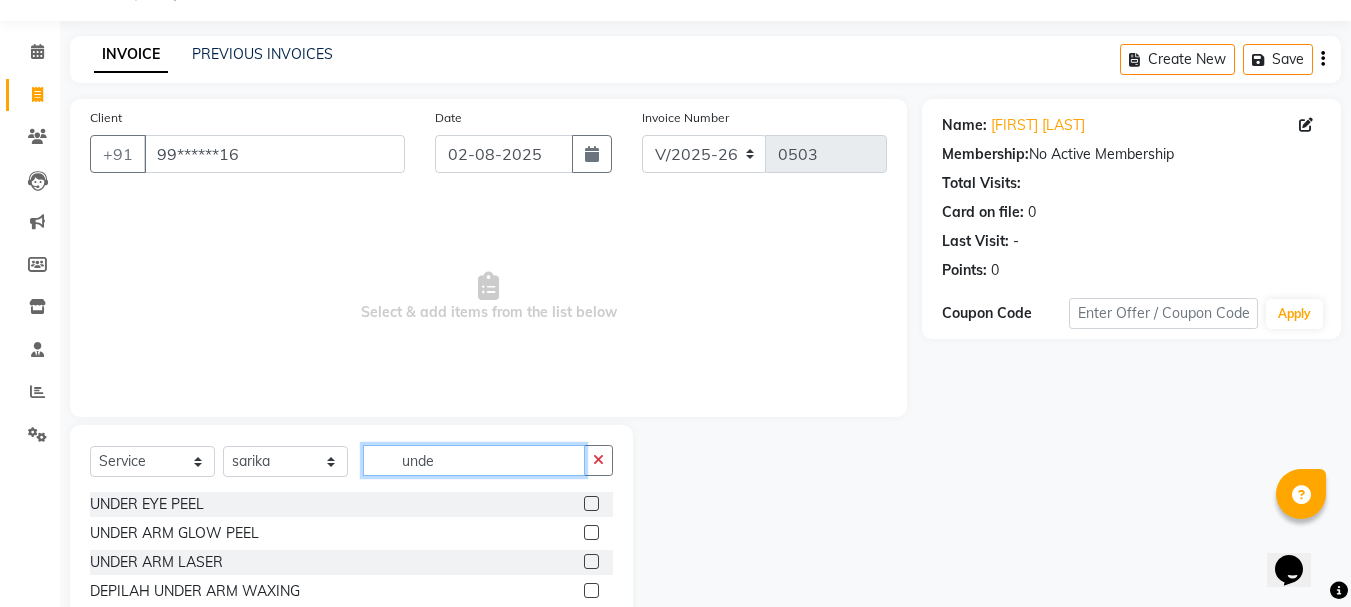scroll, scrollTop: 139, scrollLeft: 0, axis: vertical 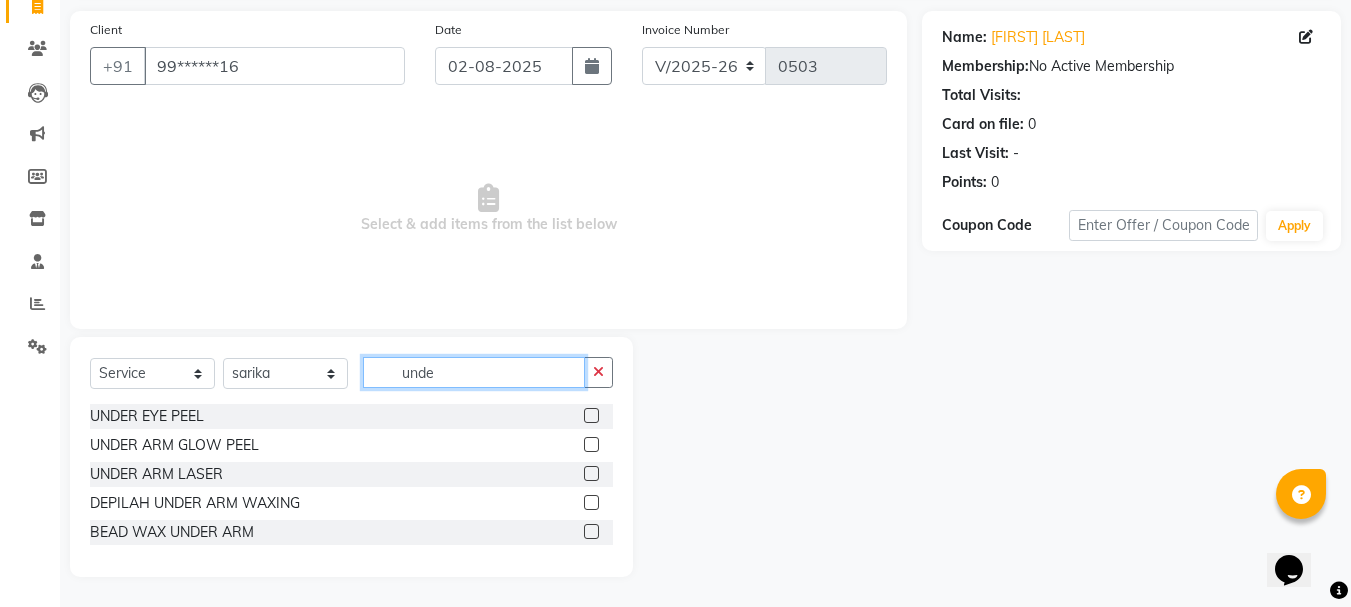 type on "unde" 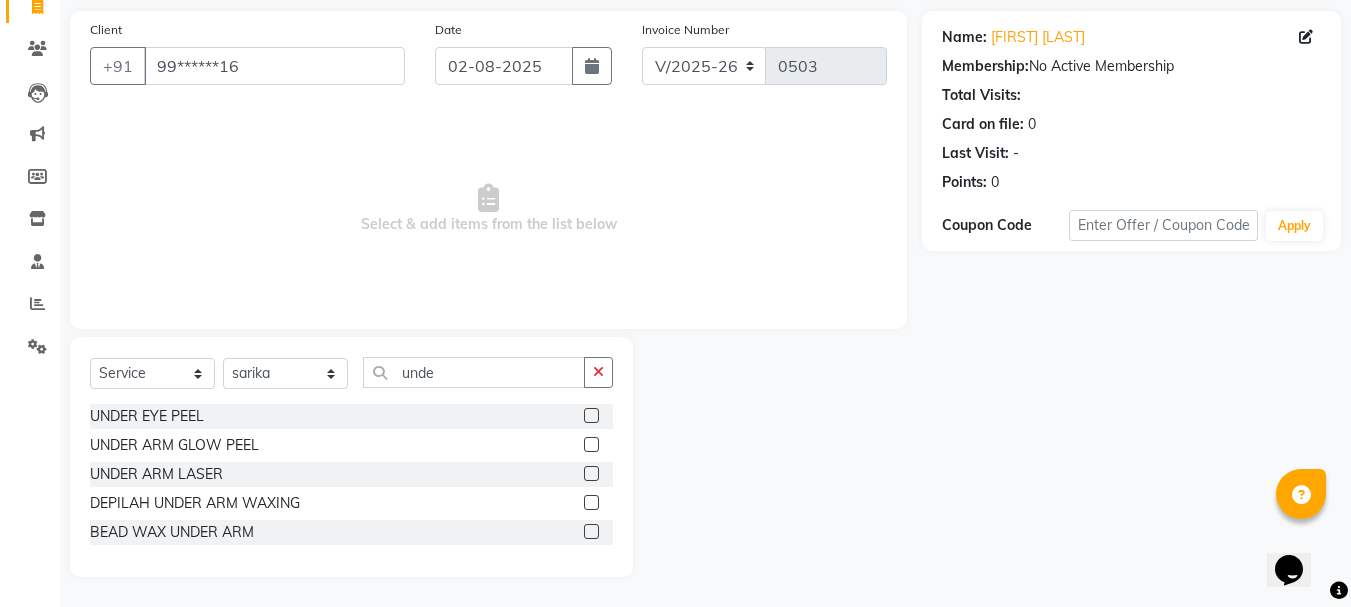 click 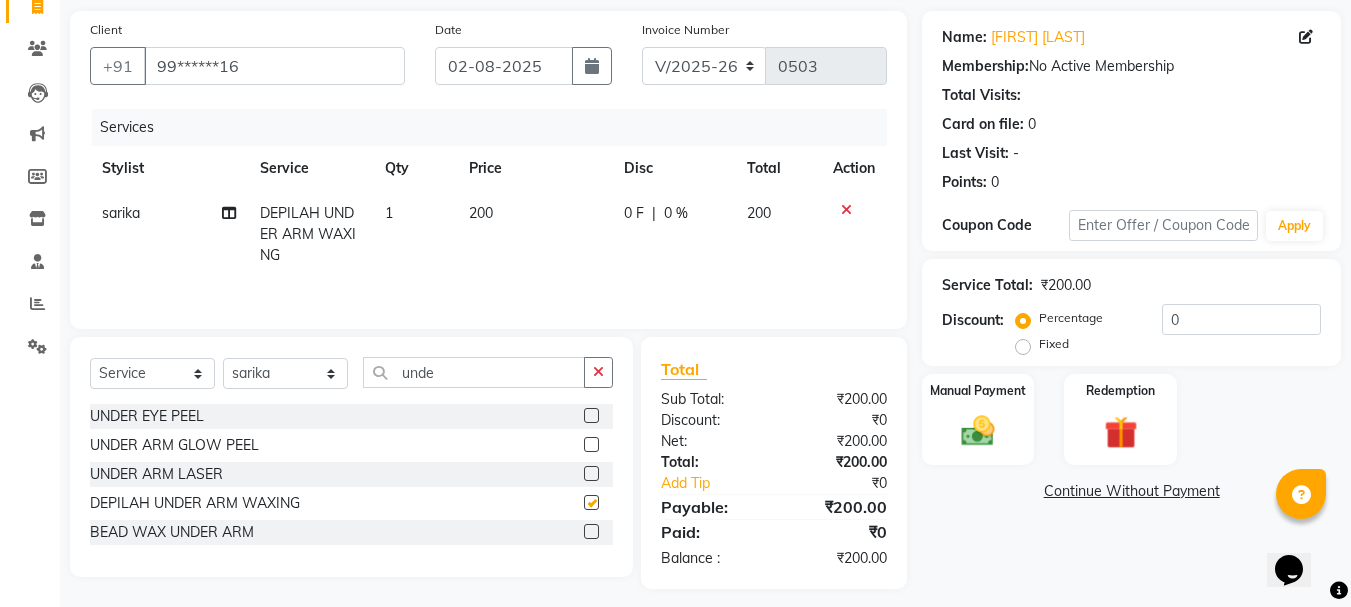 checkbox on "false" 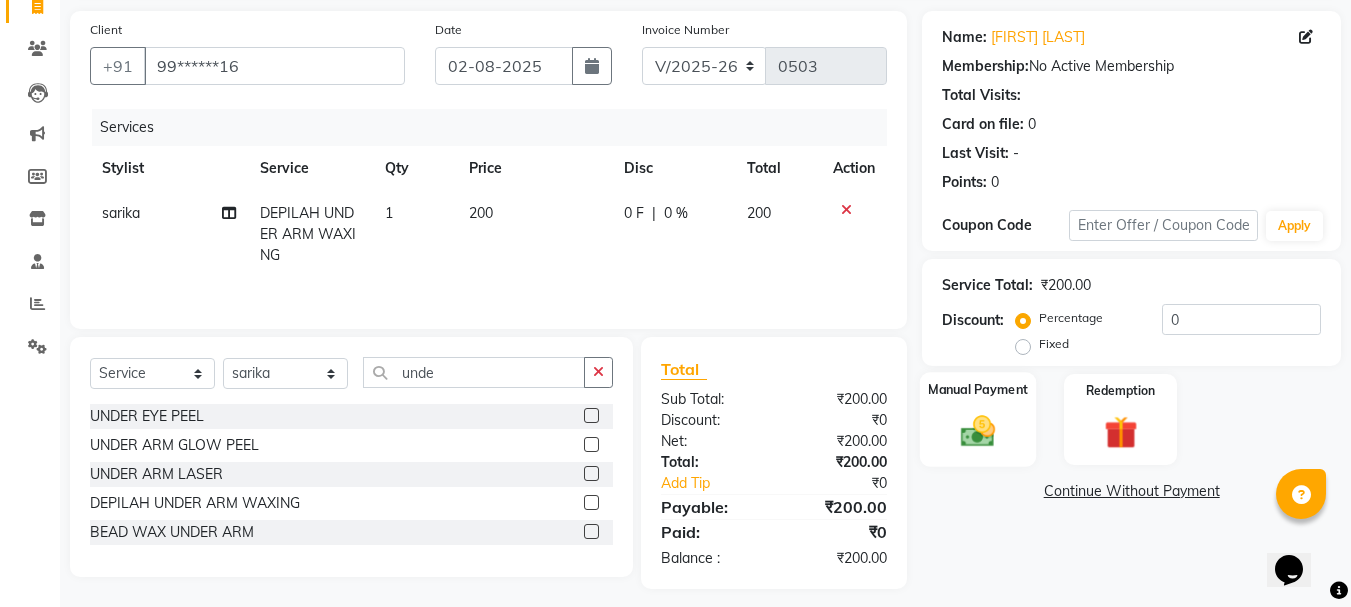 click 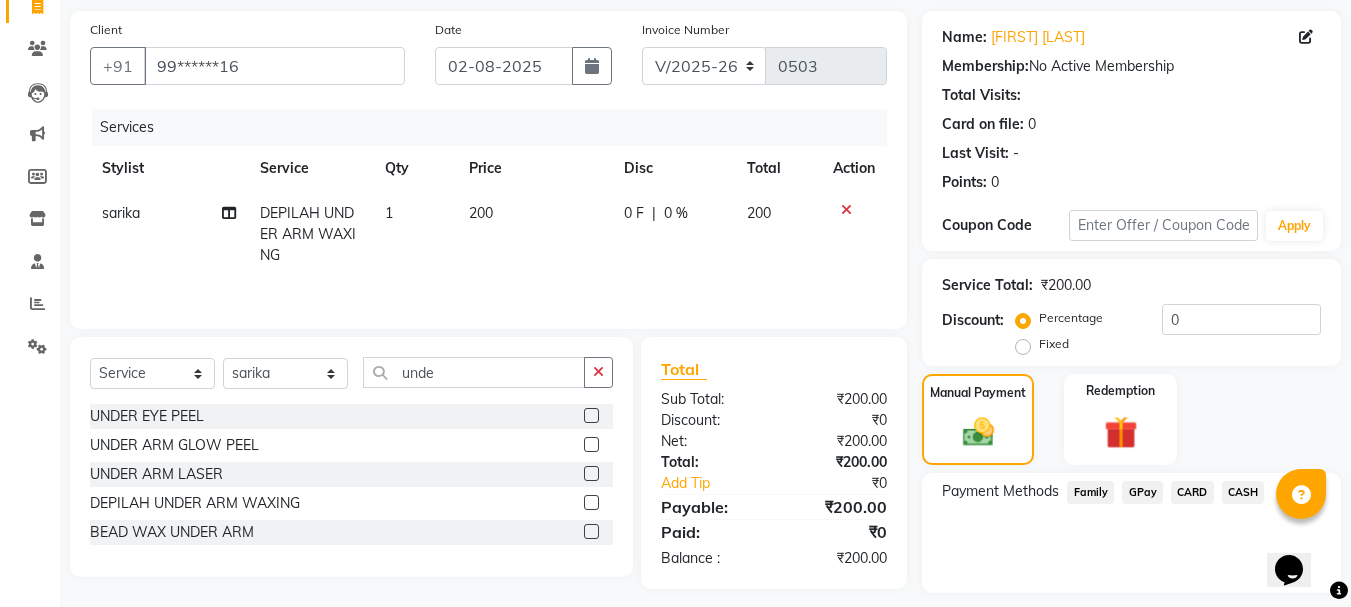 click on "GPay" 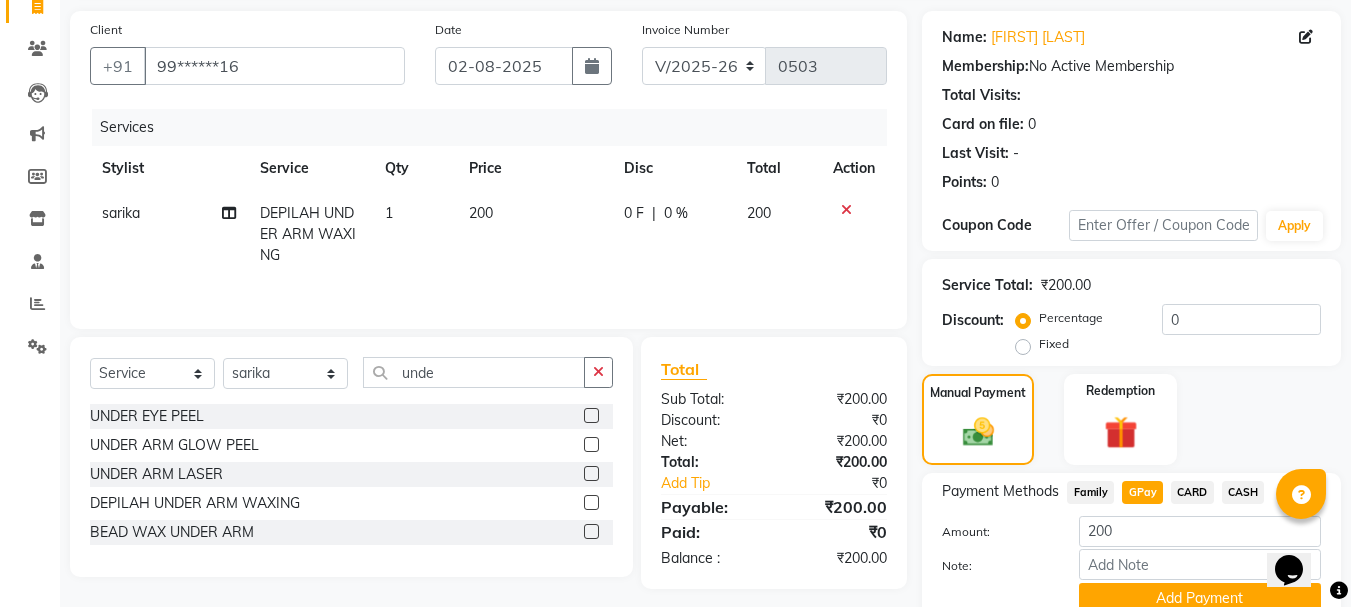 click on "GPay" 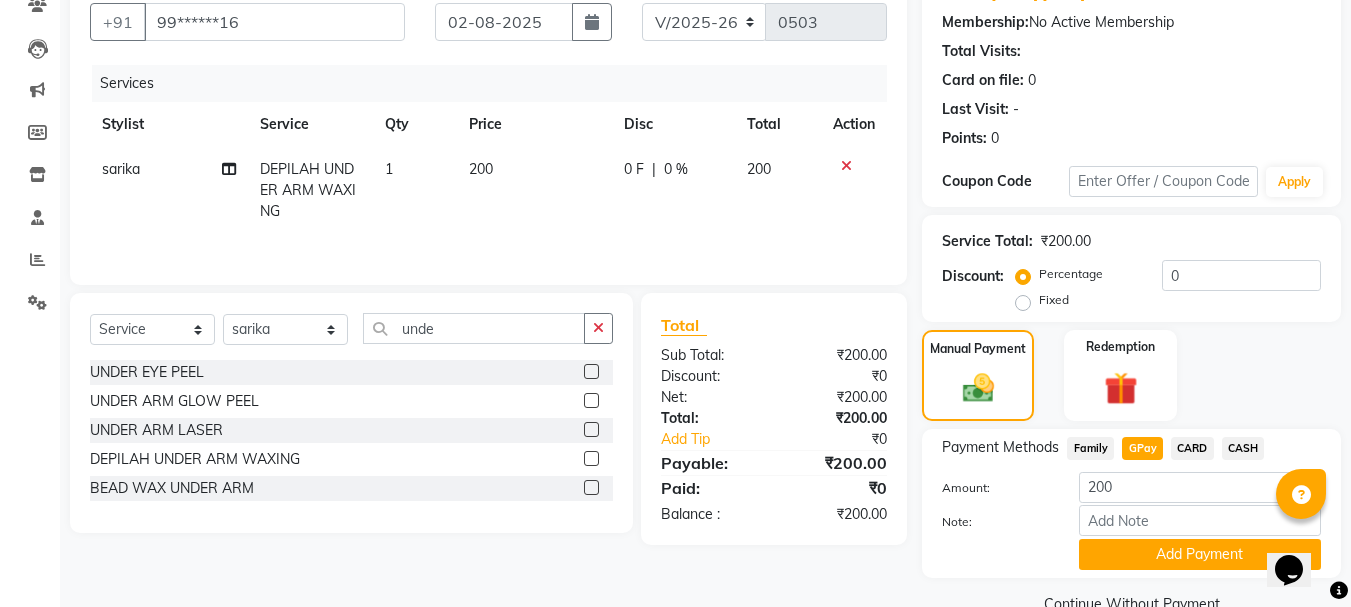 scroll, scrollTop: 225, scrollLeft: 0, axis: vertical 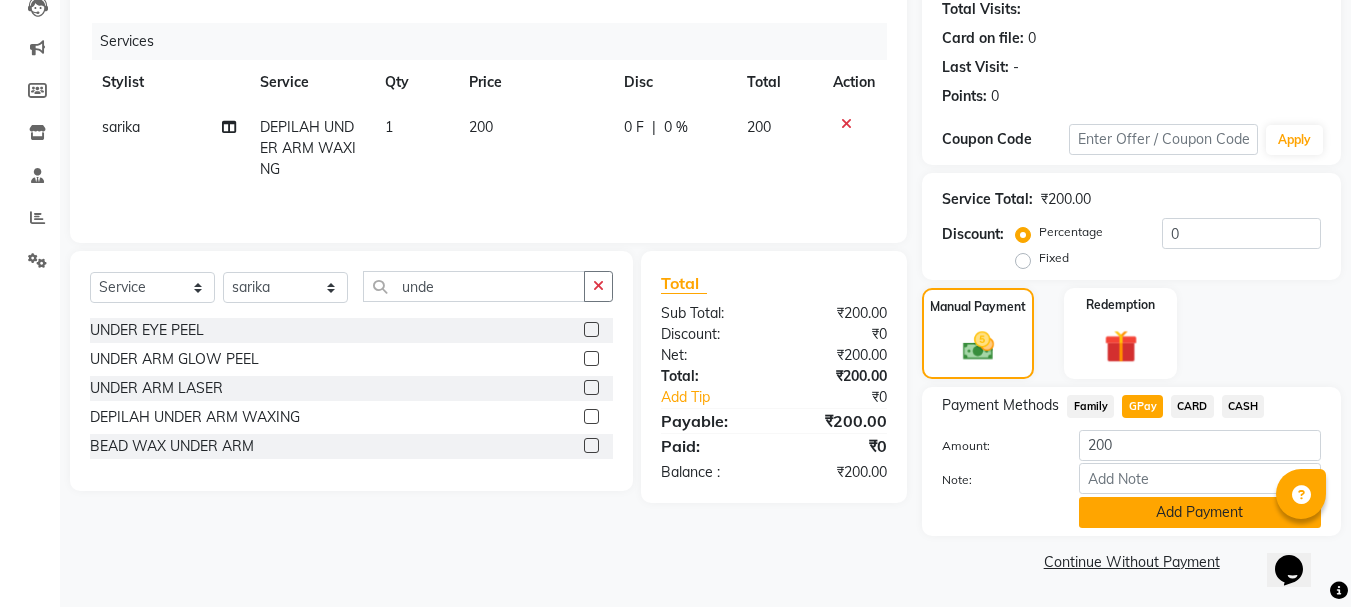click on "Add Payment" 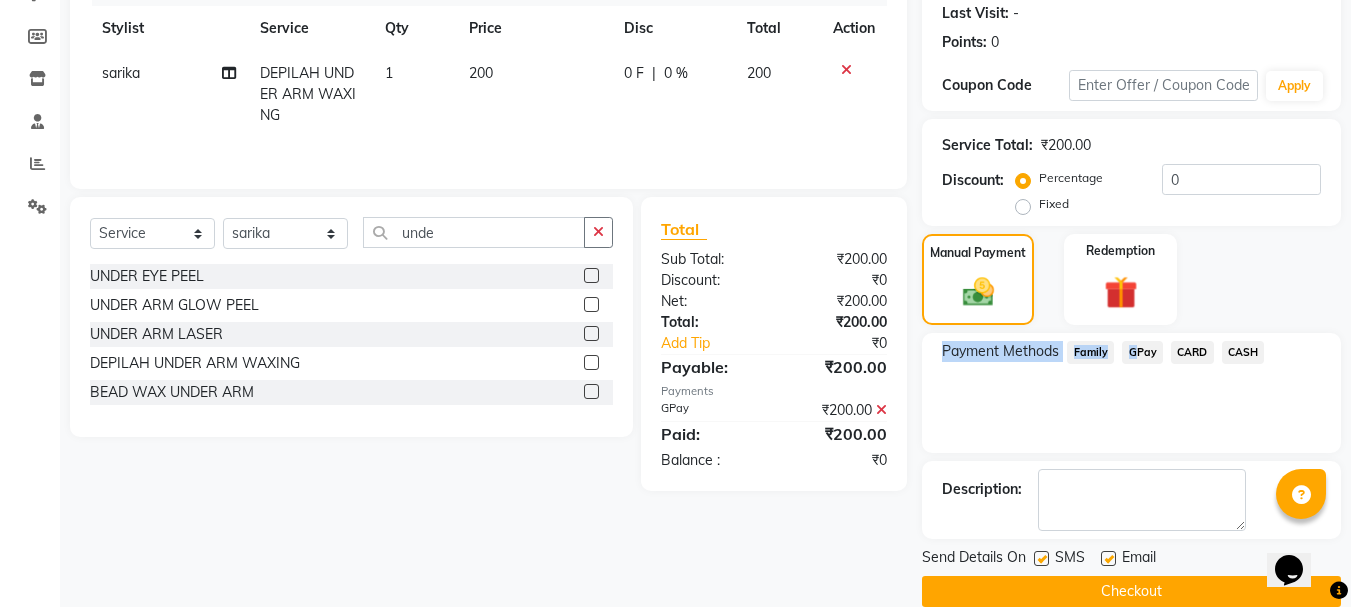 scroll, scrollTop: 309, scrollLeft: 0, axis: vertical 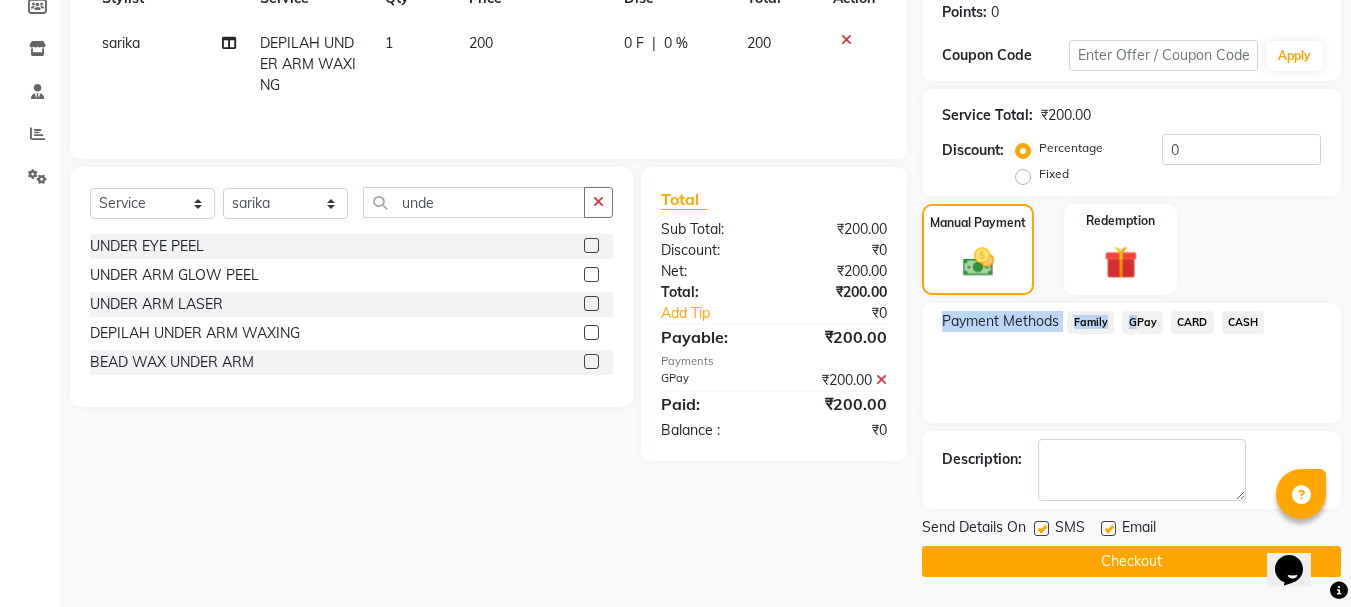 click on "Checkout" 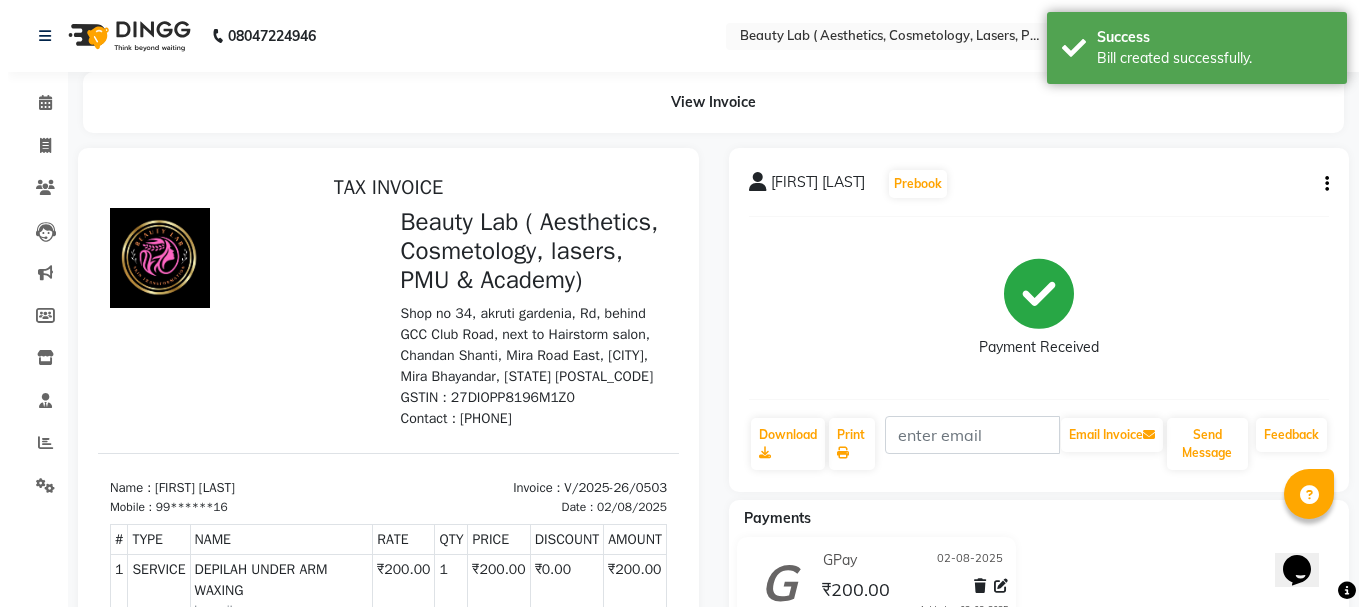 scroll, scrollTop: 0, scrollLeft: 0, axis: both 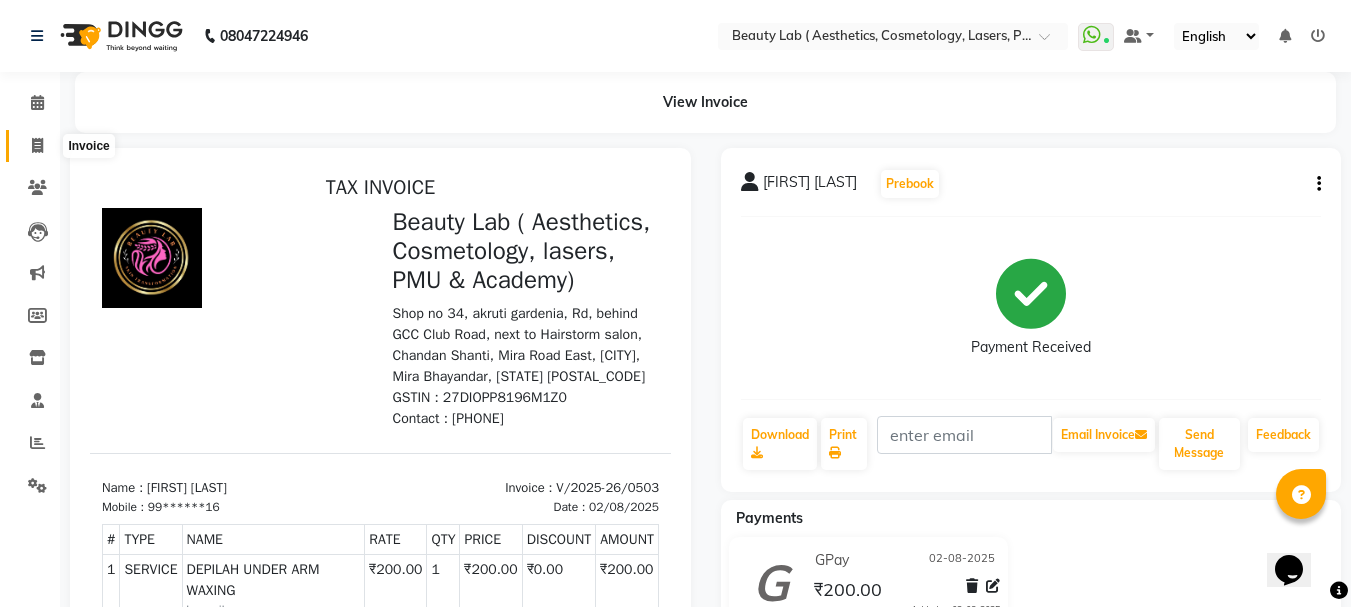 click 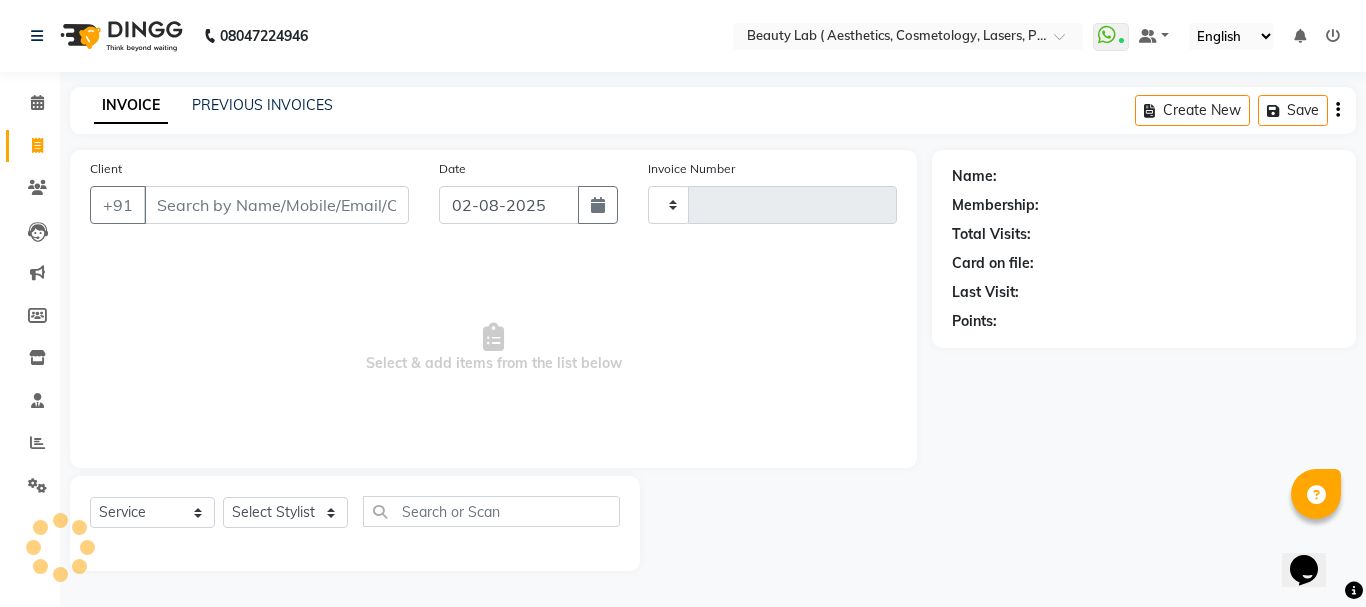 type on "0504" 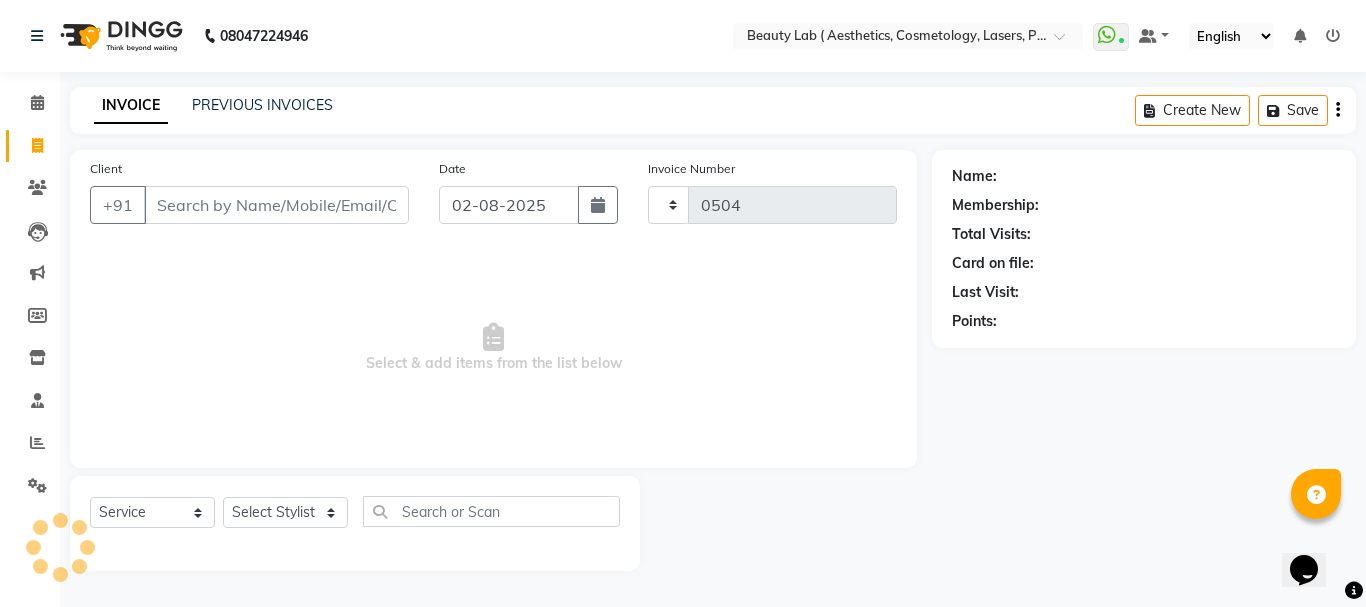 select on "7169" 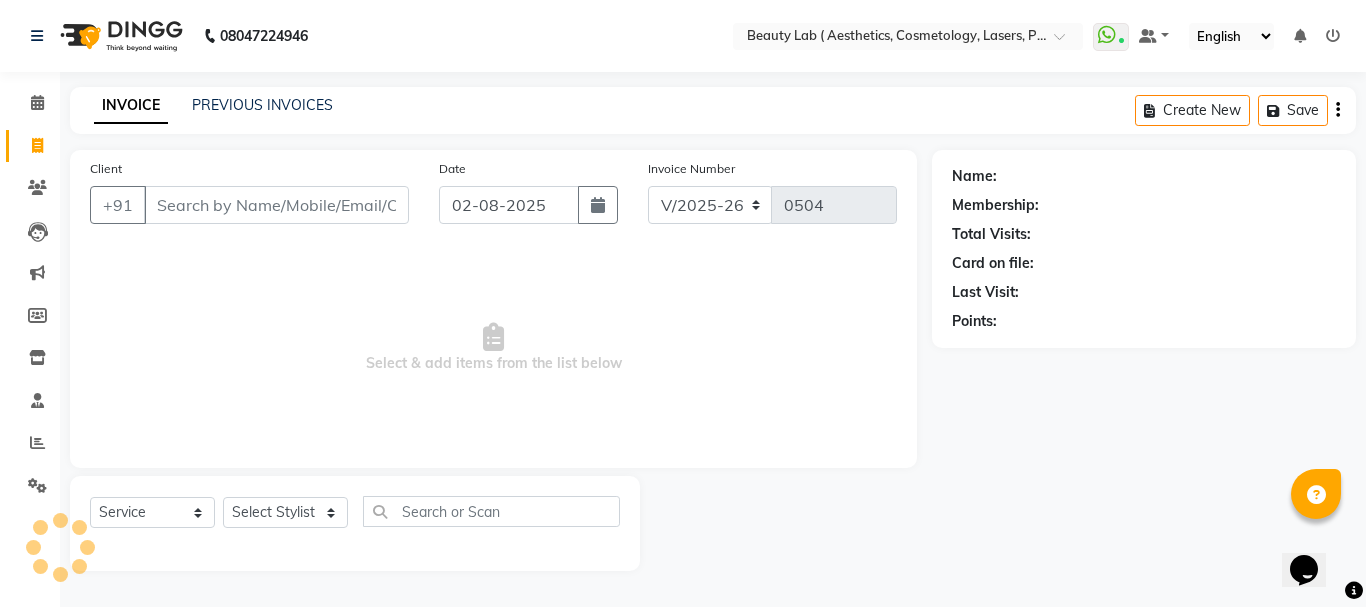 click on "Client" at bounding box center [276, 205] 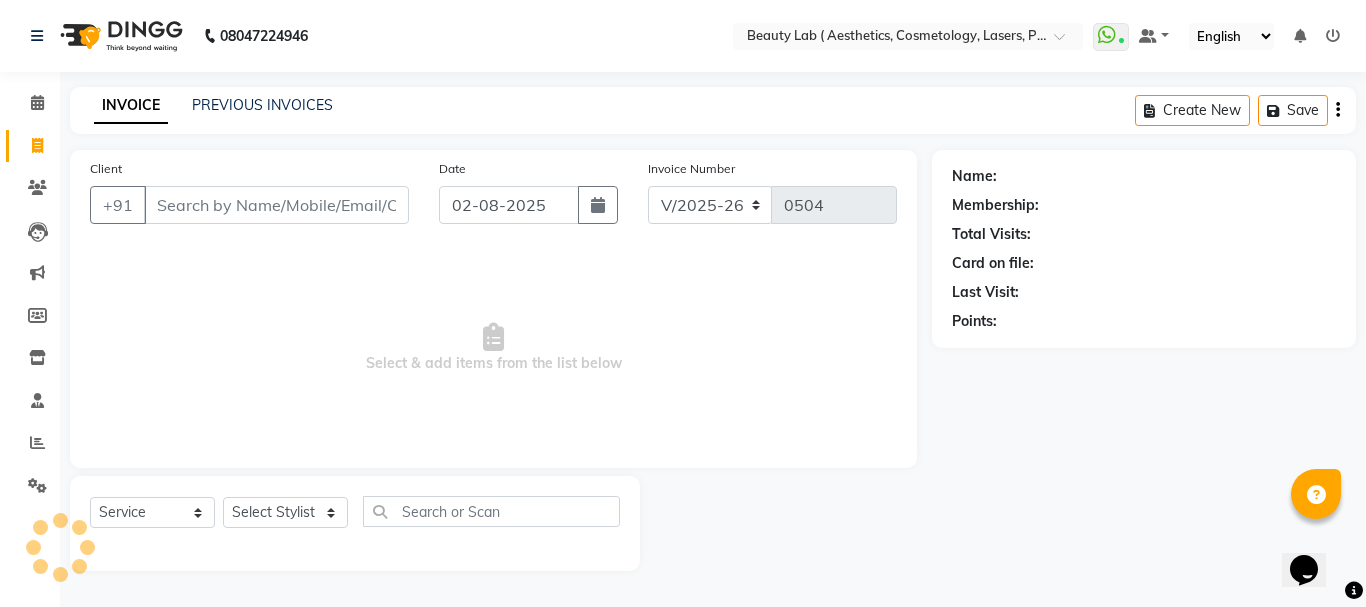 click on "Client" at bounding box center (276, 205) 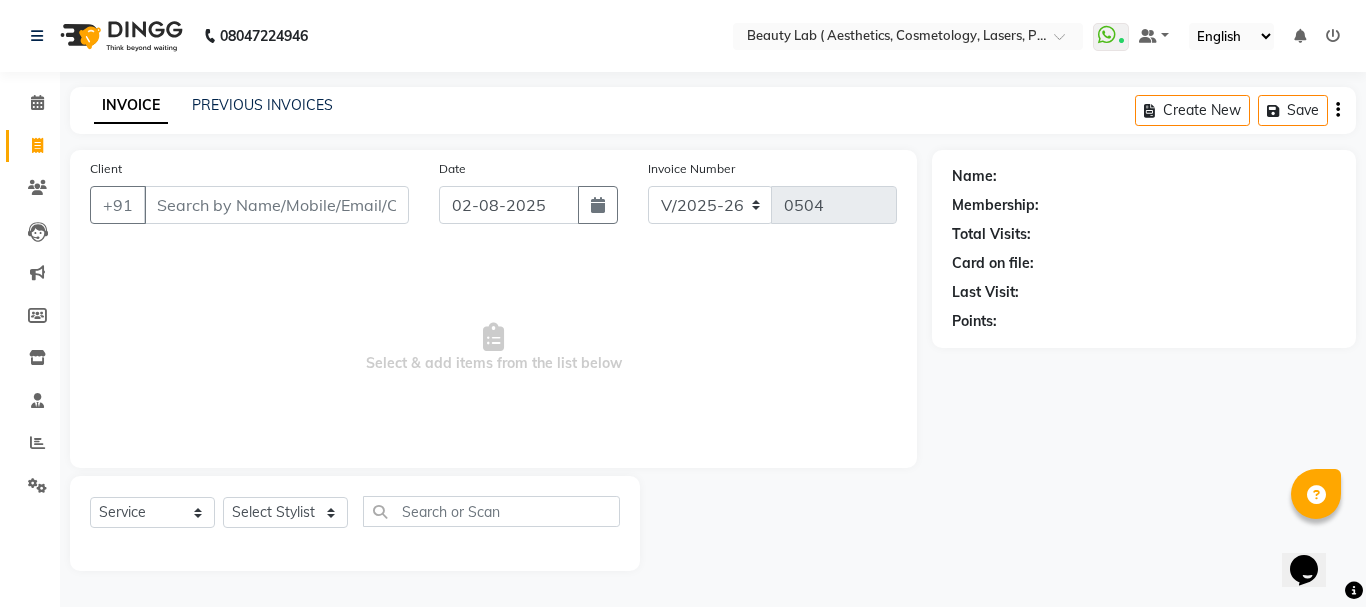 click on "Client" at bounding box center [276, 205] 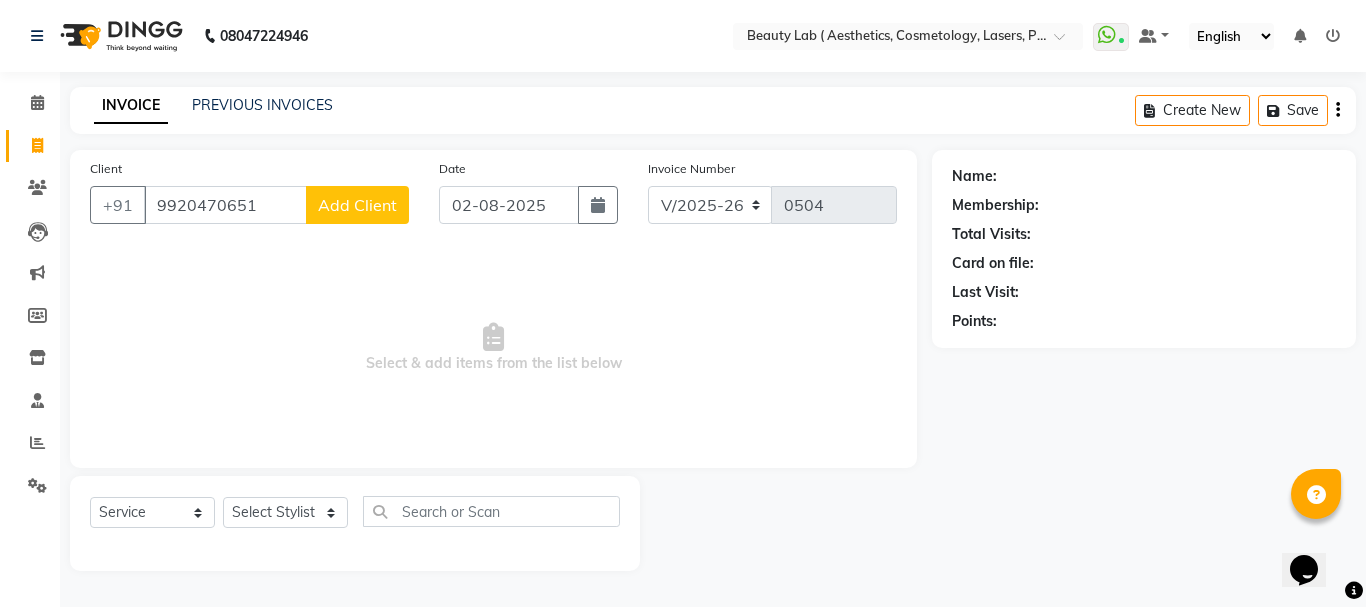 type on "9920470651" 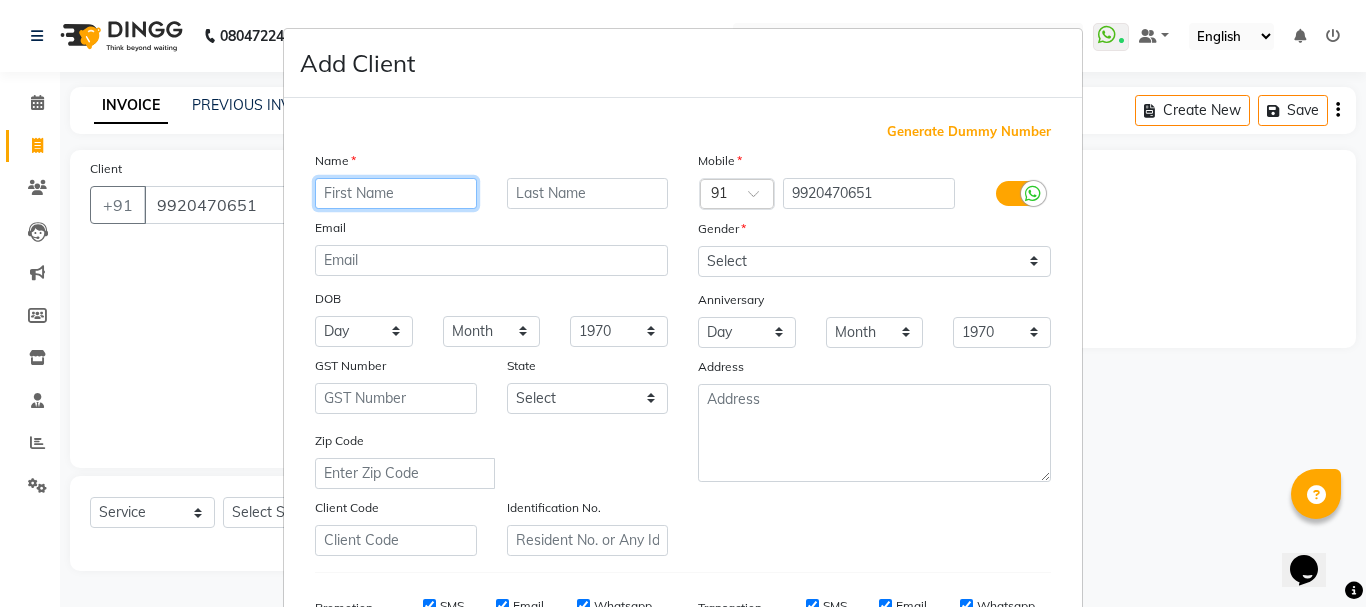 click at bounding box center (396, 193) 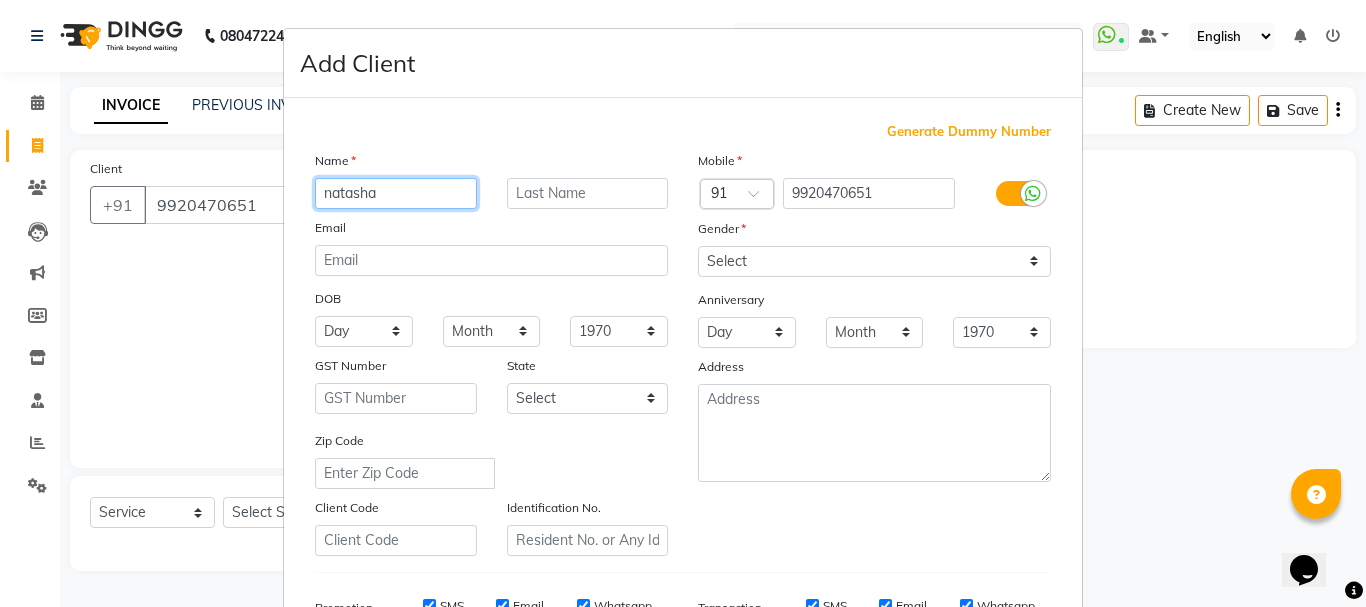 type on "natasha" 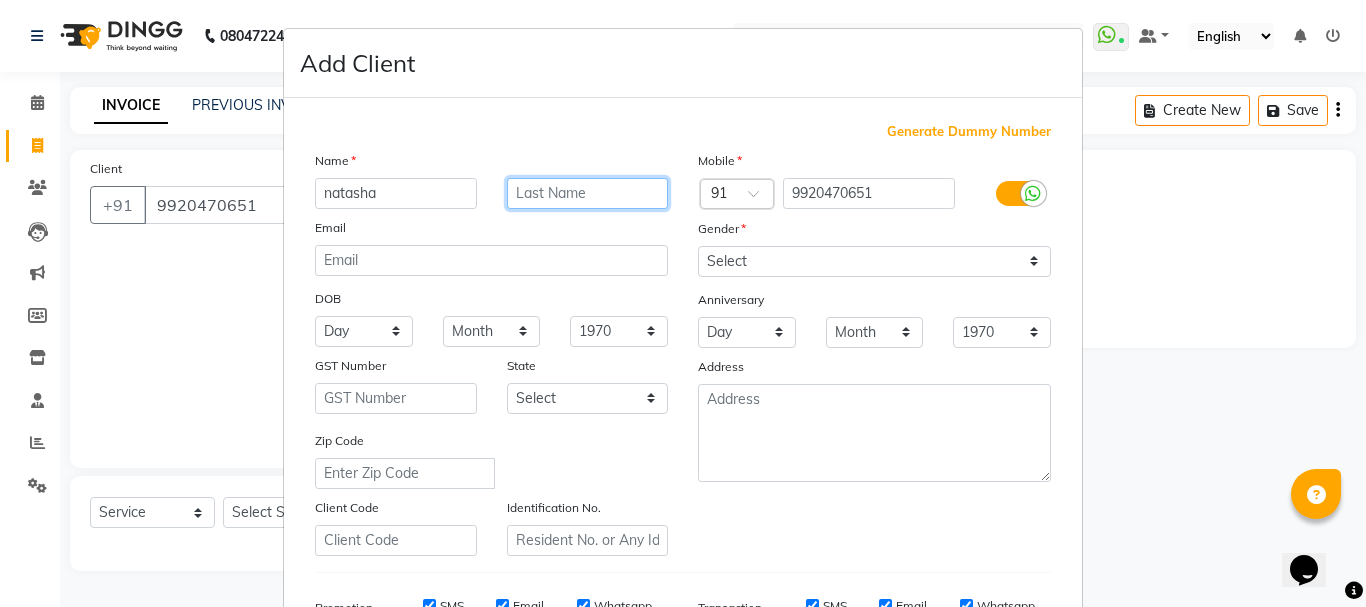 click at bounding box center [588, 193] 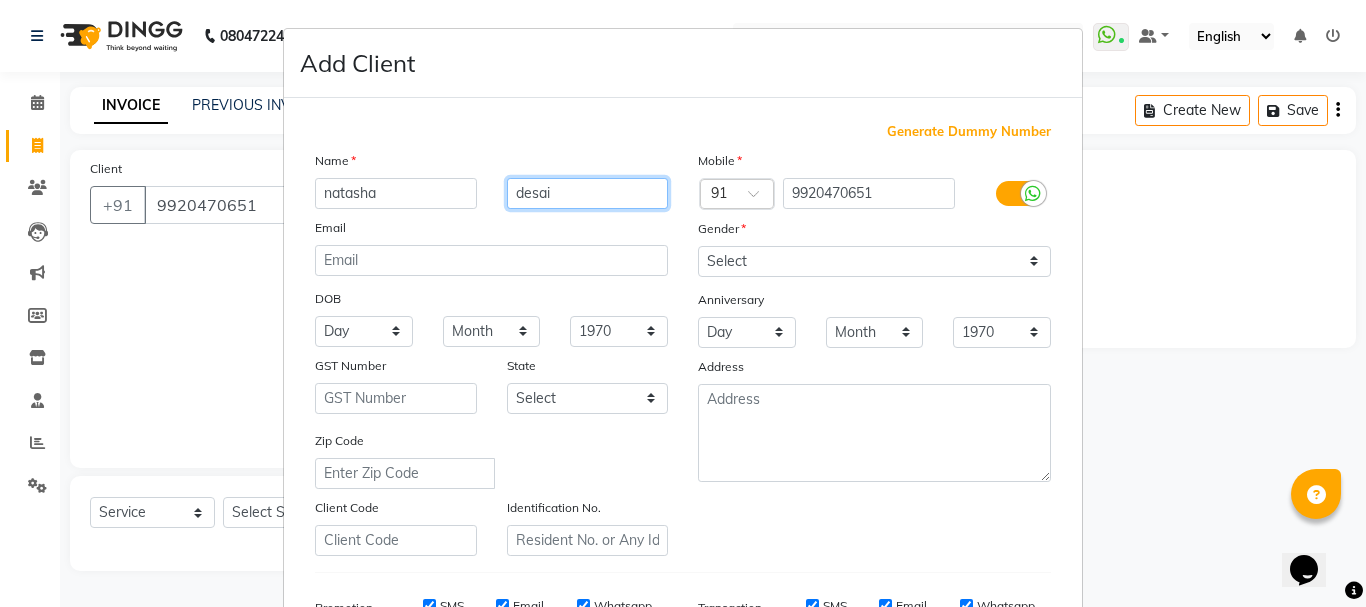 type on "desai" 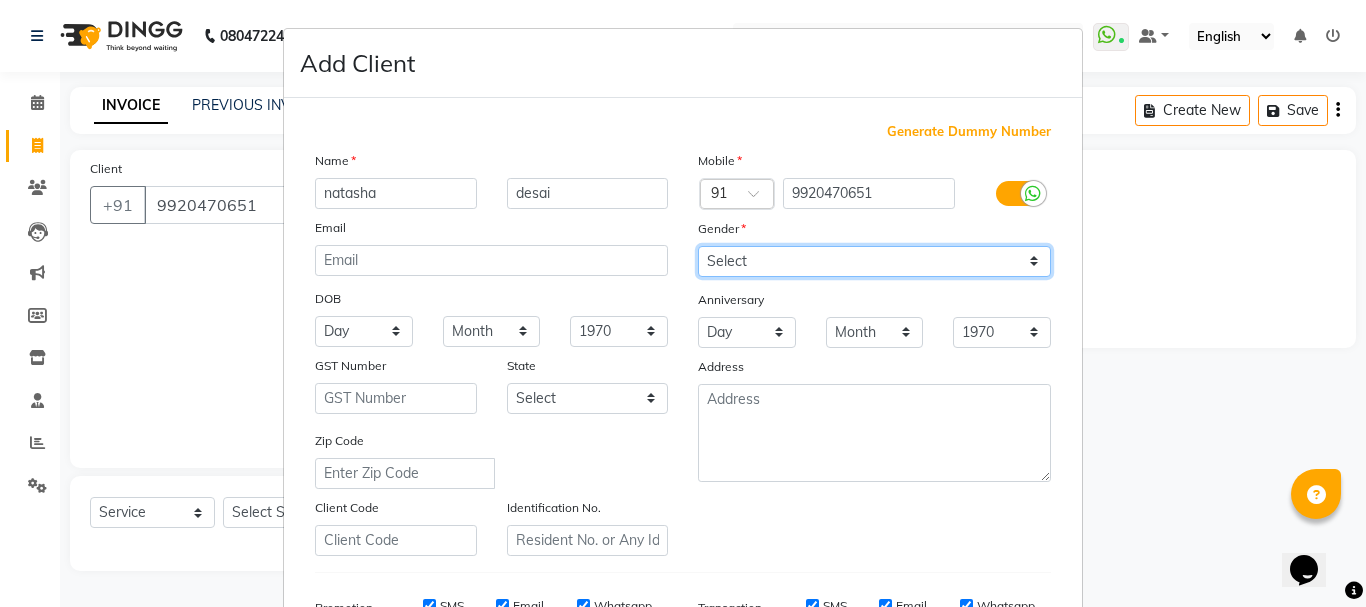 click on "Select Male Female Other Prefer Not To Say" at bounding box center [874, 261] 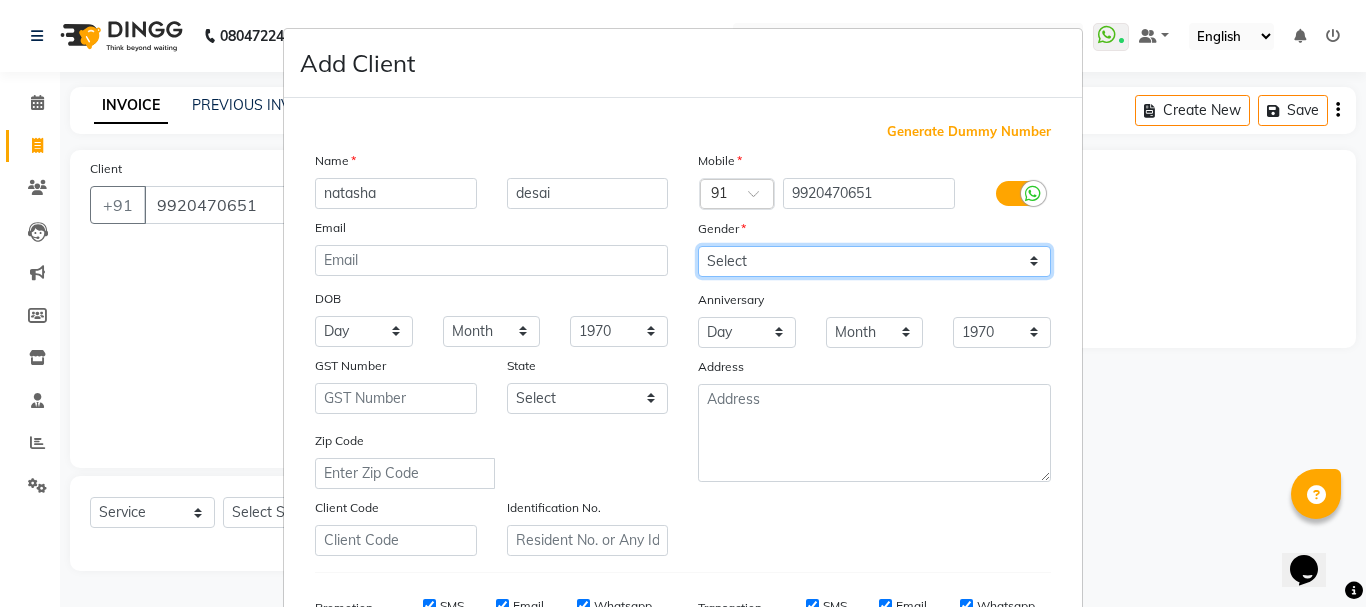 click on "Select Male Female Other Prefer Not To Say" at bounding box center [874, 261] 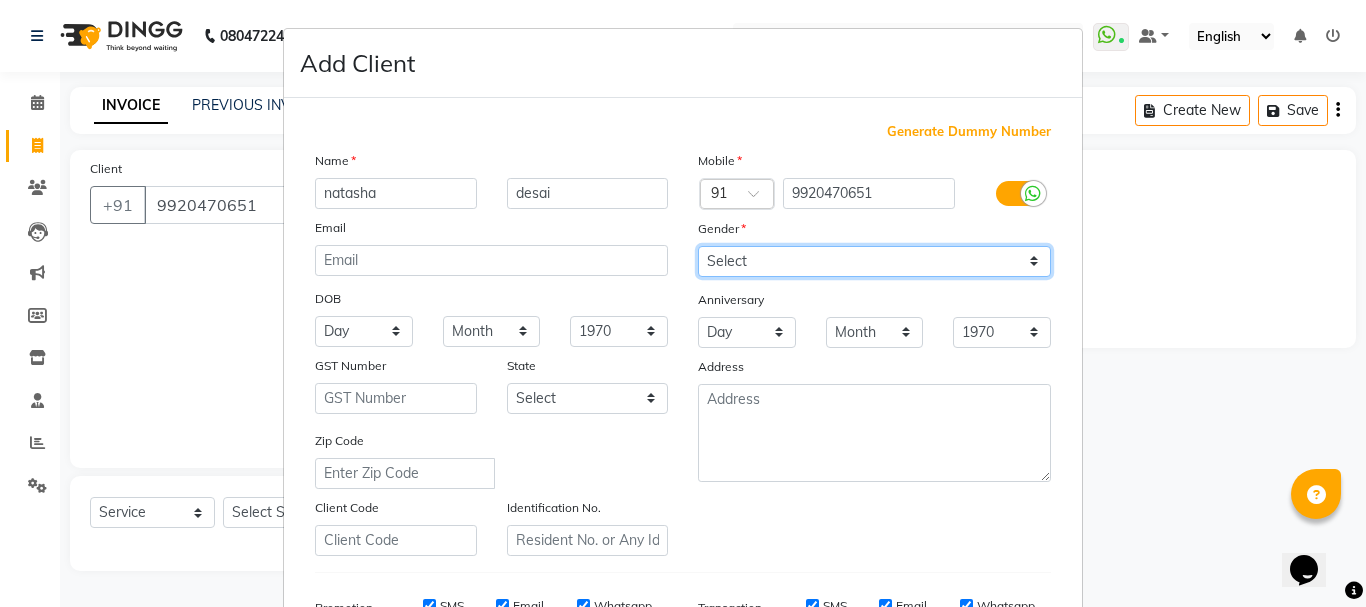 click on "Select Male Female Other Prefer Not To Say" at bounding box center [874, 261] 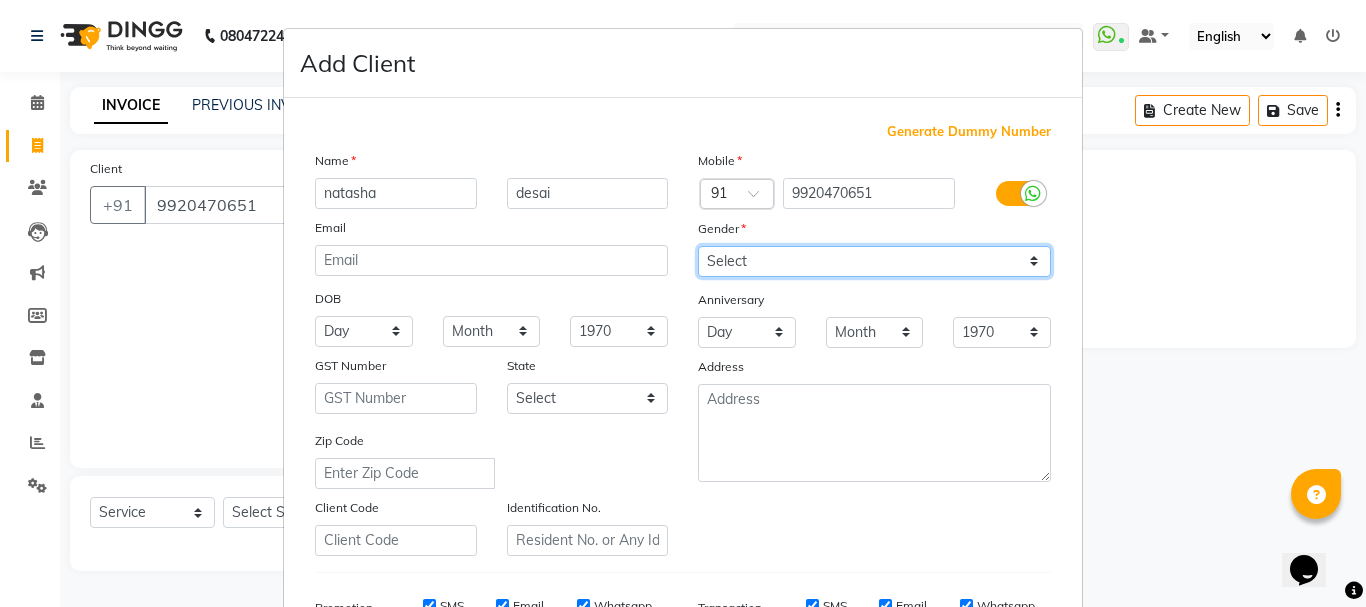 click on "Select Male Female Other Prefer Not To Say" at bounding box center (874, 261) 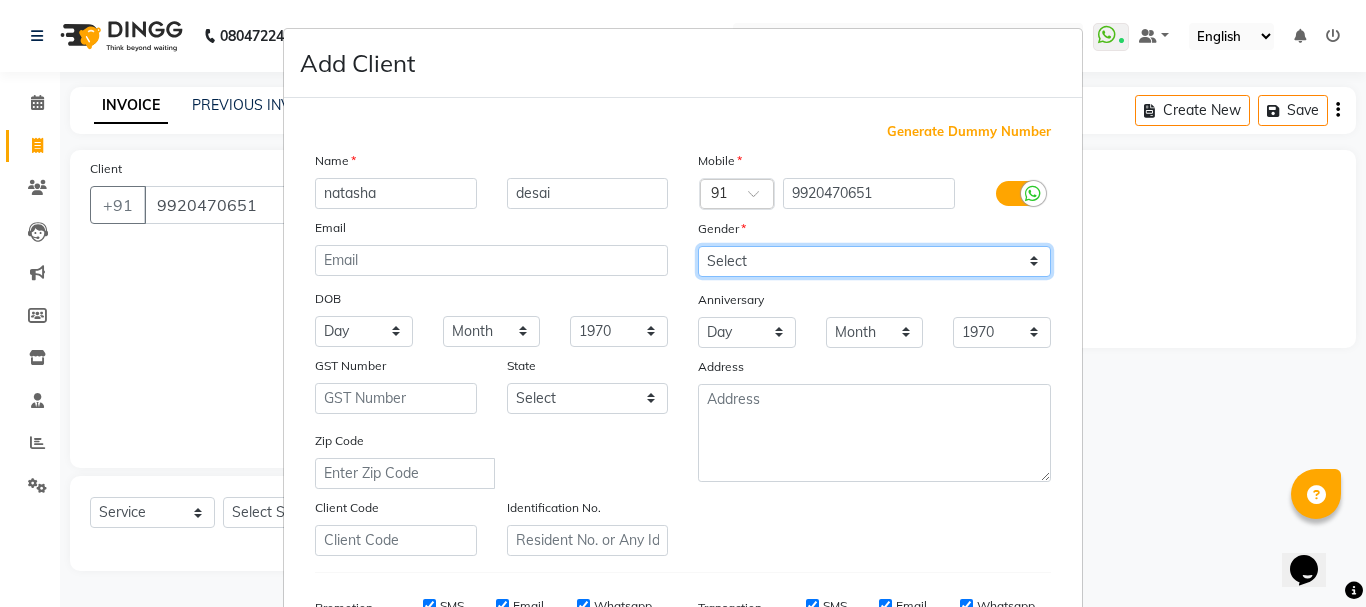 select on "female" 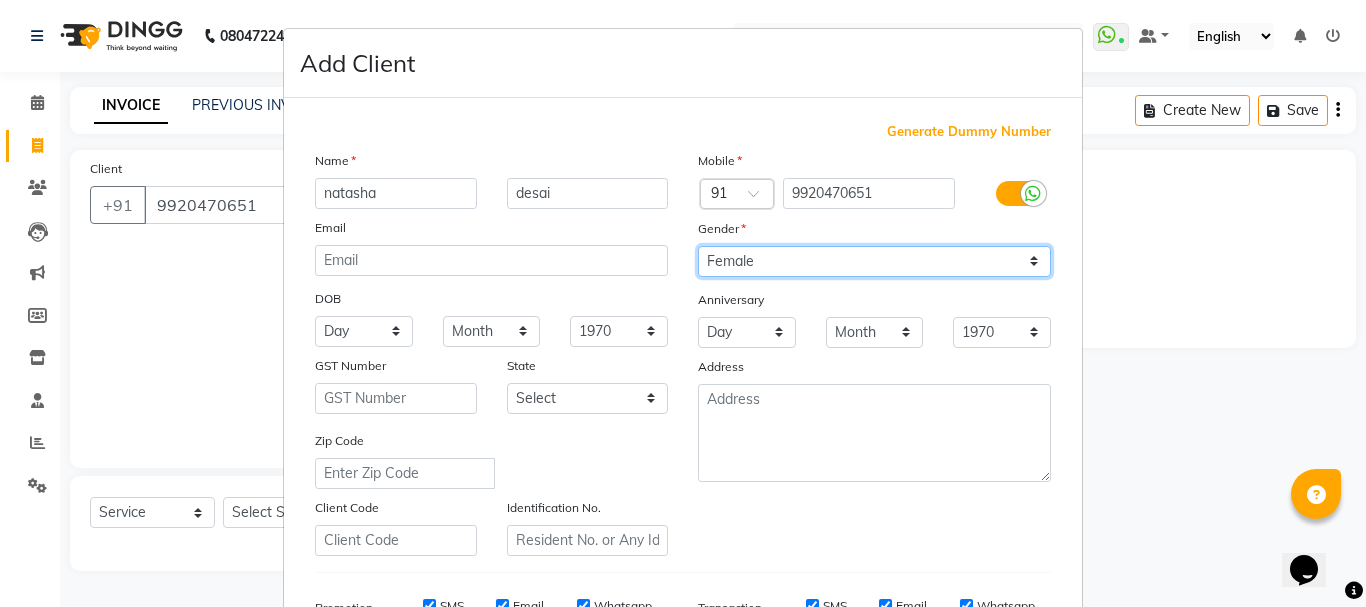 click on "Select Male Female Other Prefer Not To Say" at bounding box center (874, 261) 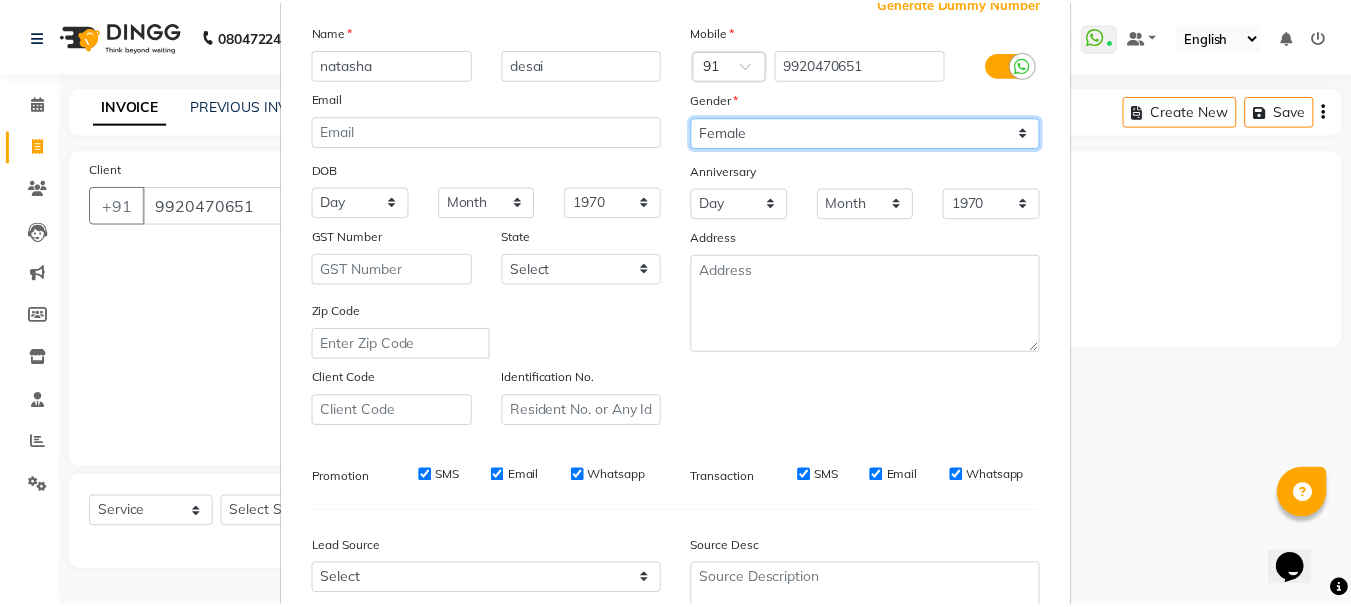 scroll, scrollTop: 316, scrollLeft: 0, axis: vertical 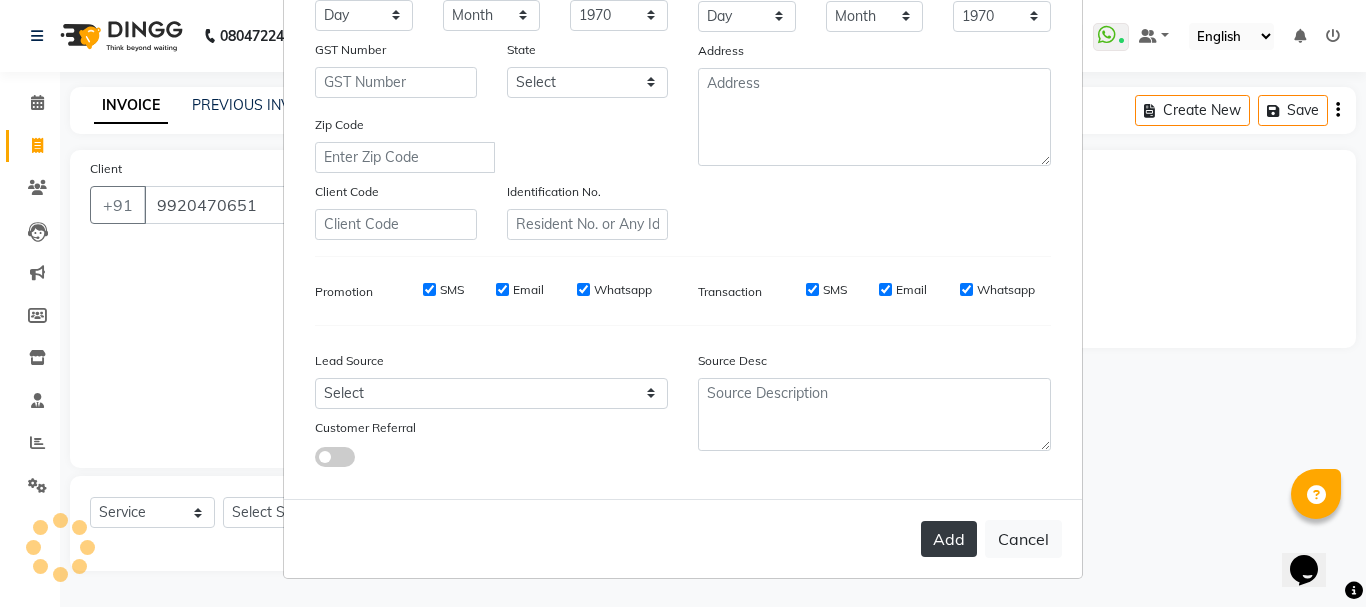 click on "Add" at bounding box center [949, 539] 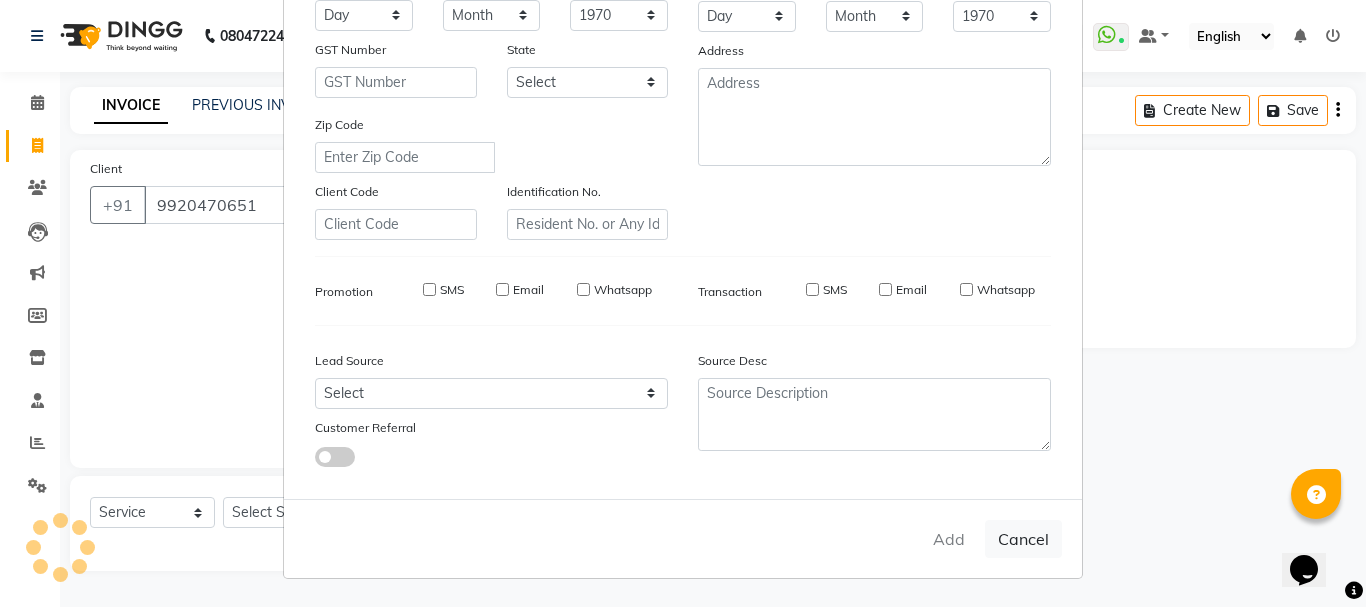 type on "99******51" 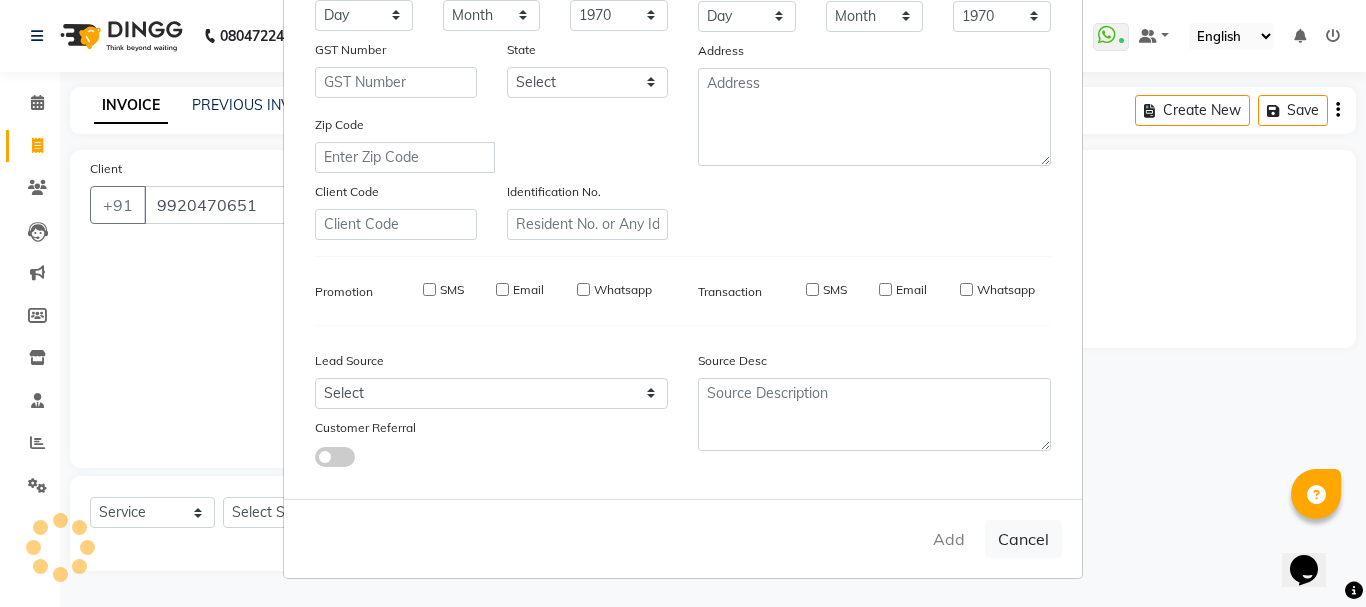 select 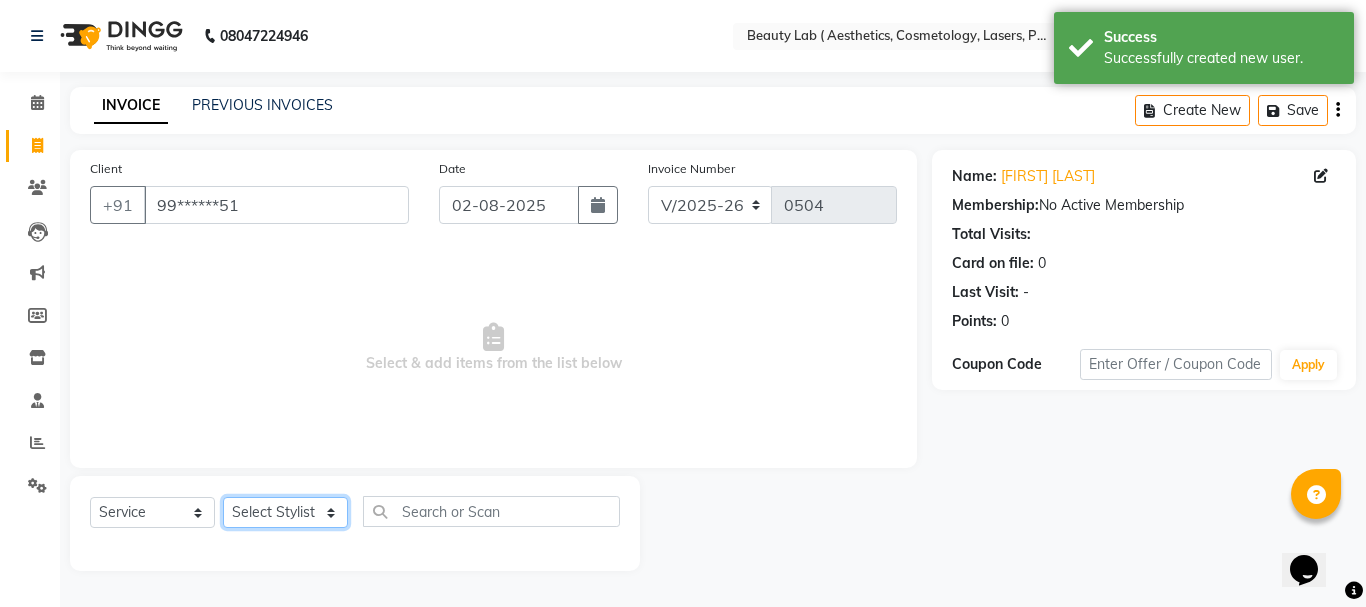 click on "Select Stylist Farha monali neha nishu sarika" 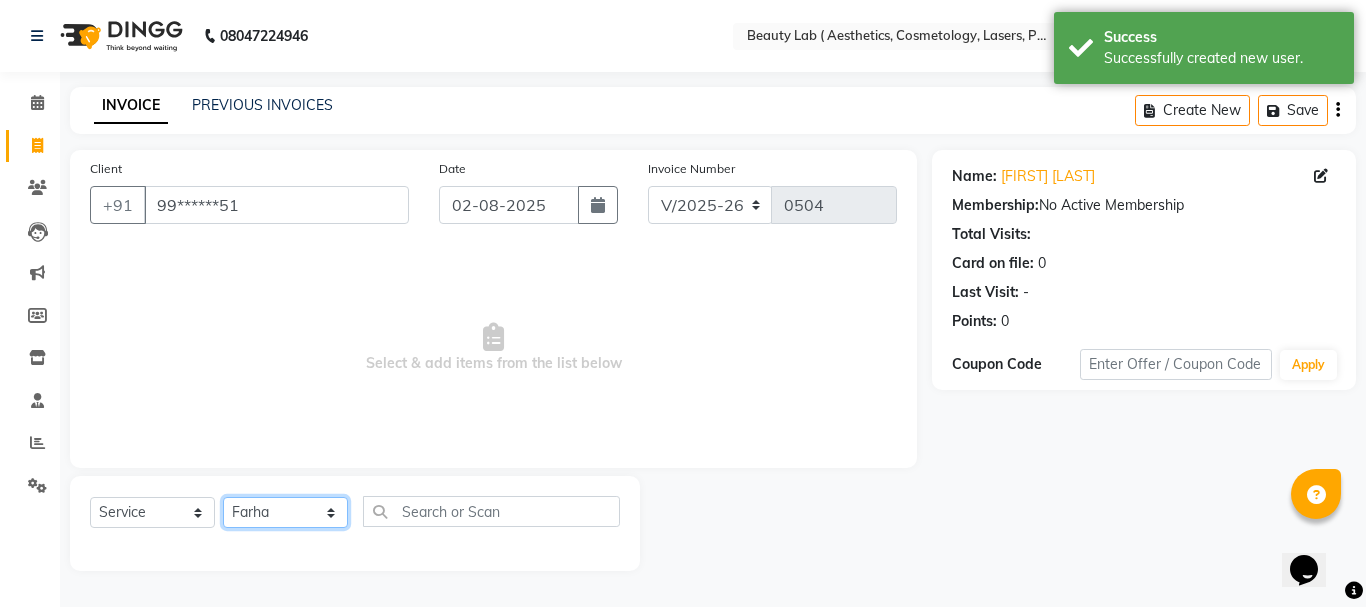 click on "Select Stylist Farha monali neha nishu sarika" 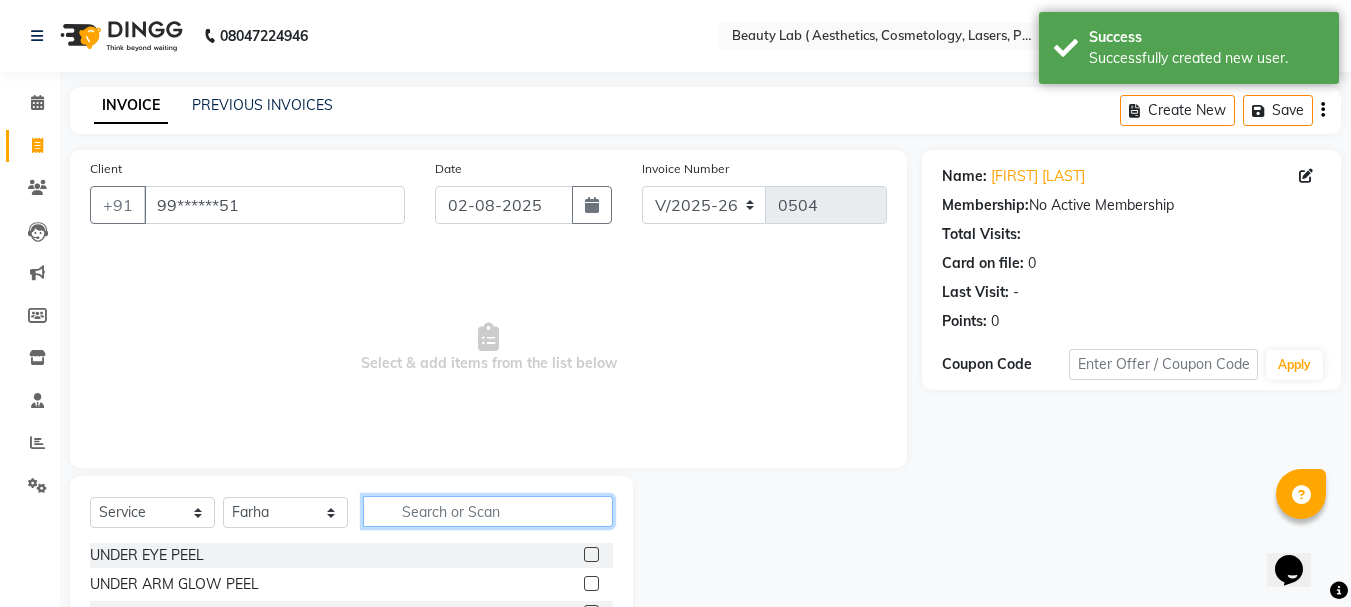 click 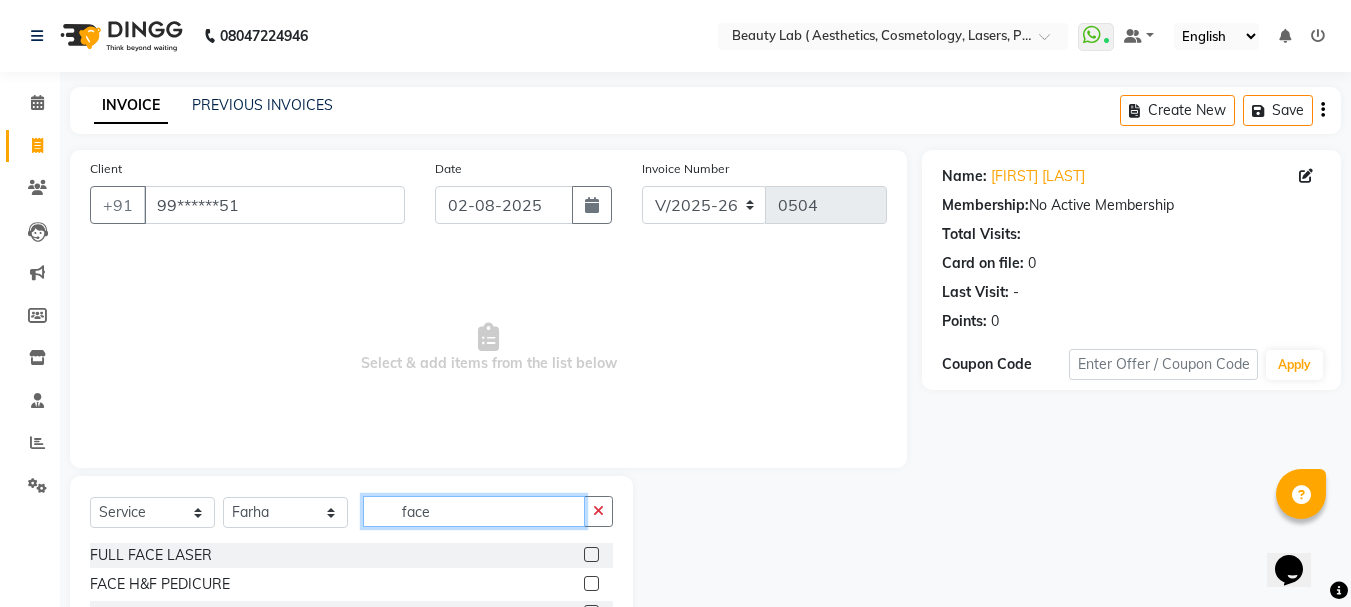 type on "face" 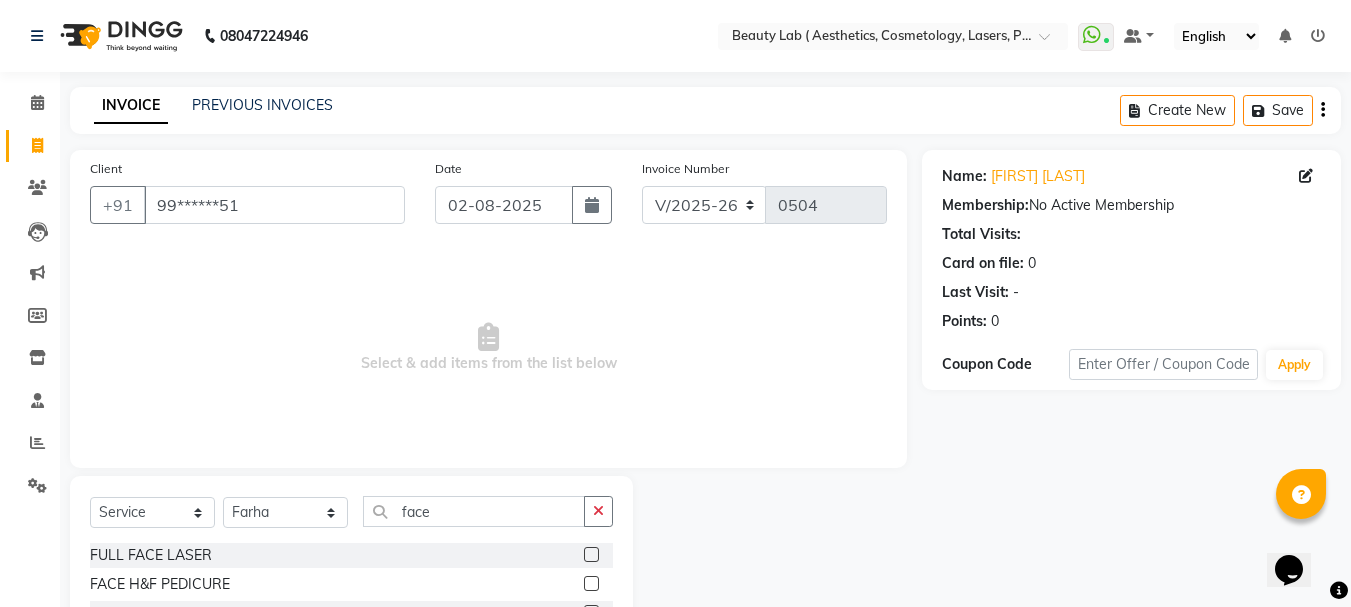 click 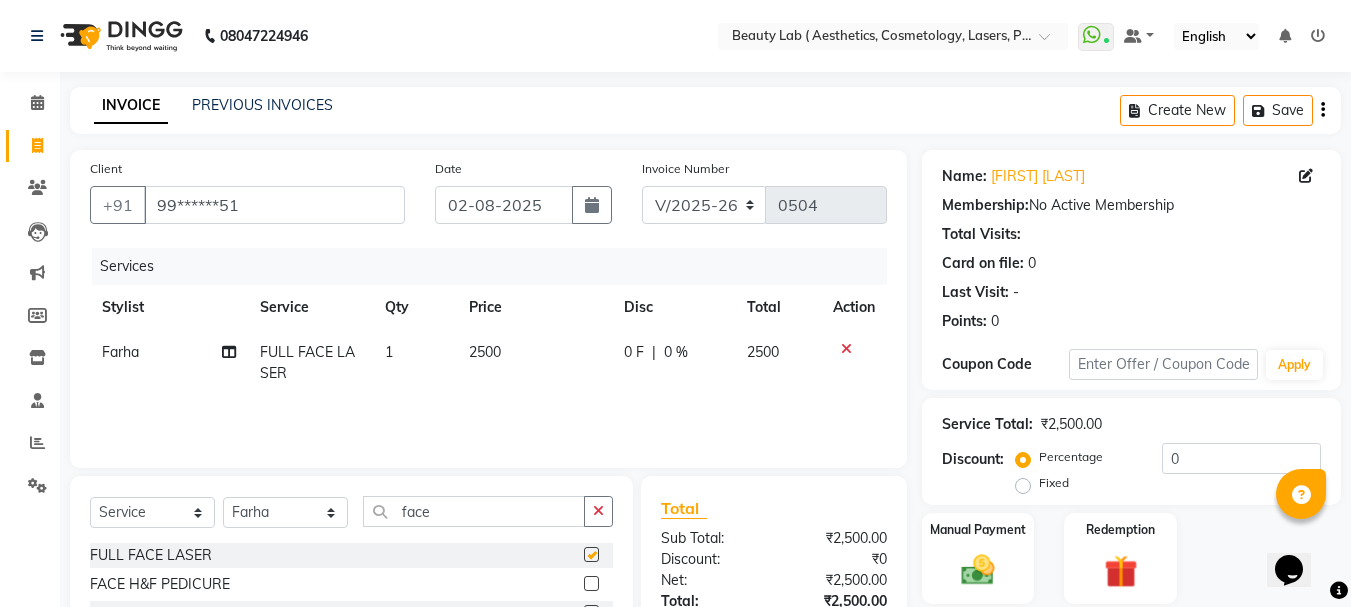 checkbox on "false" 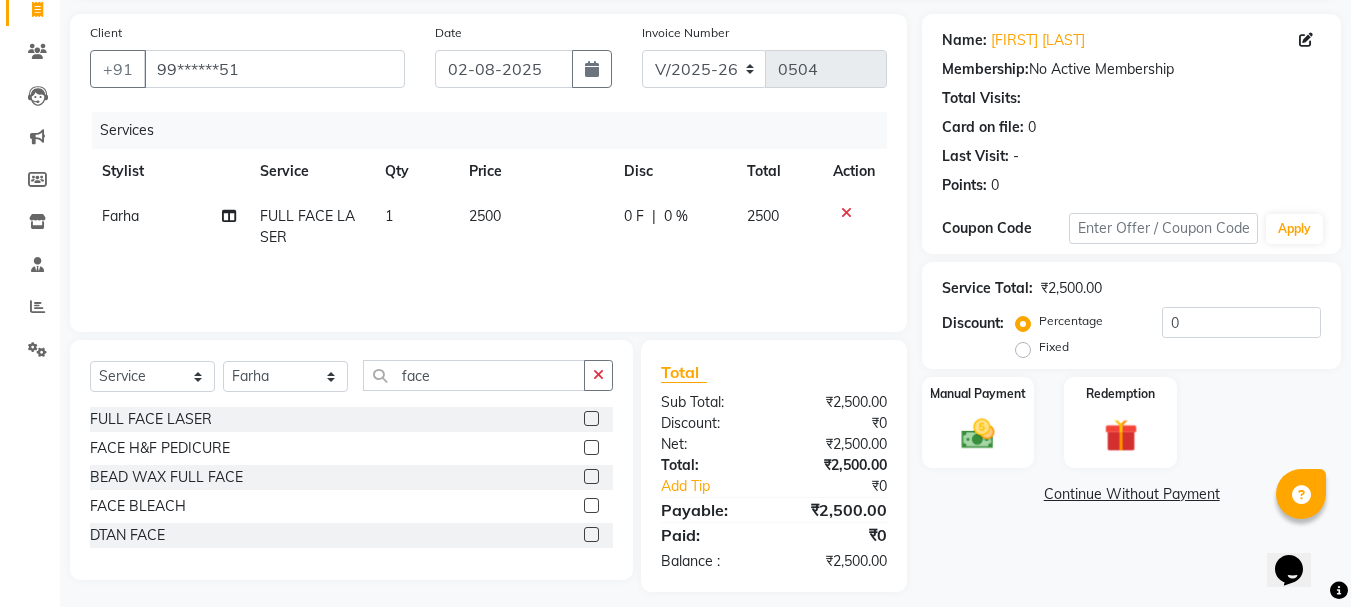 scroll, scrollTop: 151, scrollLeft: 0, axis: vertical 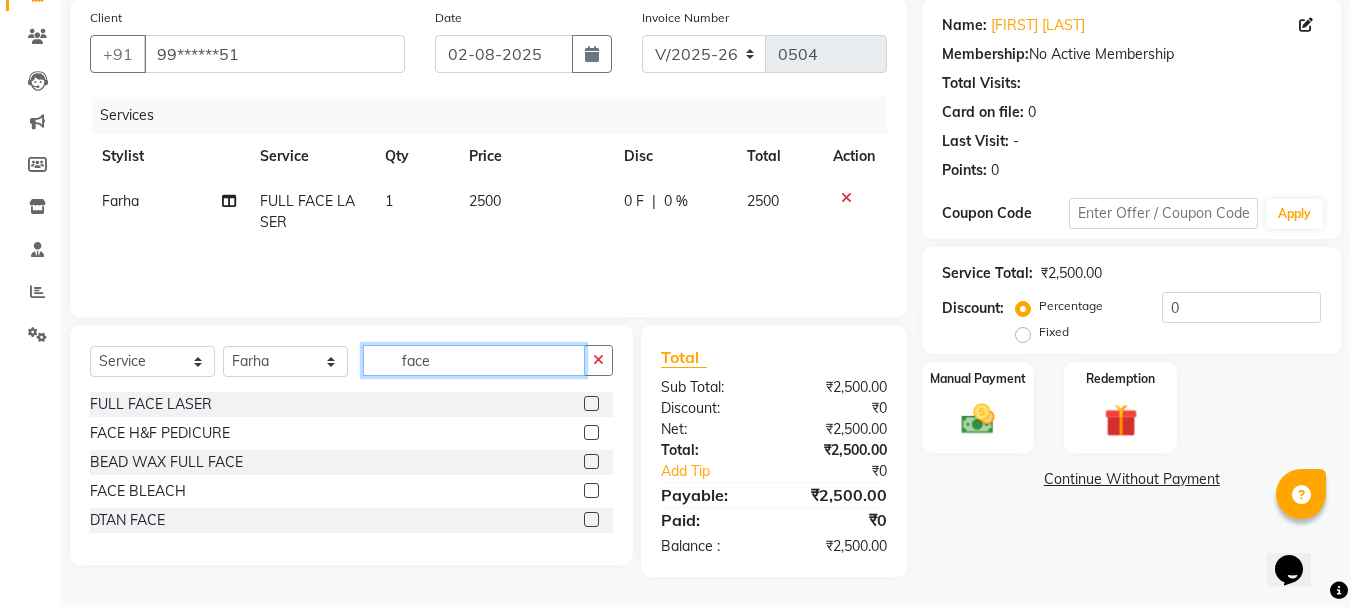 click on "face" 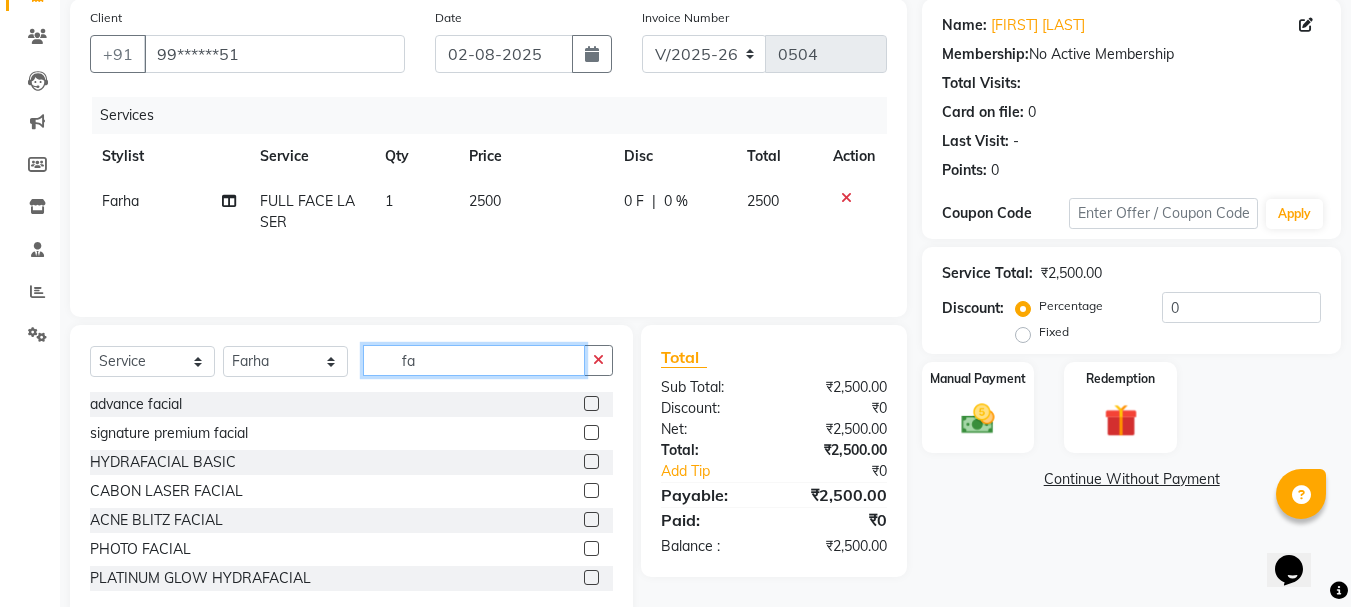type on "f" 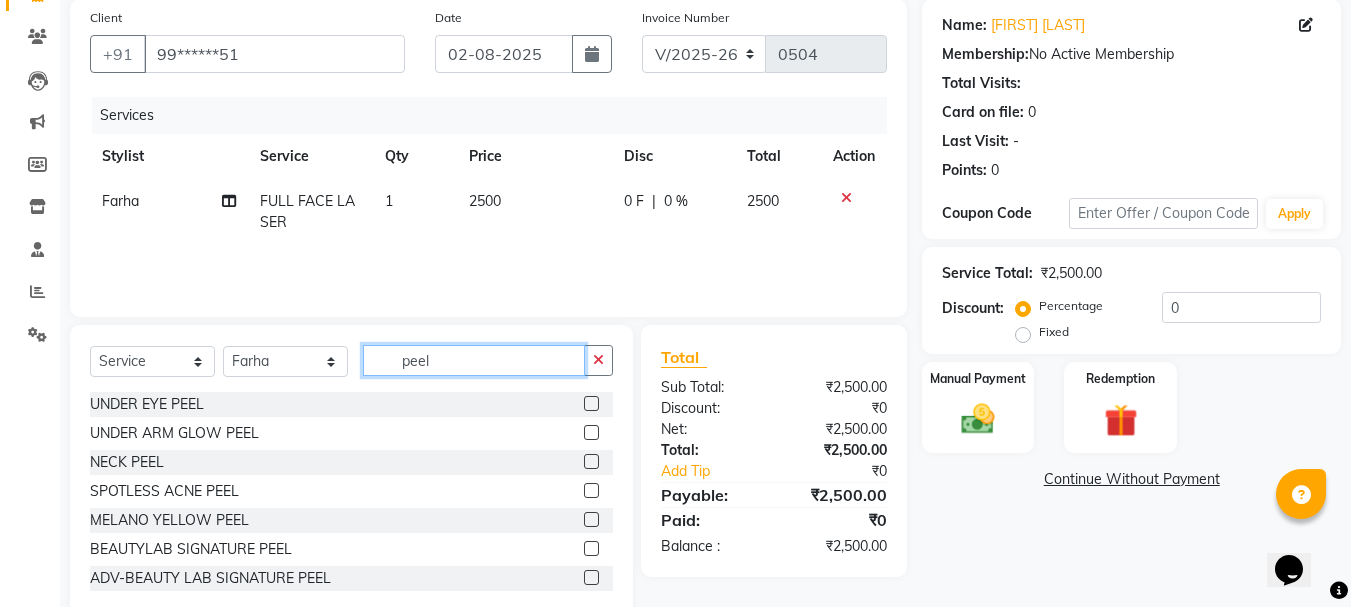 type on "peel" 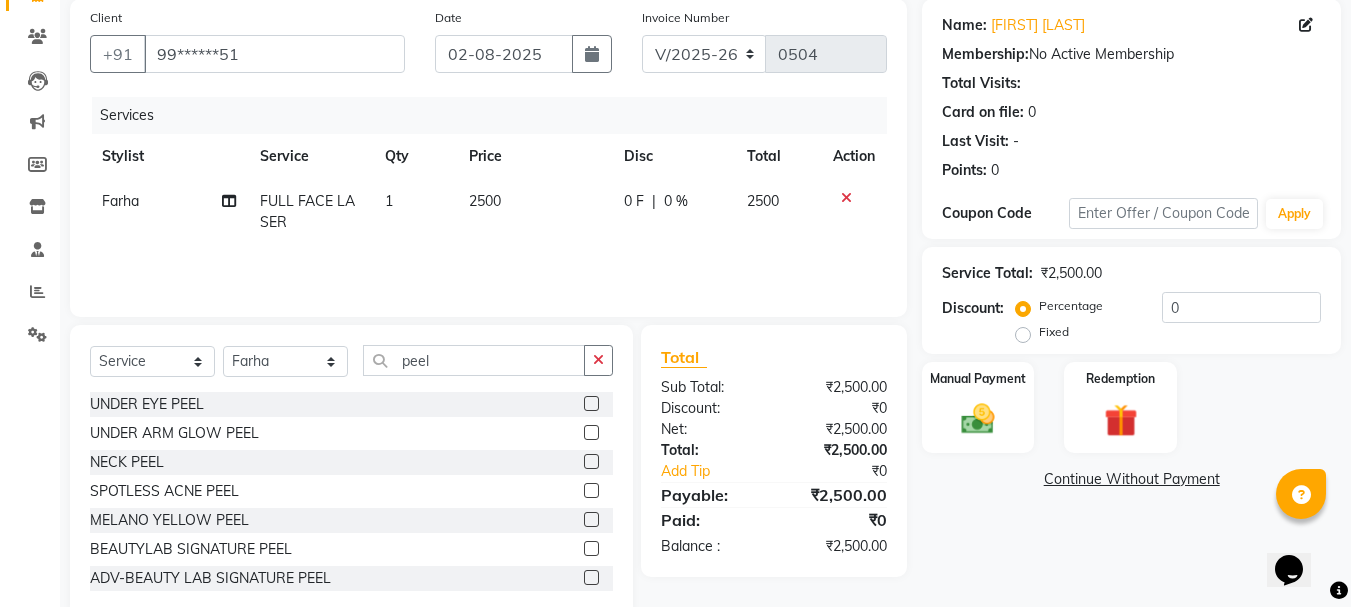 click 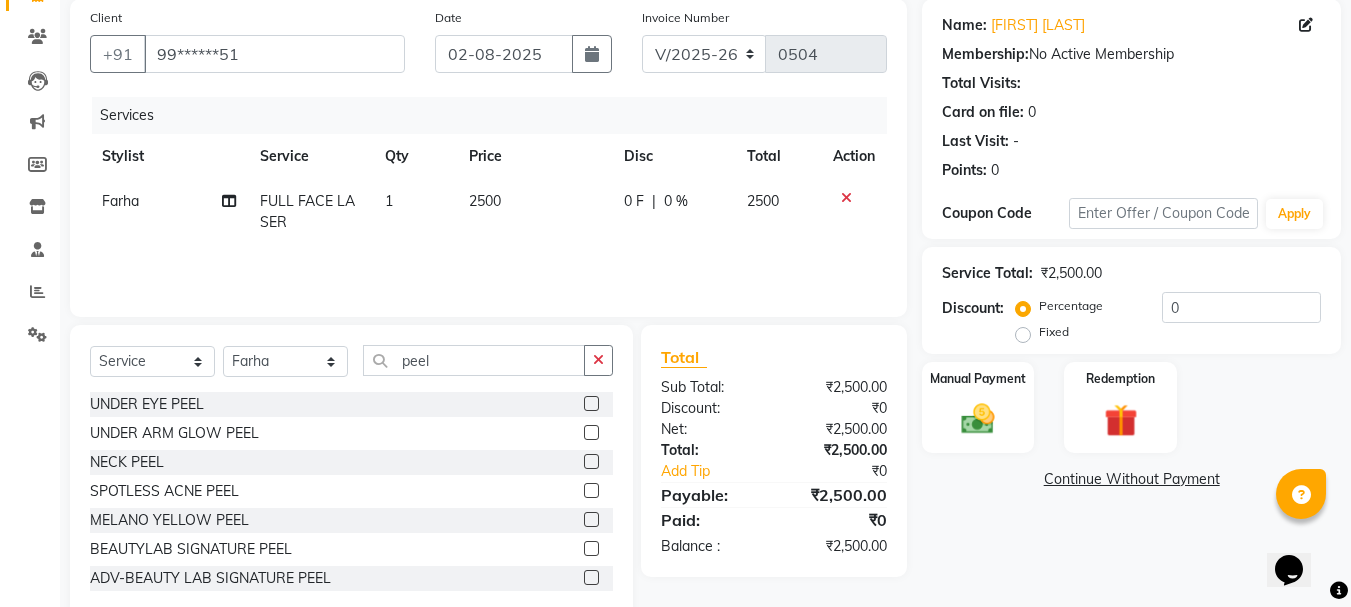 click at bounding box center [590, 491] 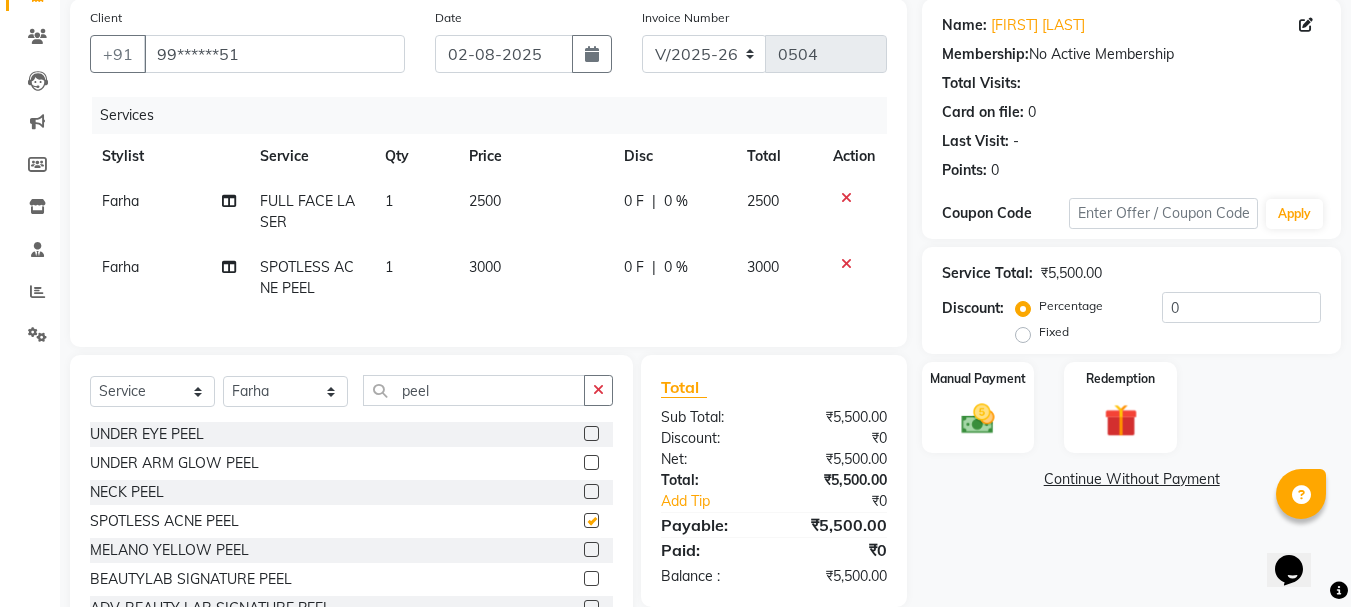 checkbox on "false" 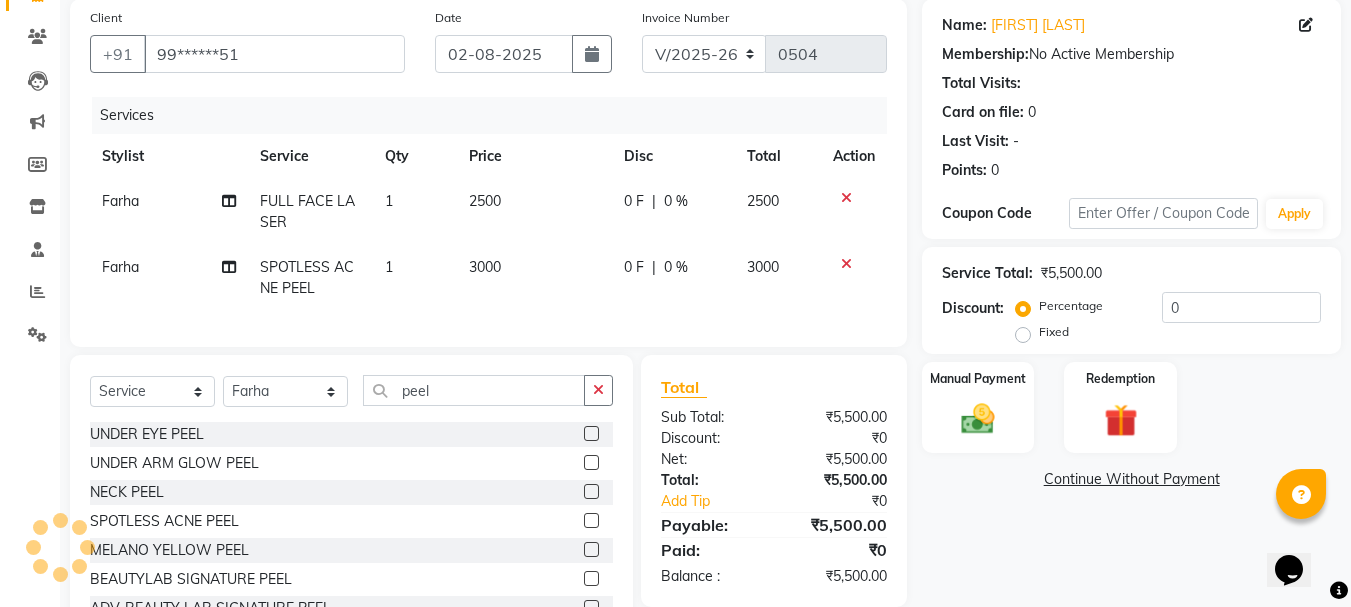 click on "3000" 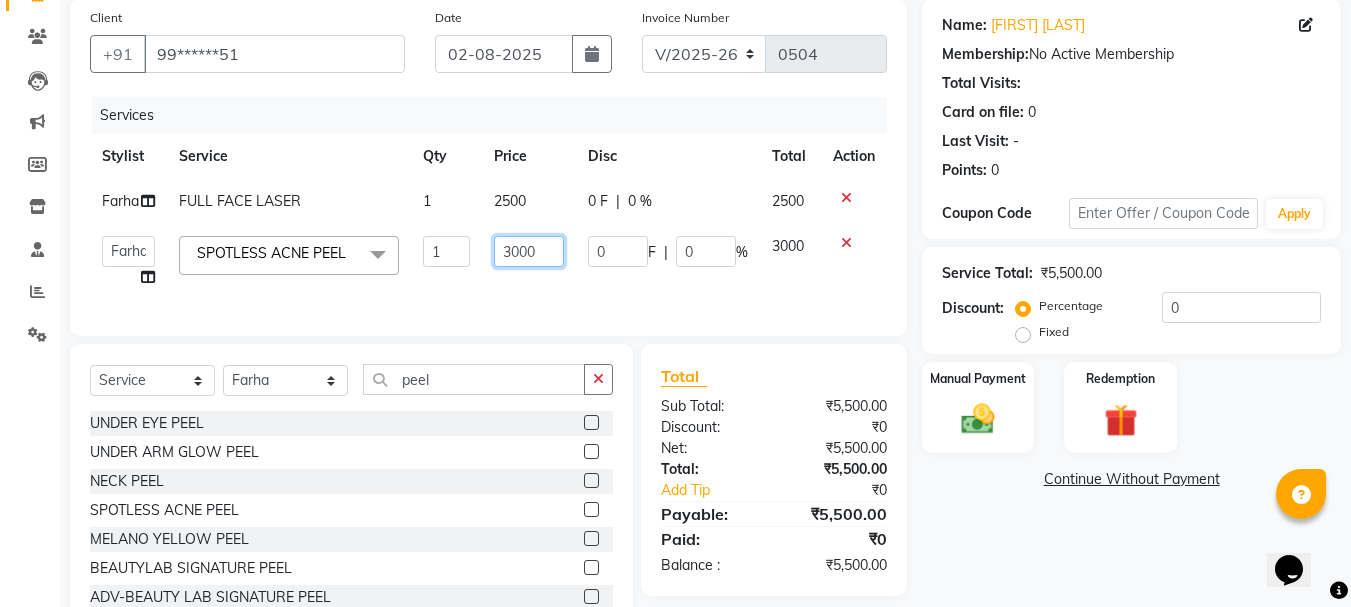 click on "3000" 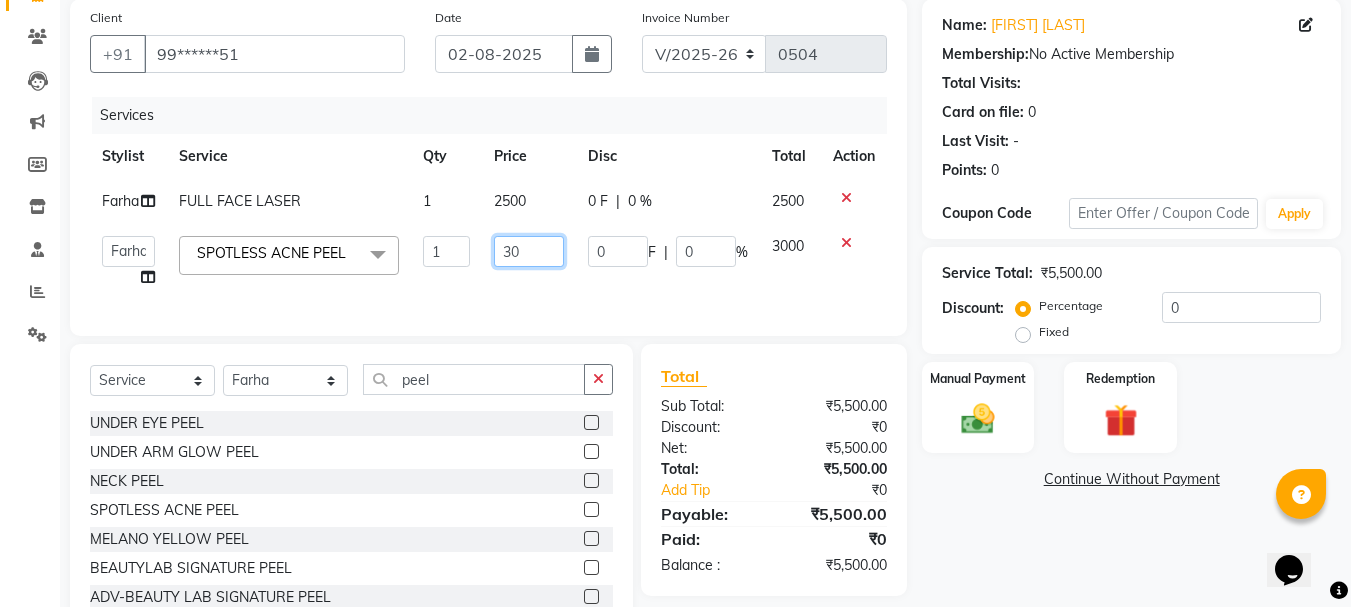 type on "3" 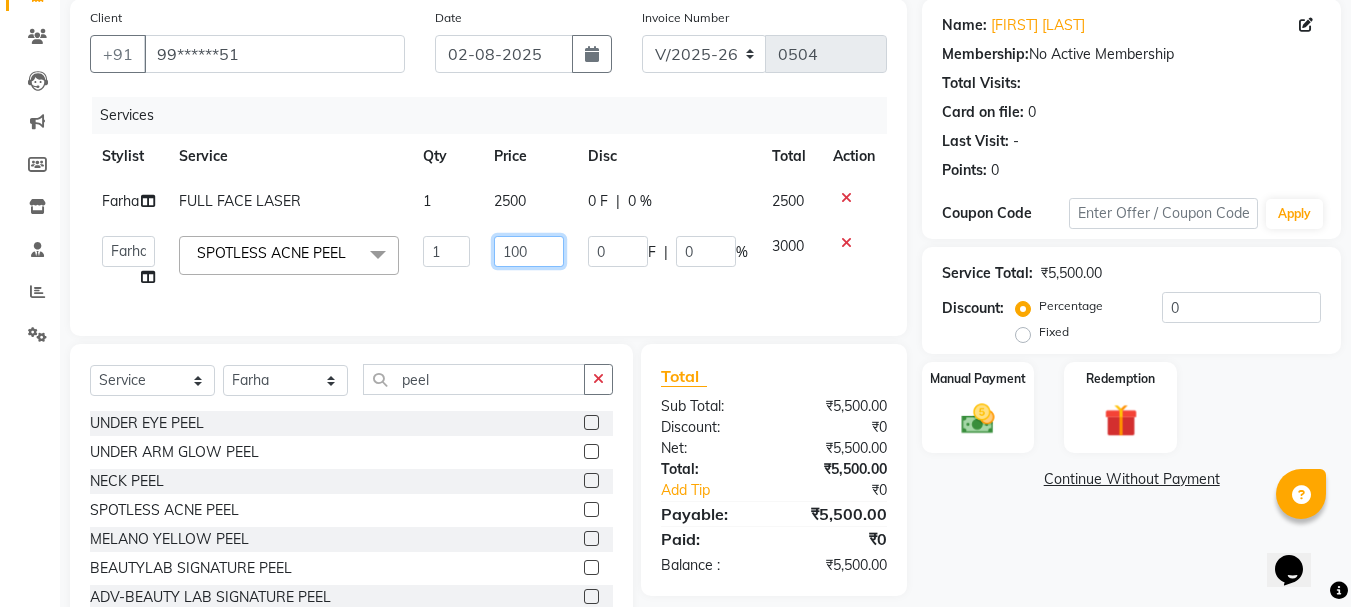 type on "1000" 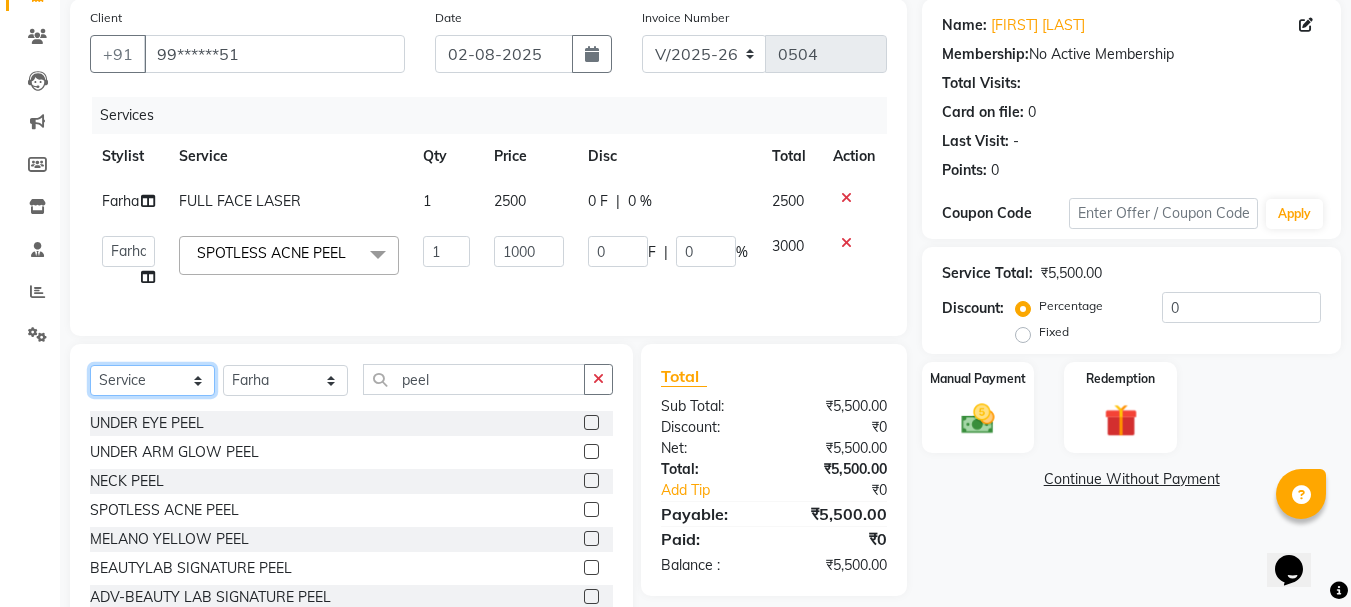 click on "Select  Service  Product  Membership  Package Voucher Prepaid Gift Card" 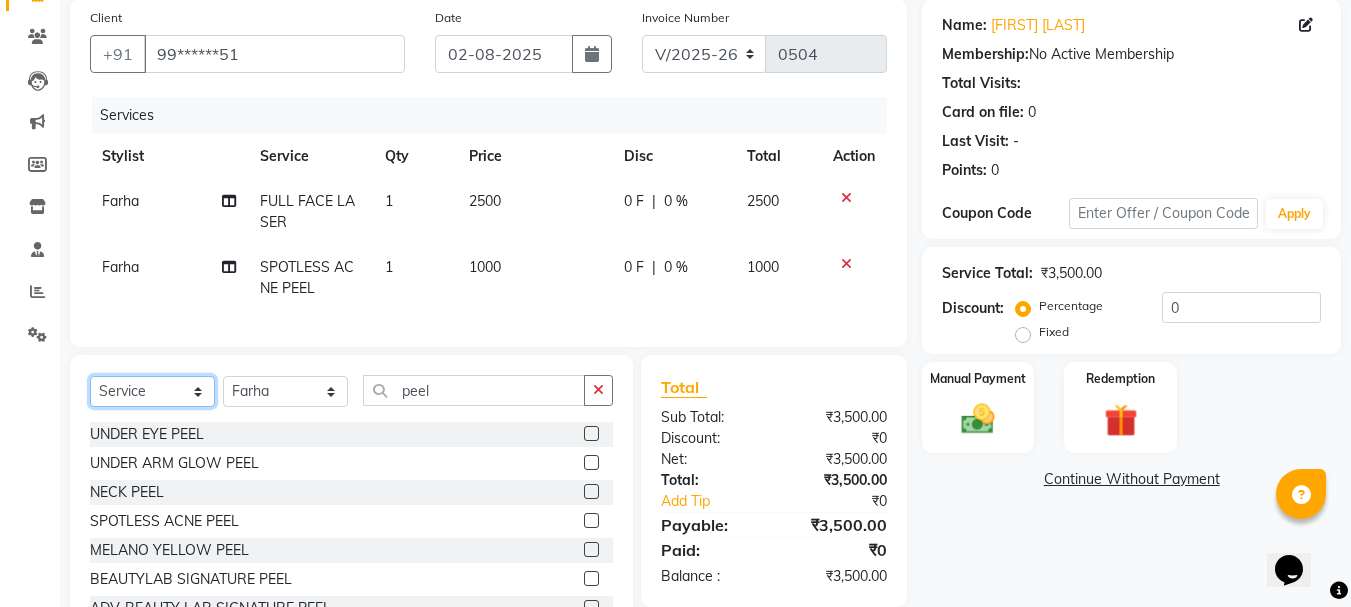 select on "product" 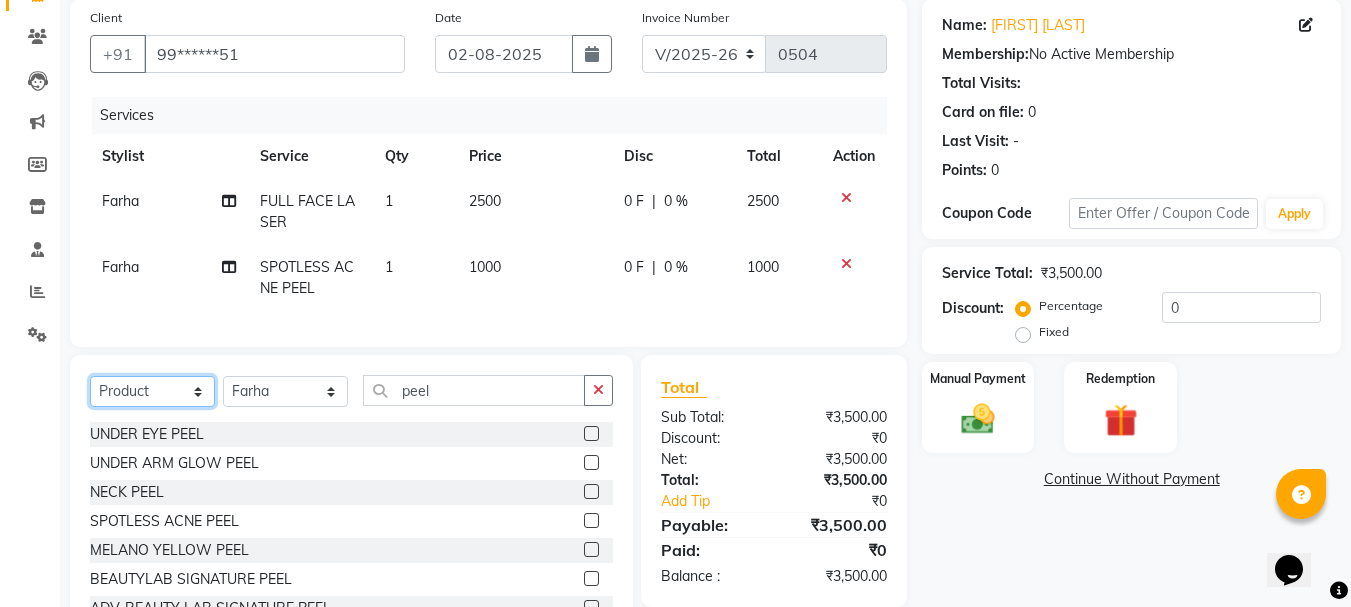 click on "Select  Service  Product  Membership  Package Voucher Prepaid Gift Card" 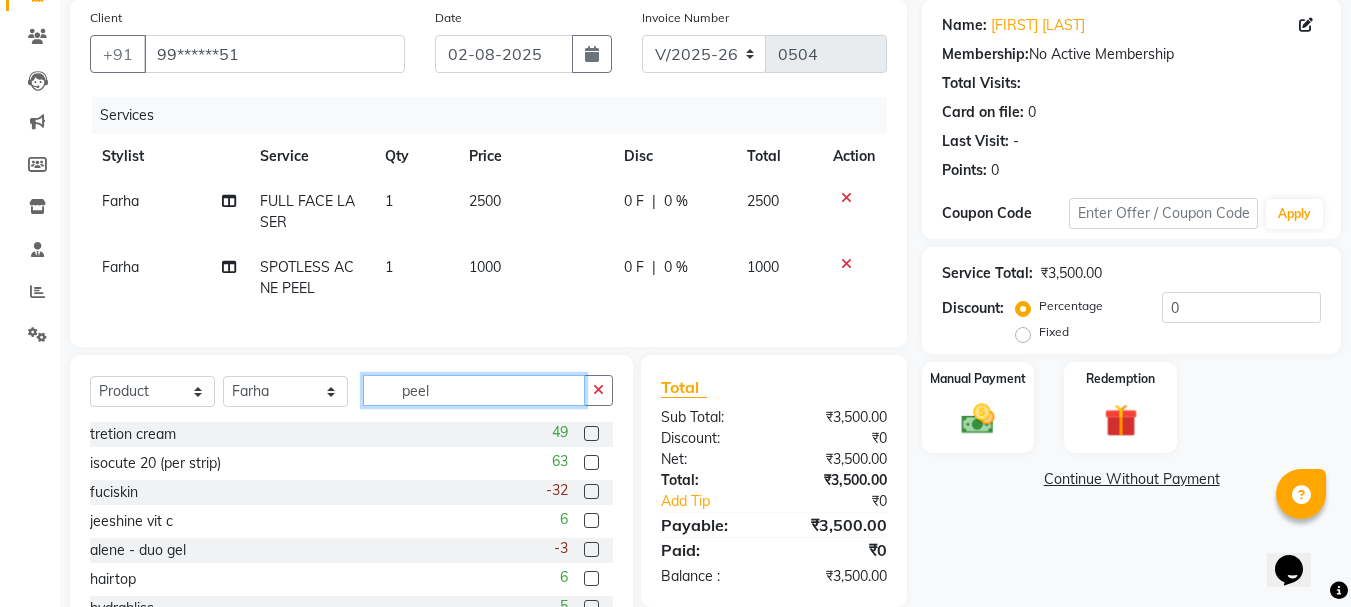 click on "peel" 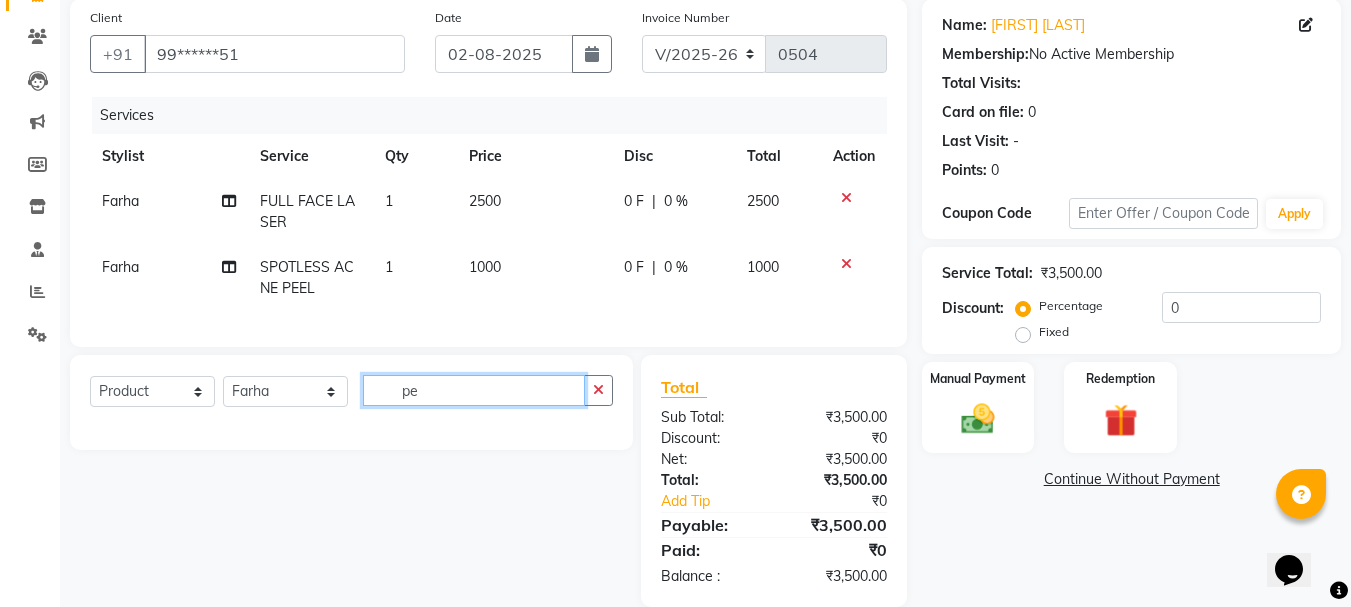 type on "p" 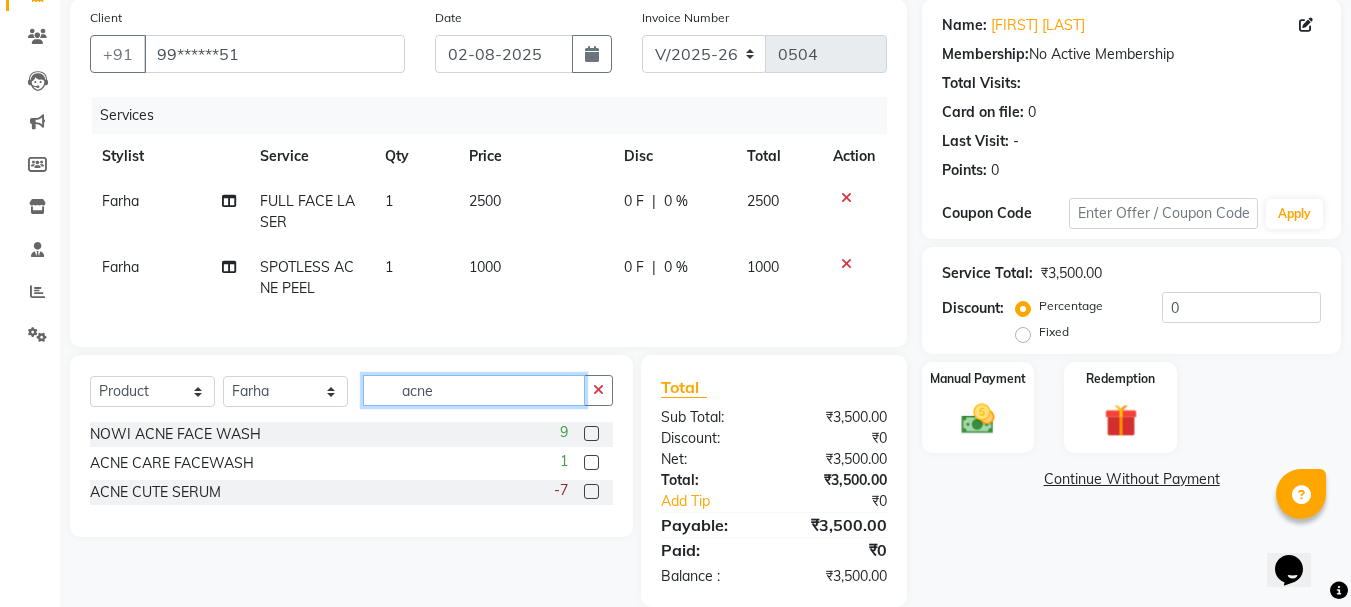 type on "acne" 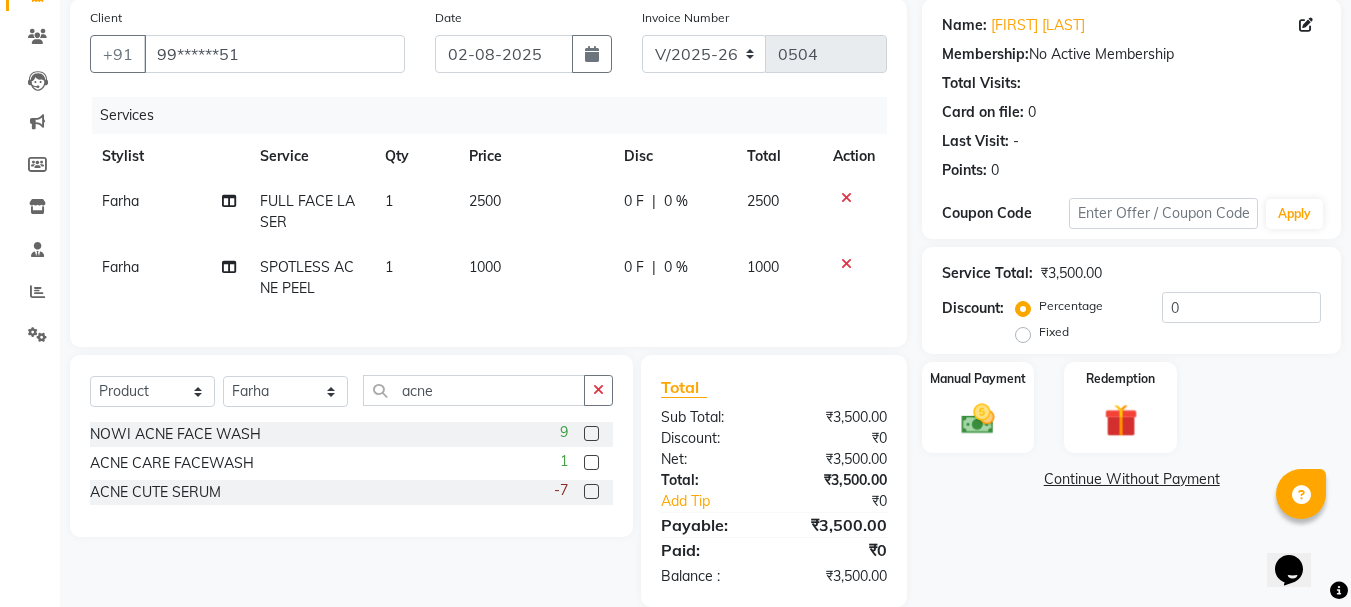 click 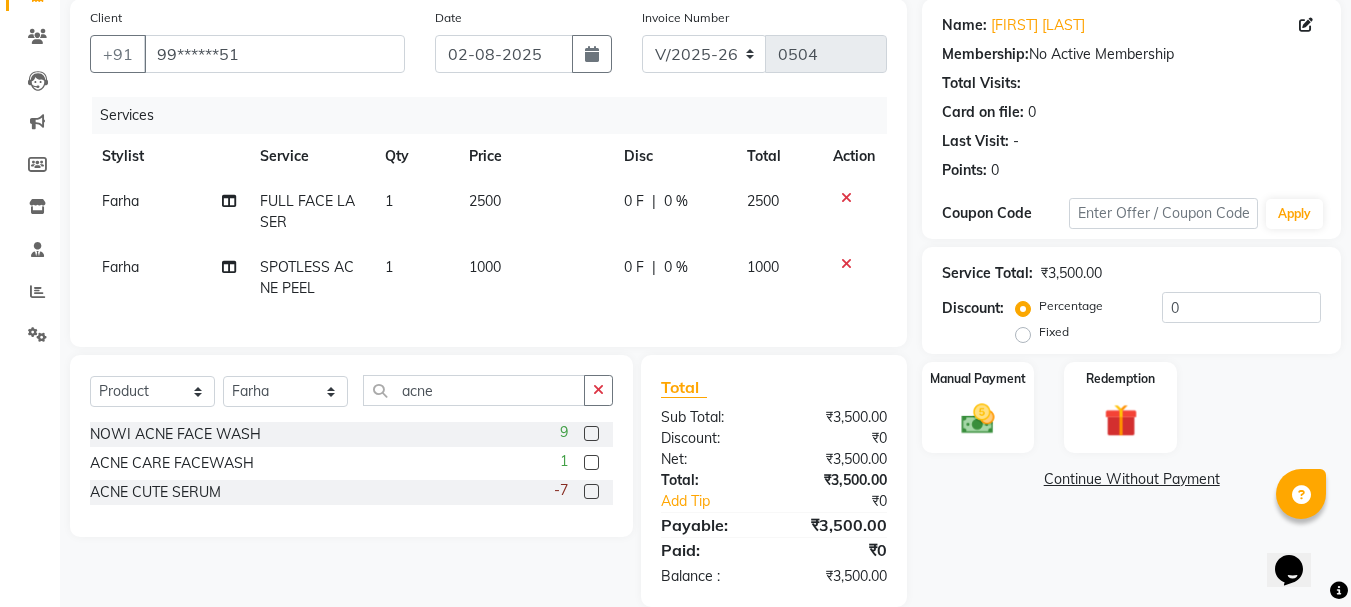 click at bounding box center (590, 492) 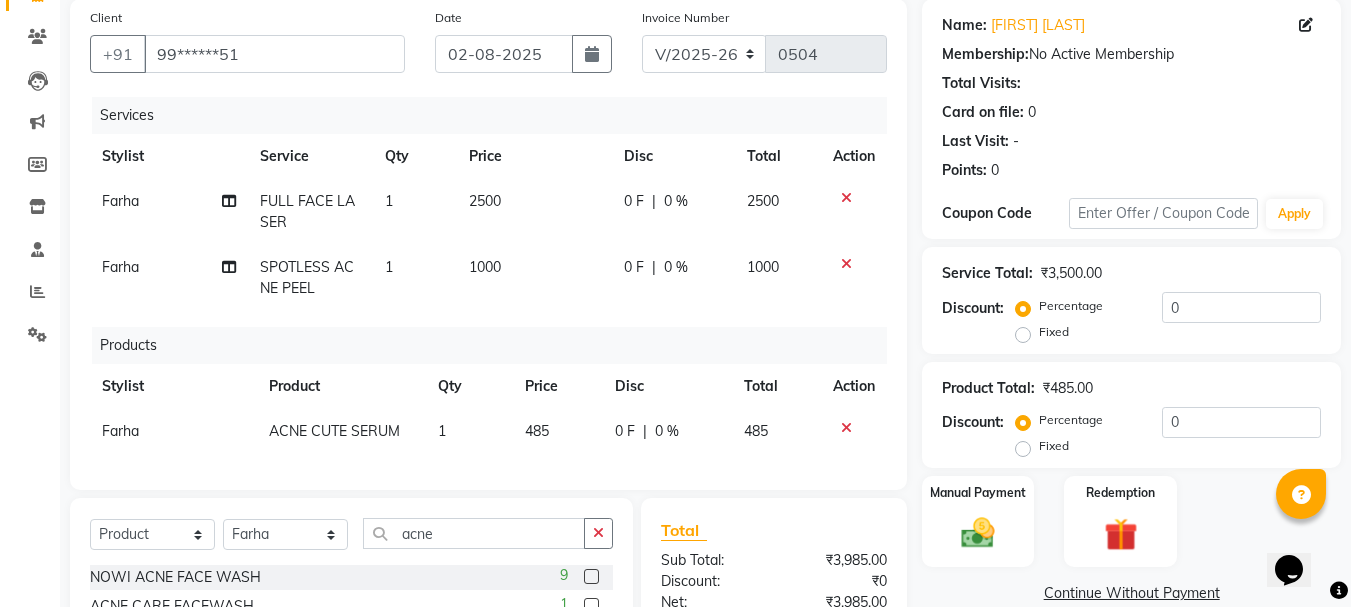checkbox on "false" 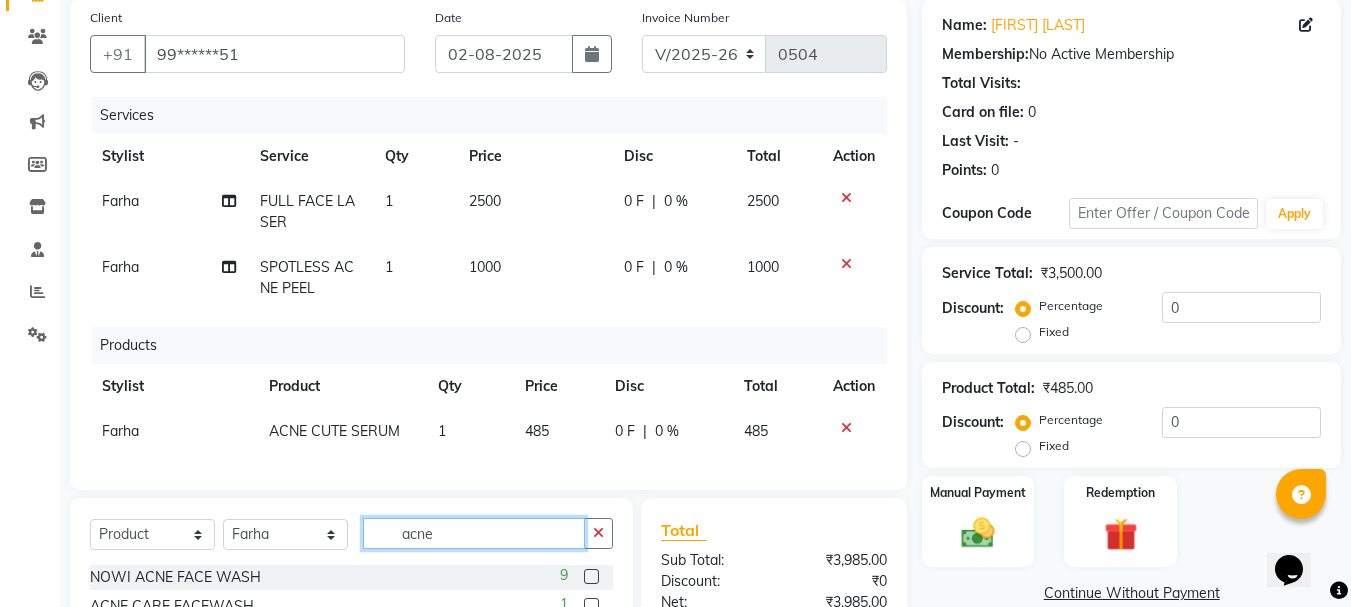 click on "acne" 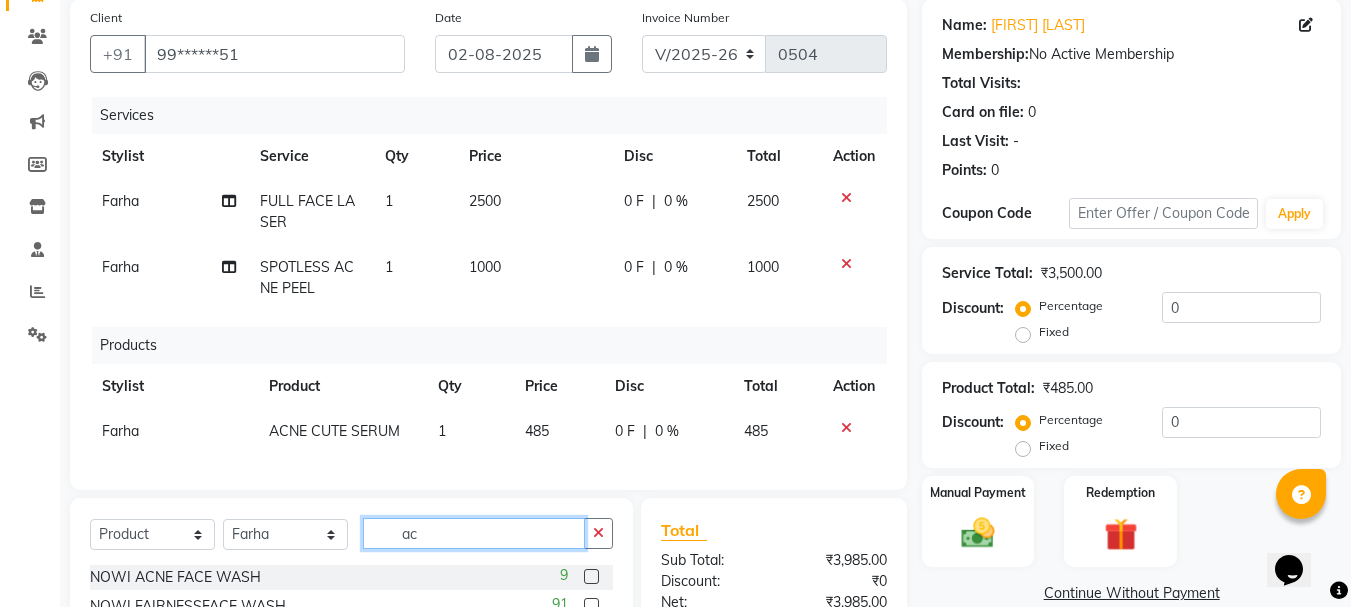 type on "a" 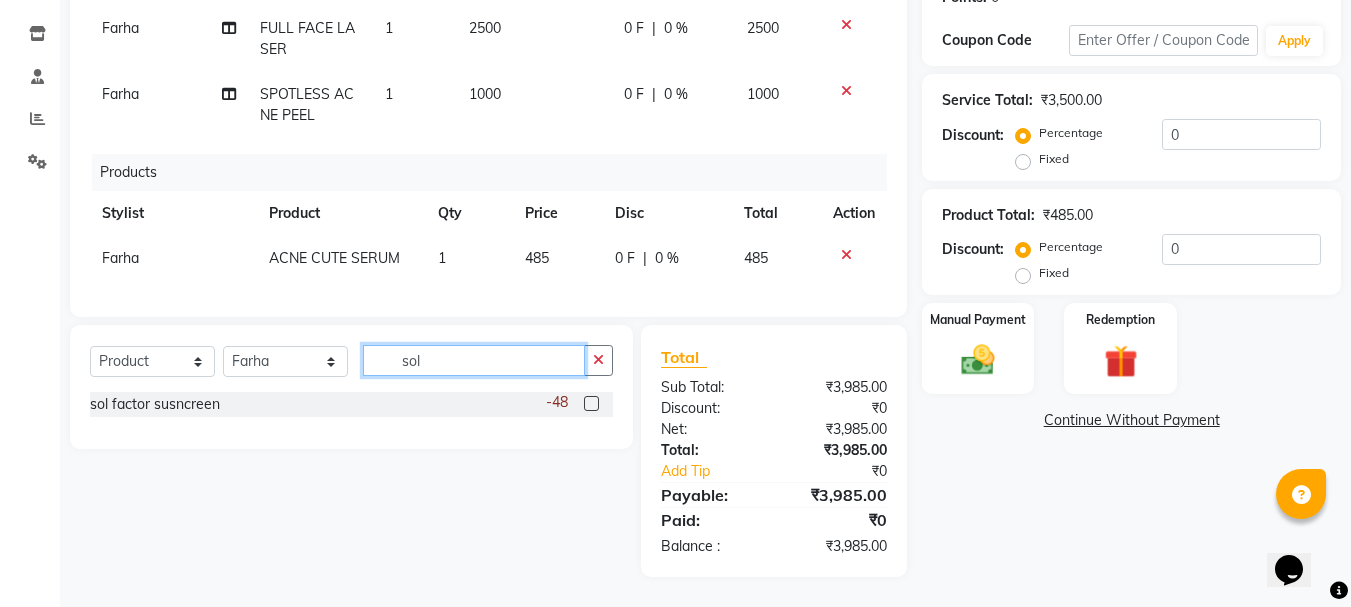 scroll, scrollTop: 339, scrollLeft: 0, axis: vertical 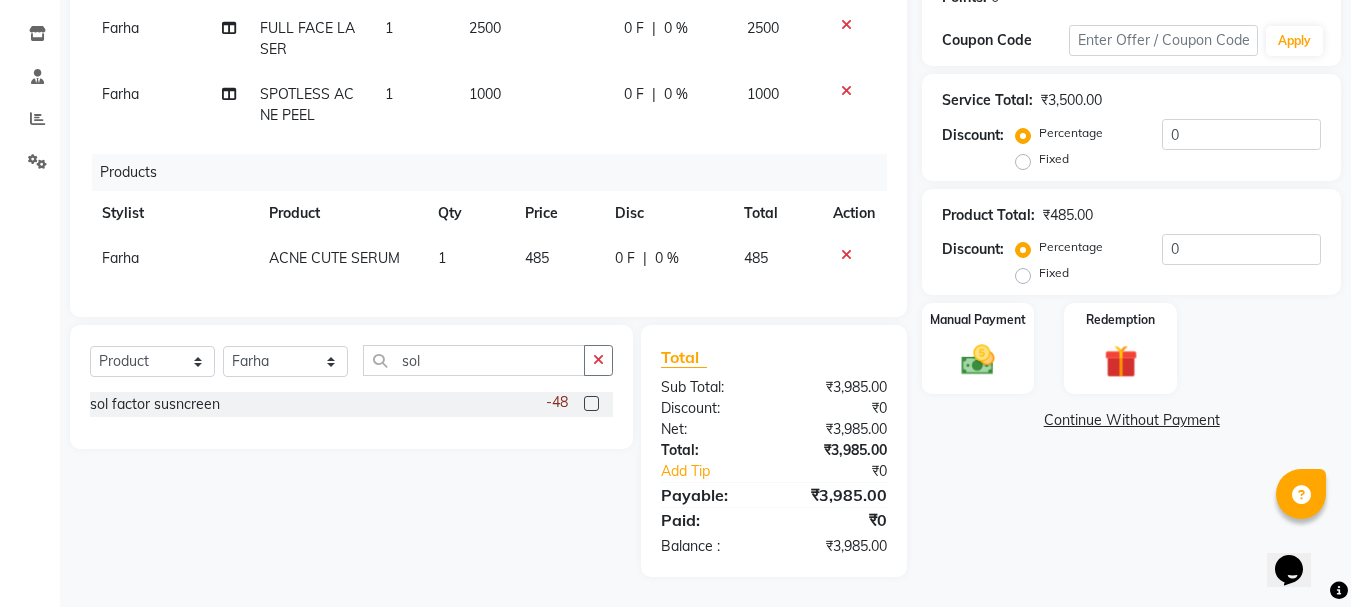 click 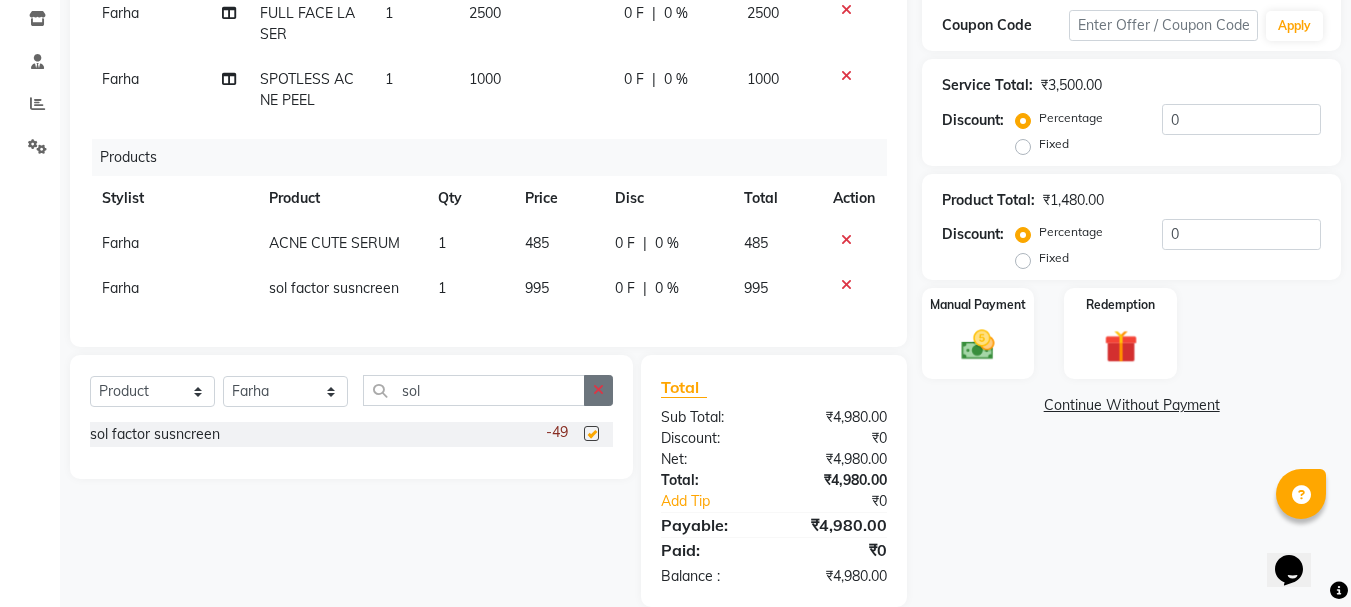 click 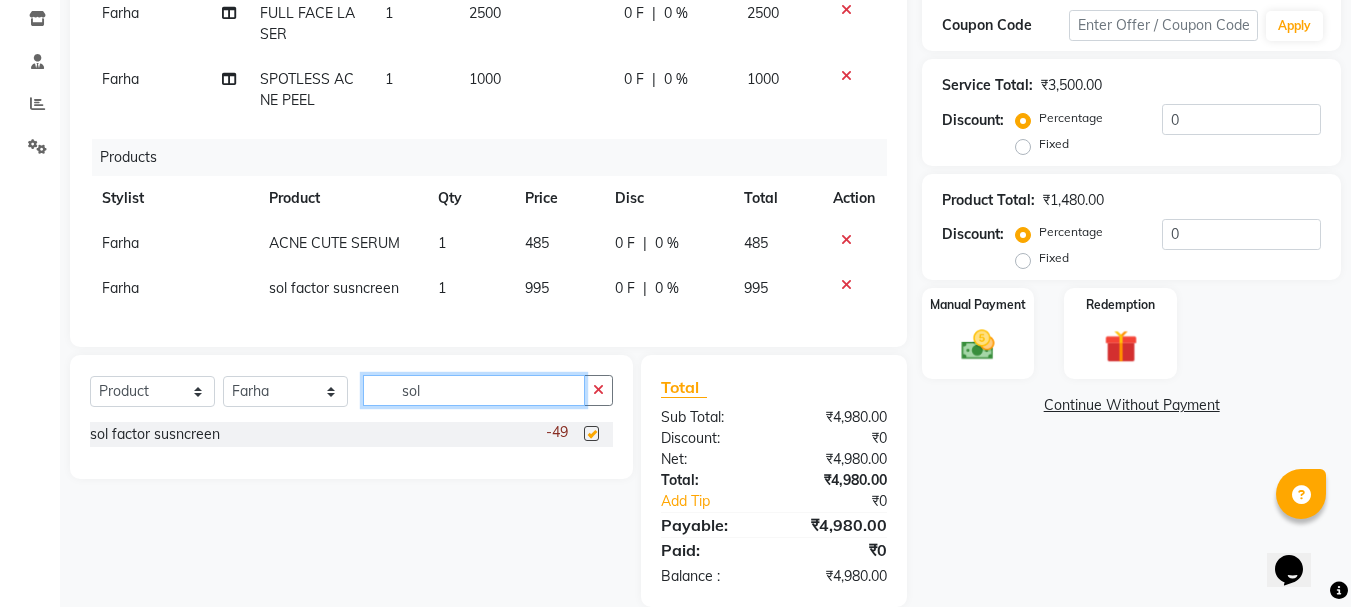 type 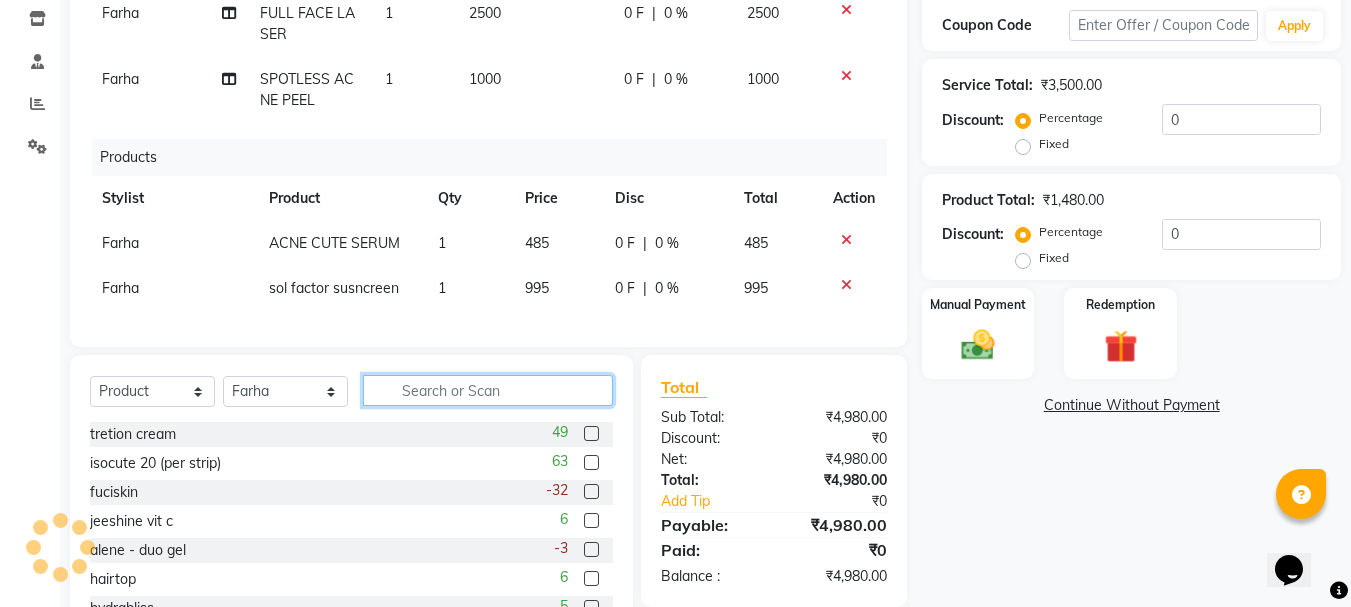 checkbox on "false" 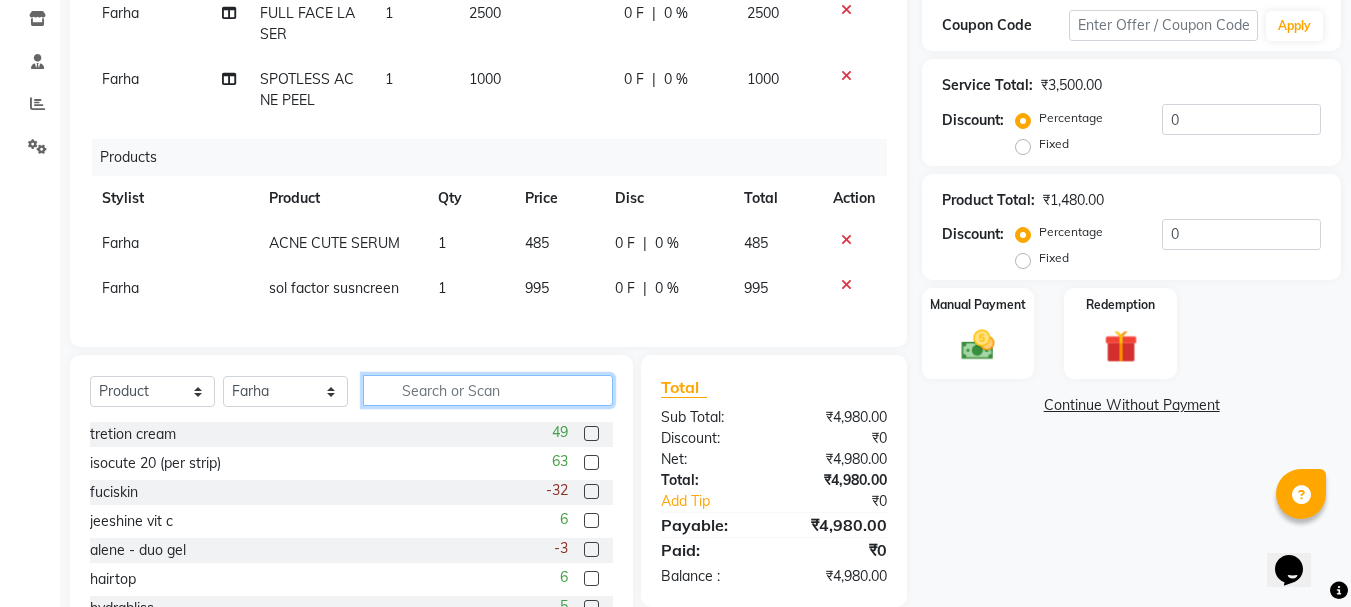 click 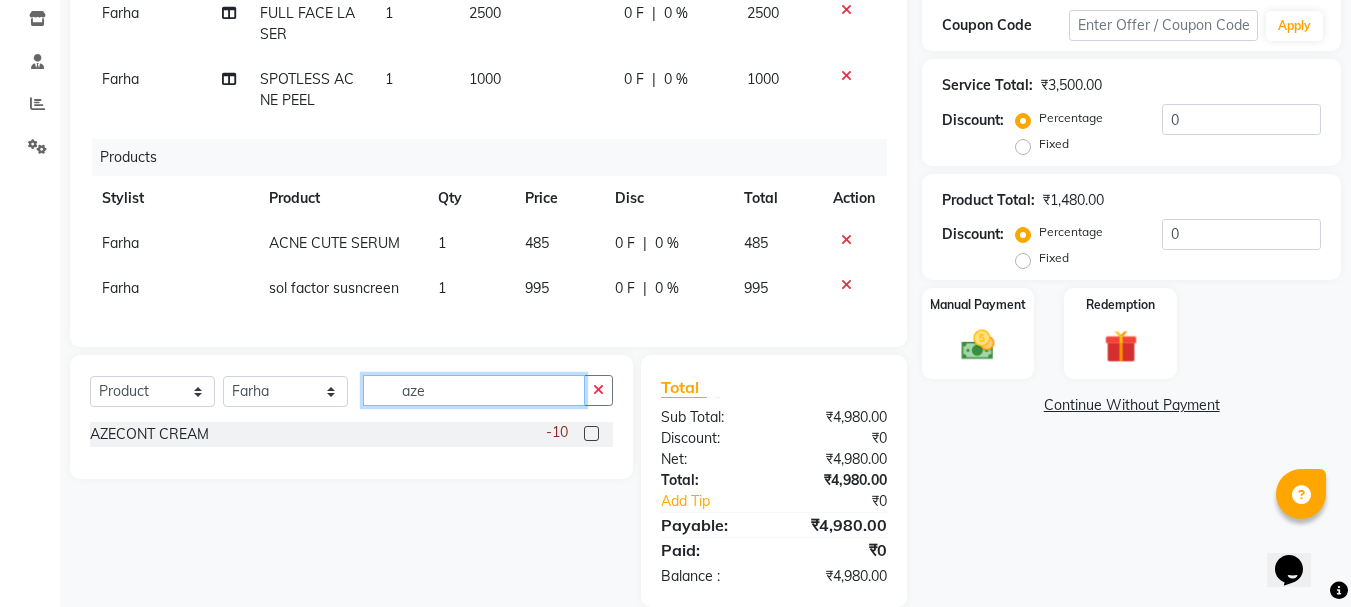 type on "aze" 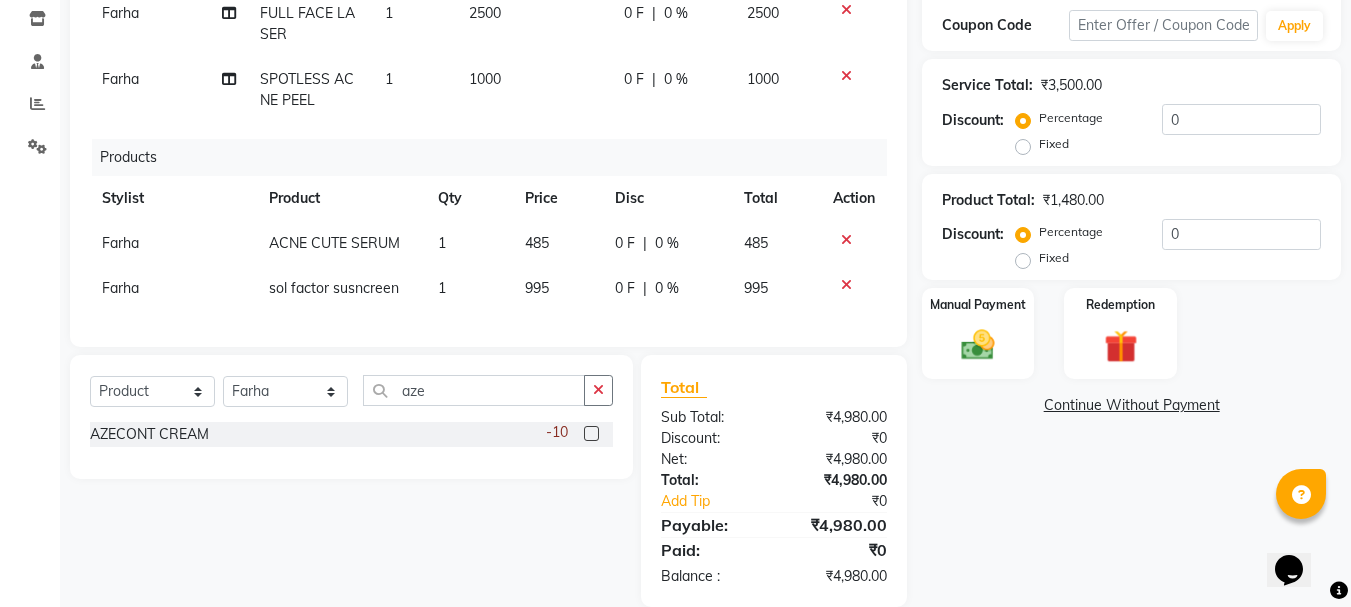 click 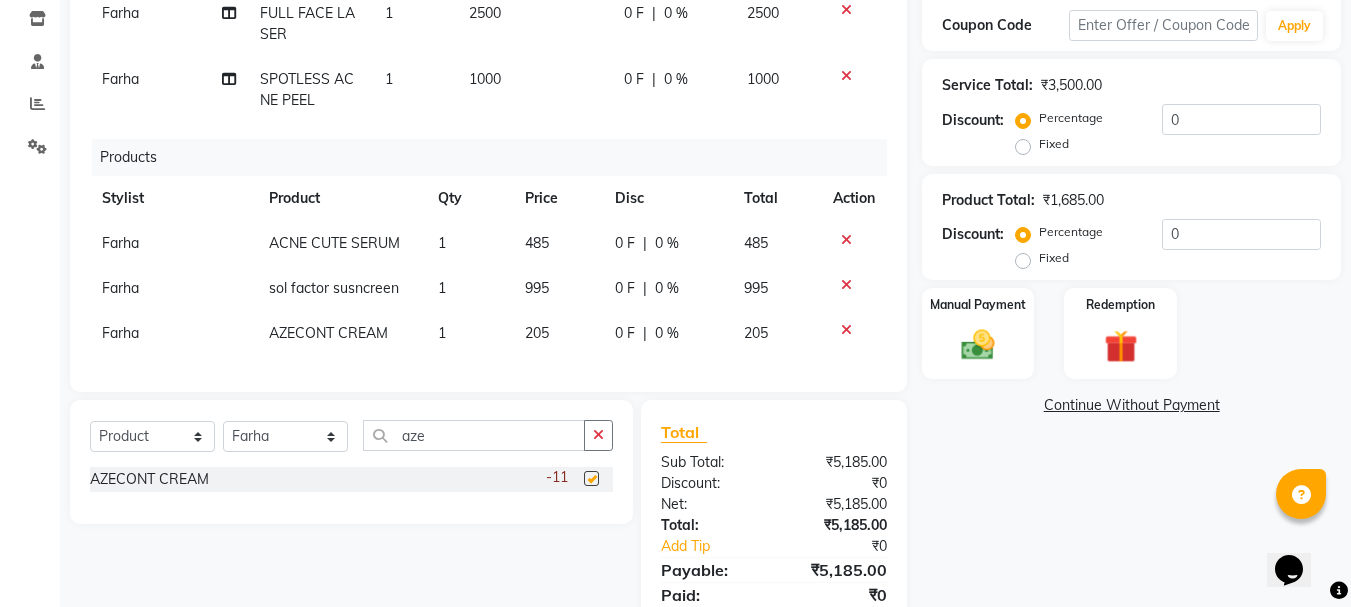 checkbox on "false" 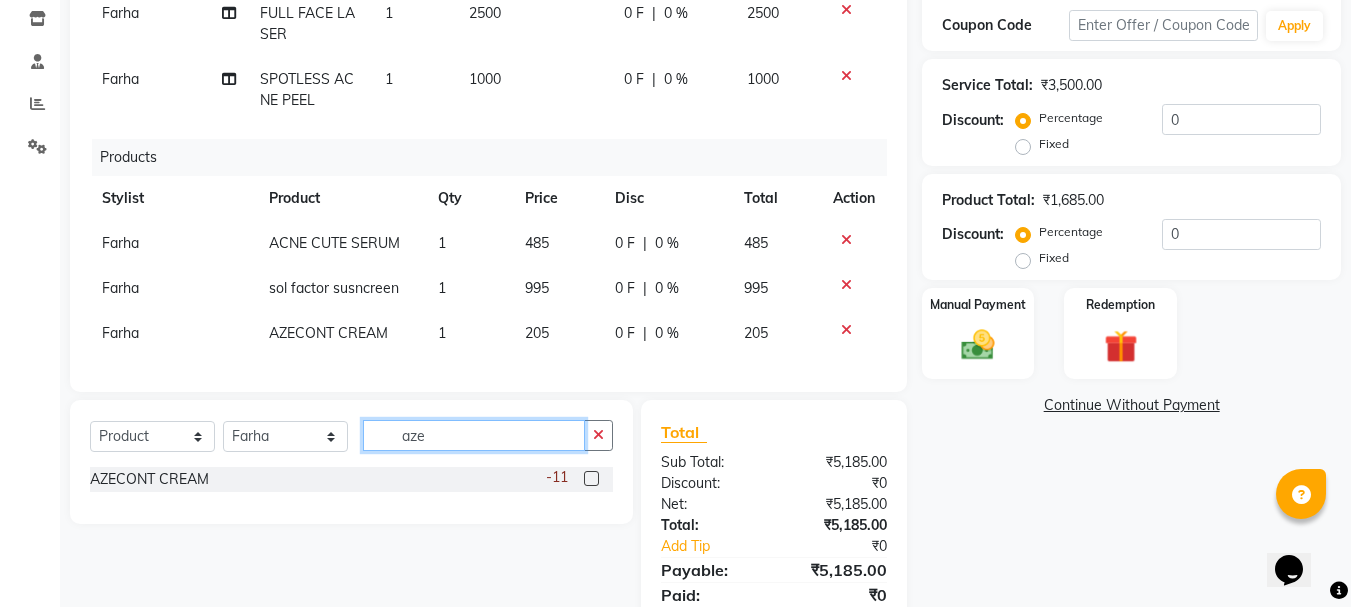 click on "aze" 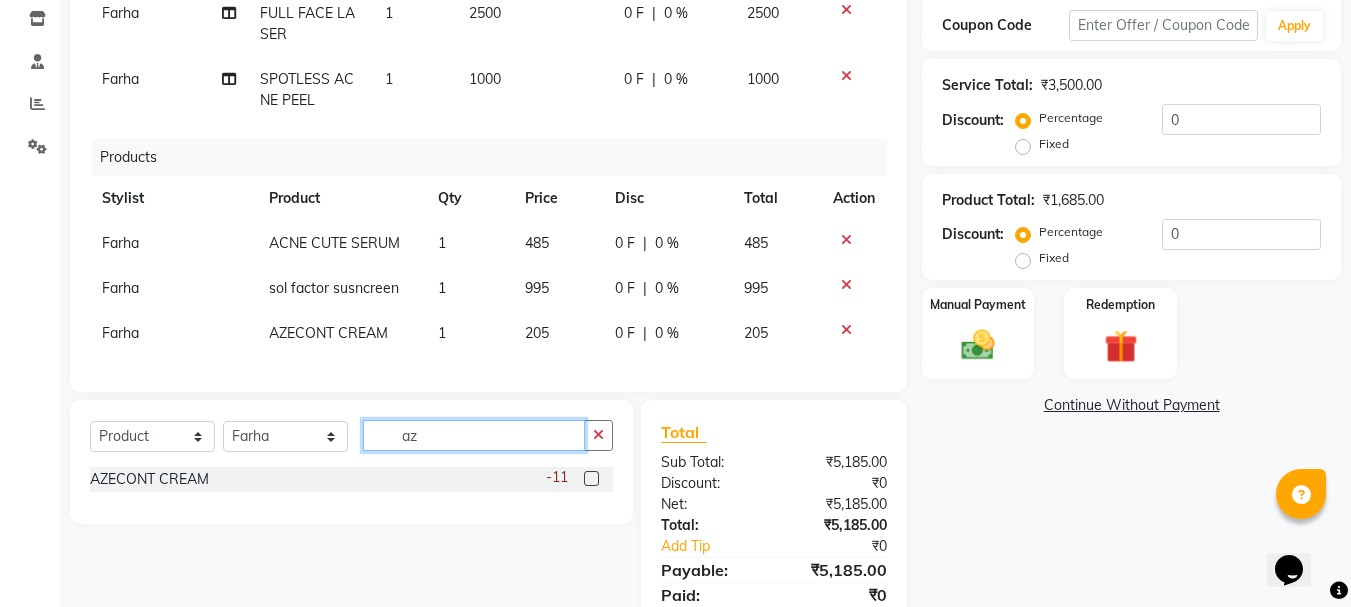 type on "a" 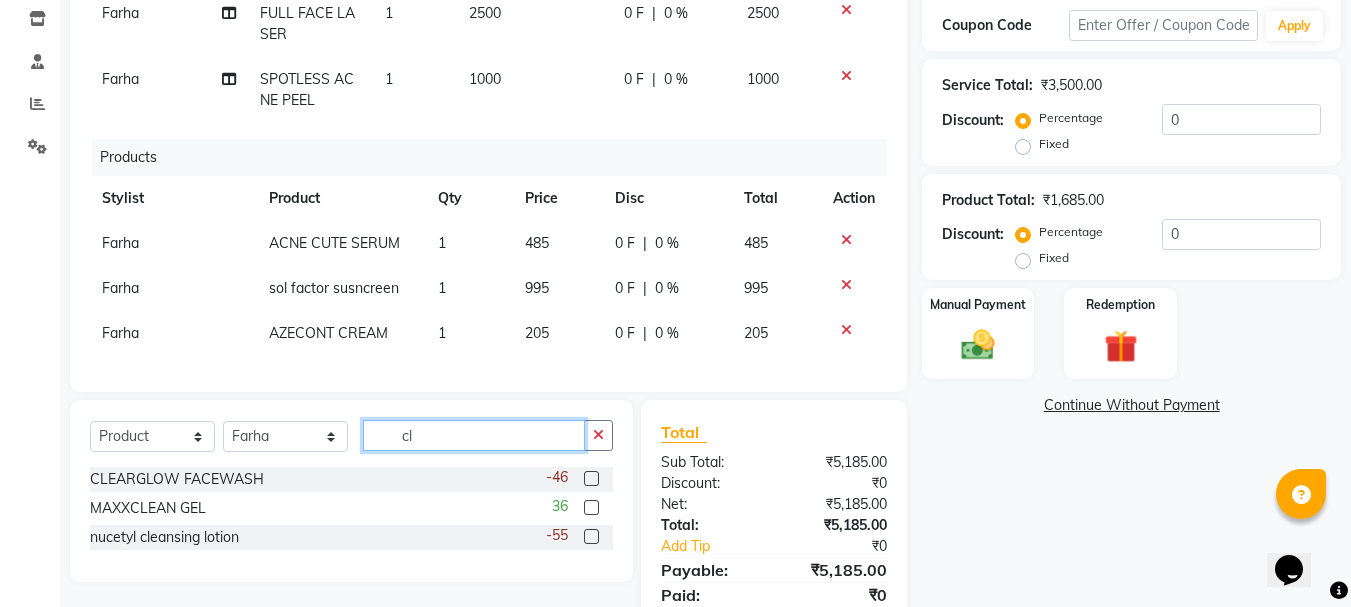 type on "cl" 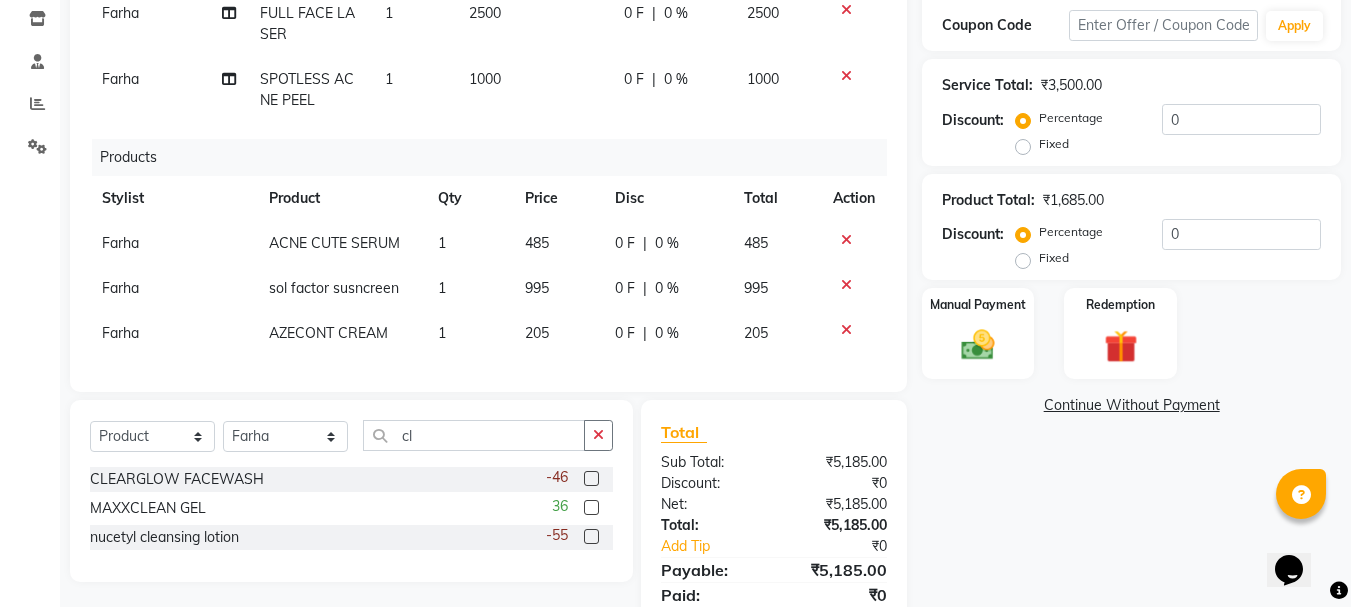 click 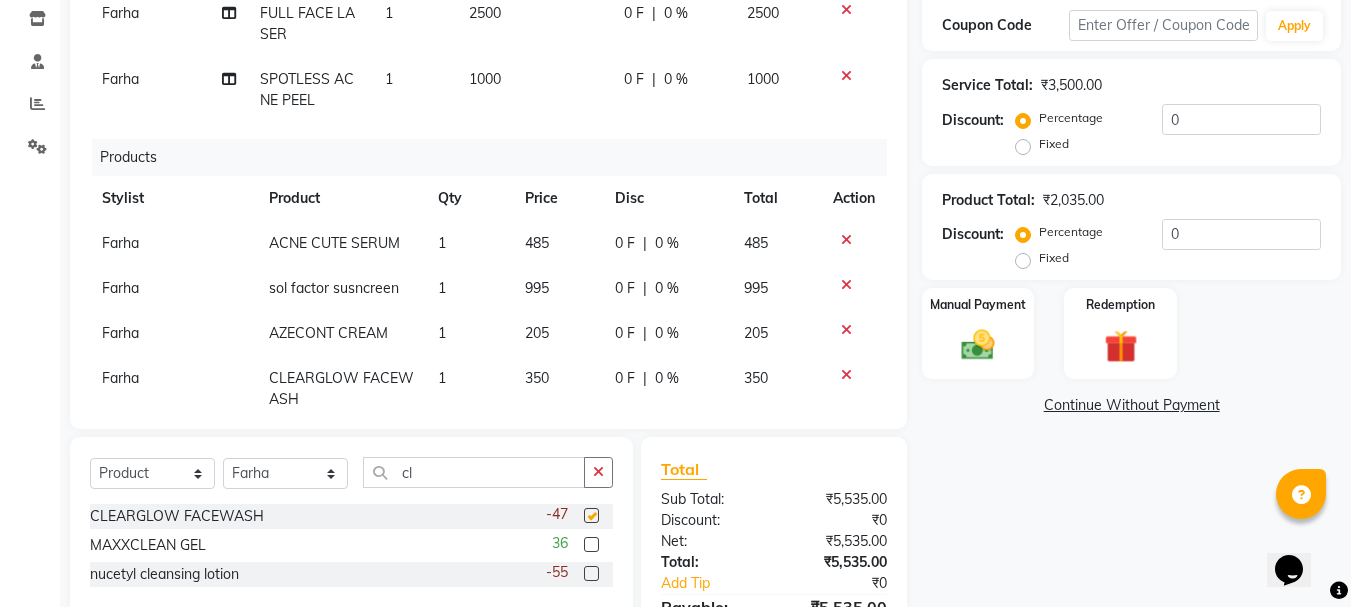 checkbox on "false" 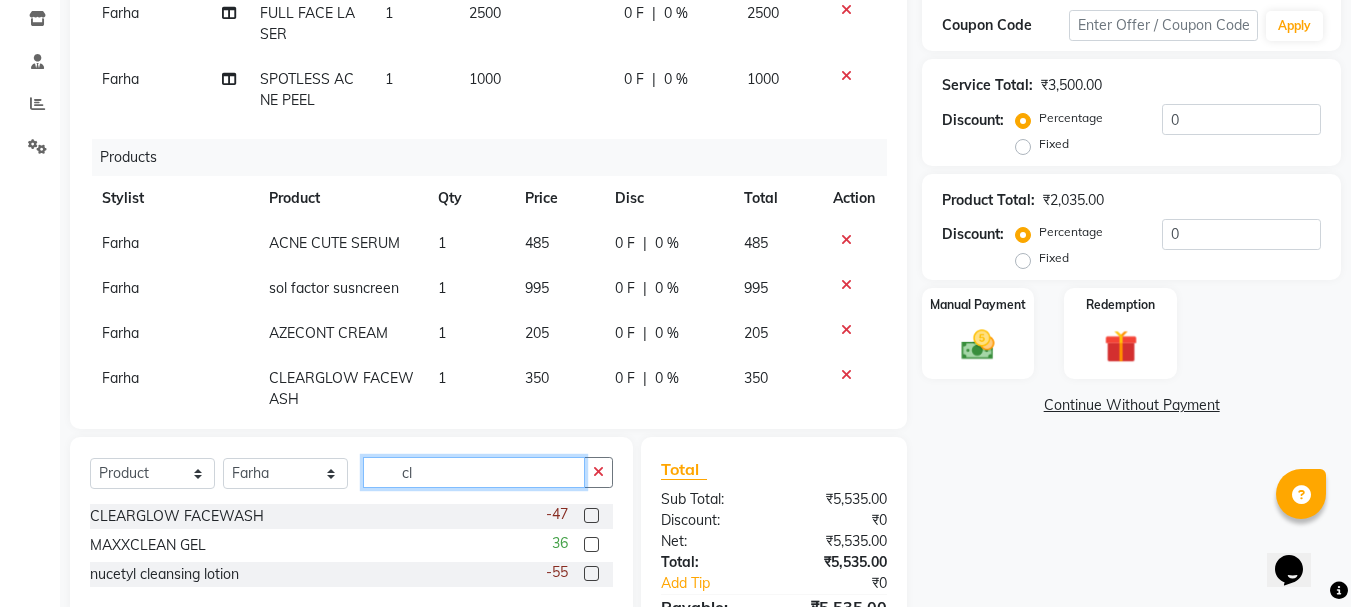 click on "cl" 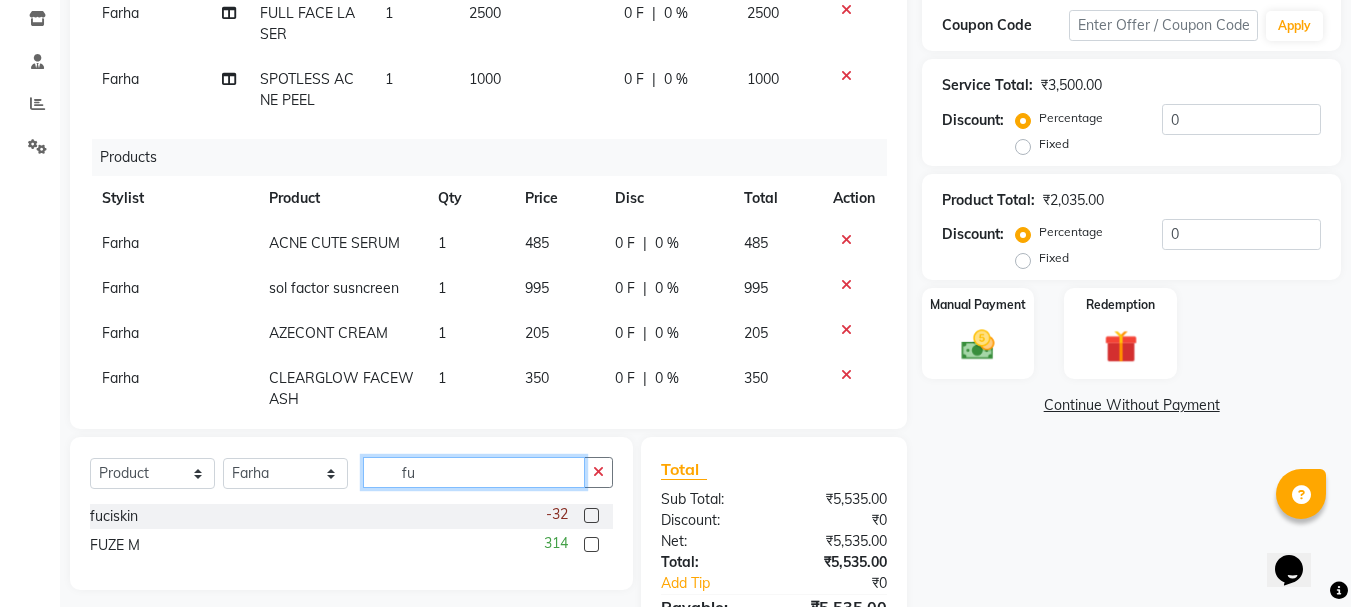 type on "fu" 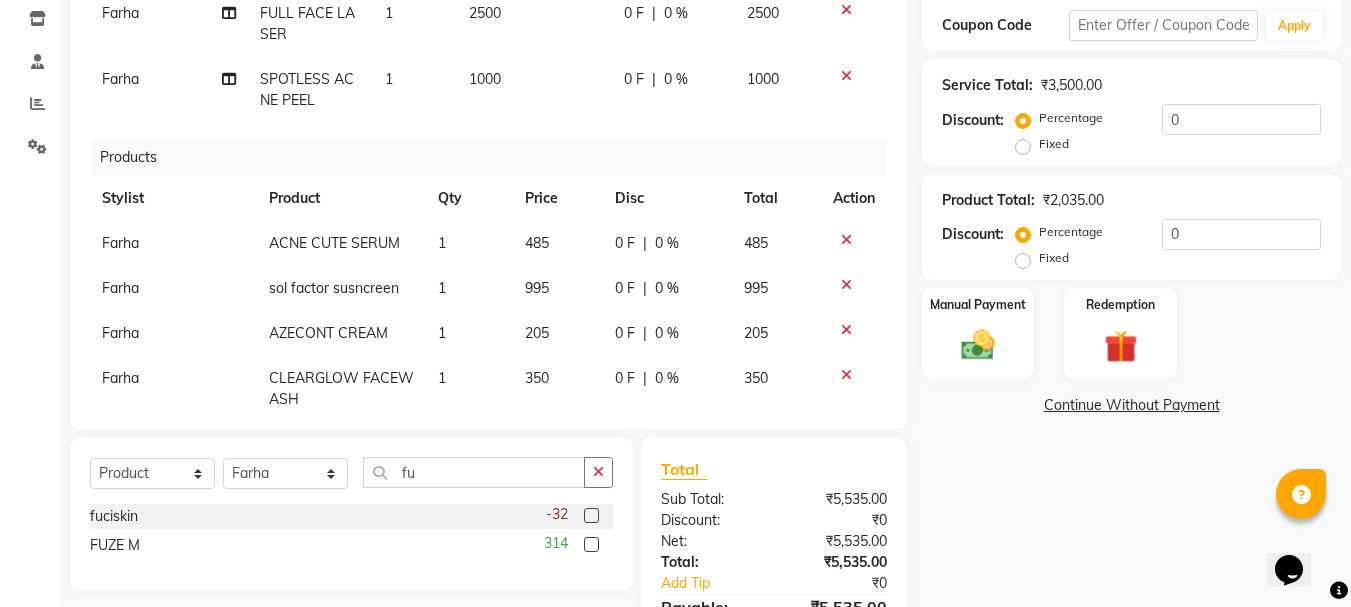 click 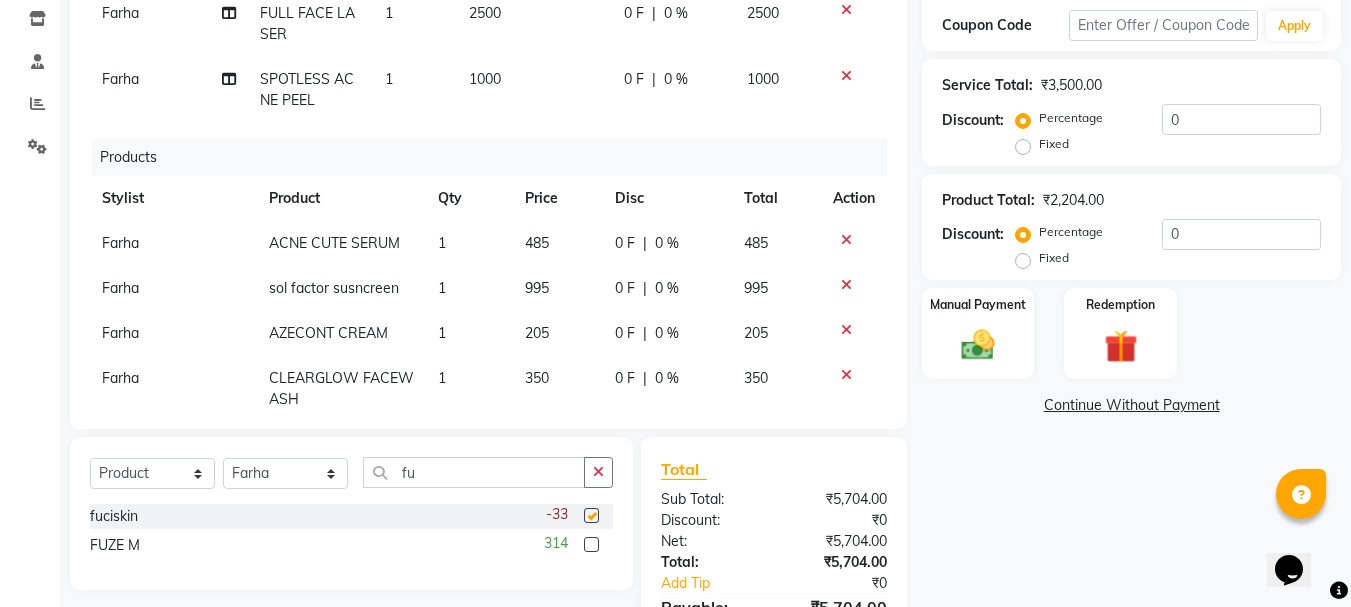 checkbox on "false" 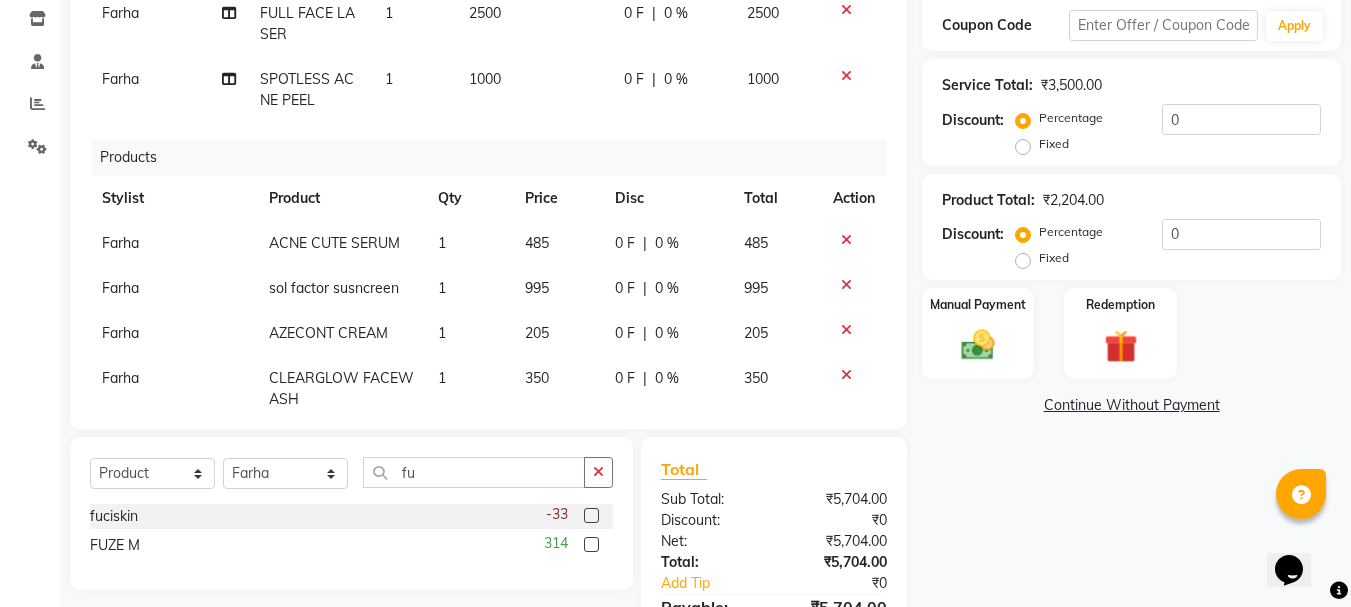 scroll, scrollTop: 89, scrollLeft: 0, axis: vertical 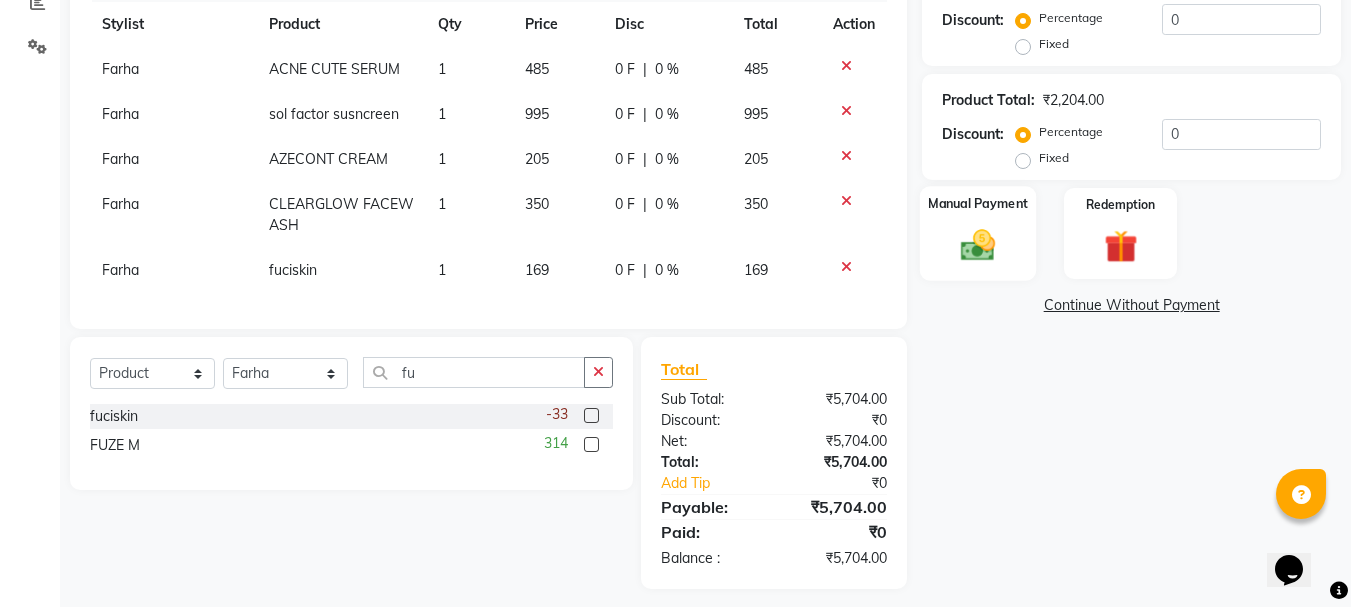 click 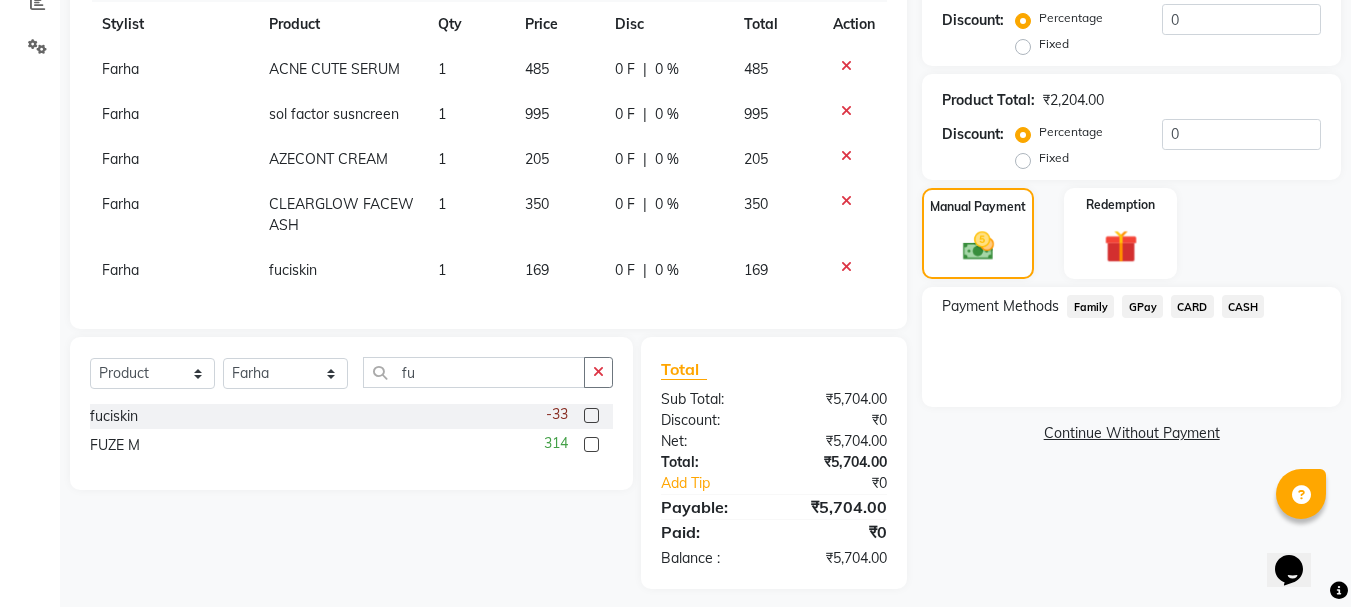 click on "GPay" 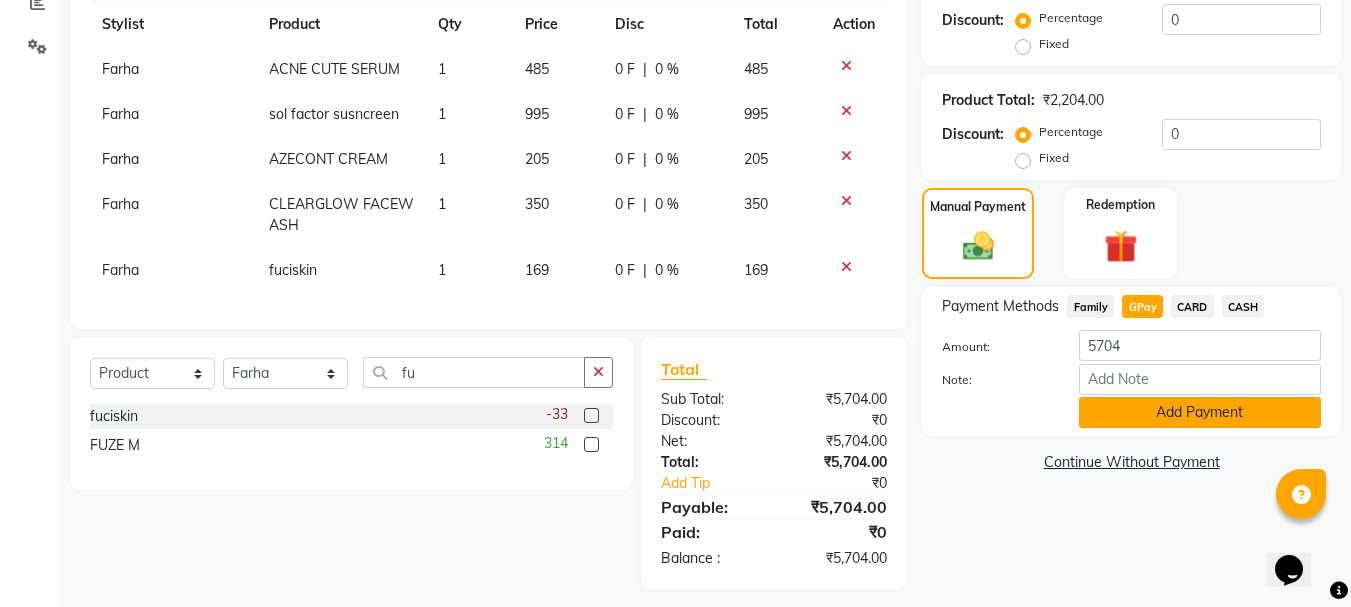 click on "Add Payment" 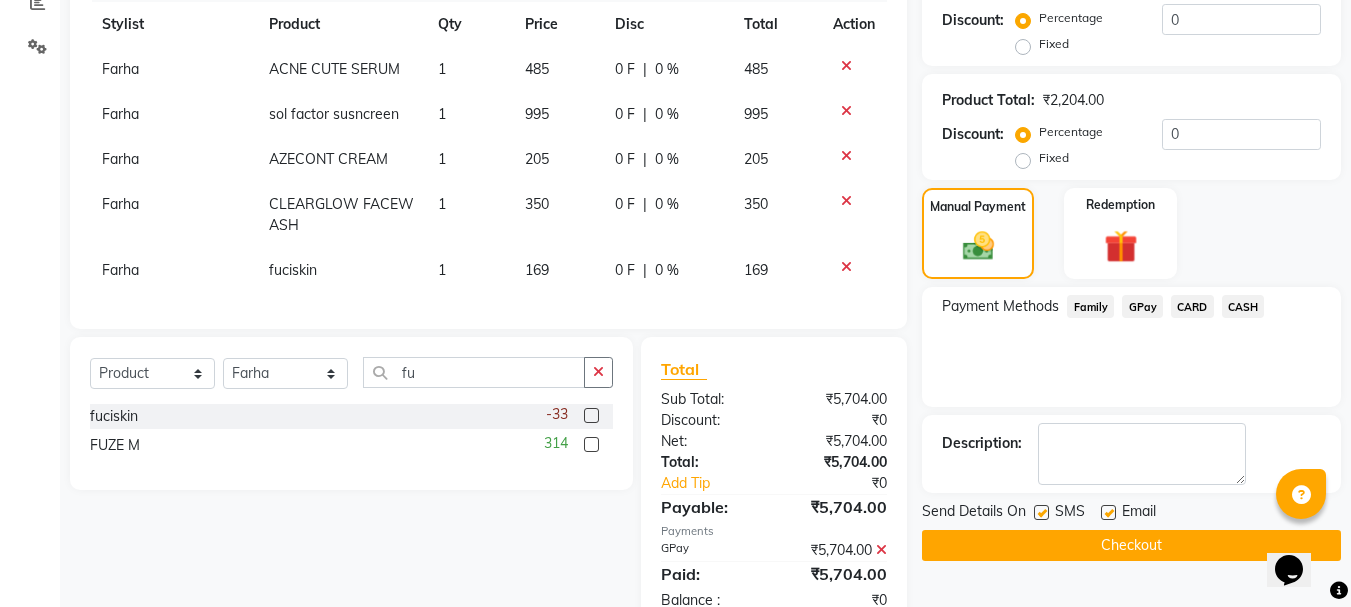 click on "Checkout" 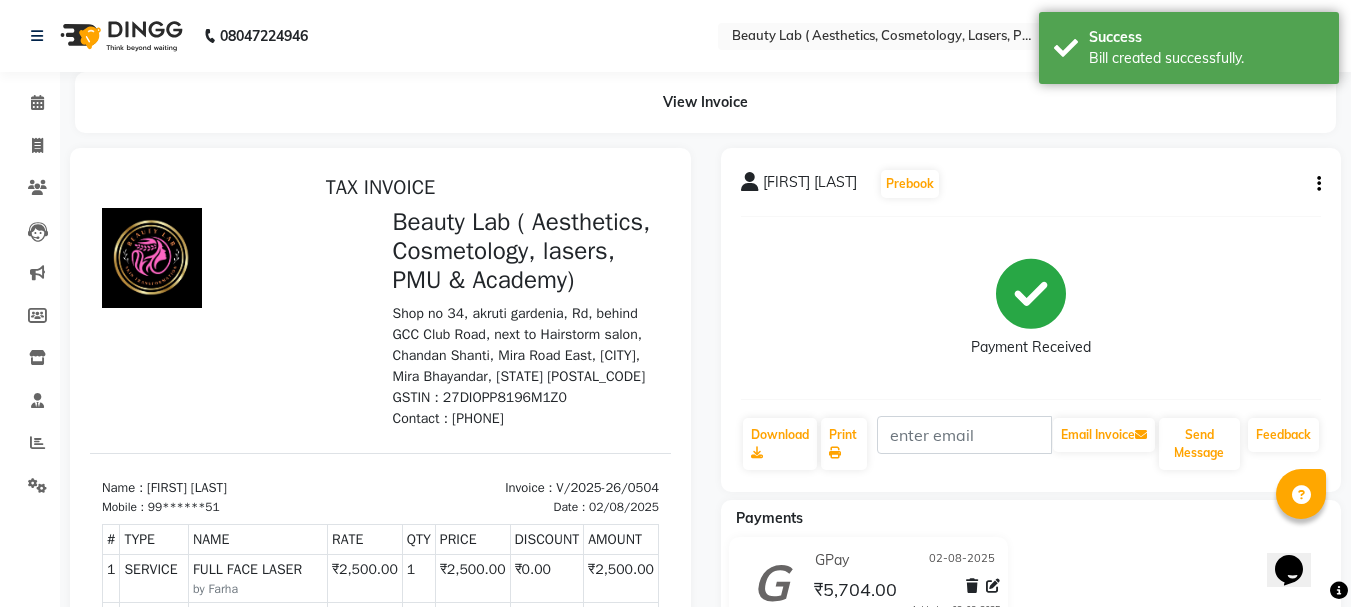 scroll, scrollTop: 16, scrollLeft: 0, axis: vertical 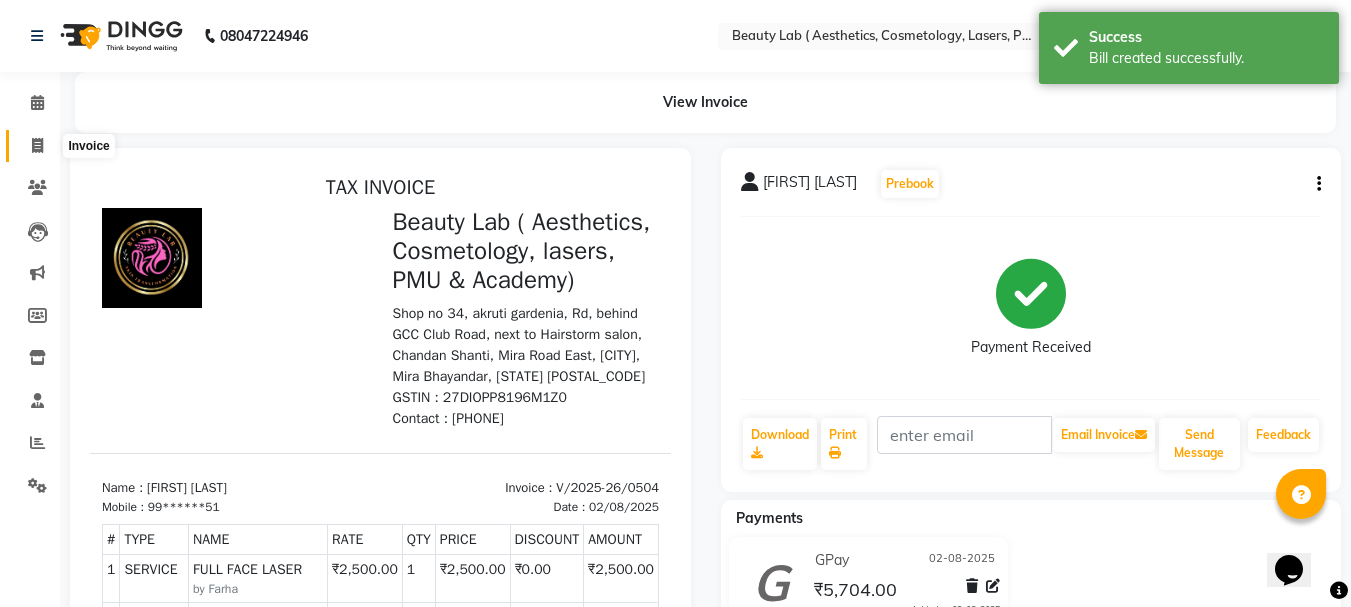 click 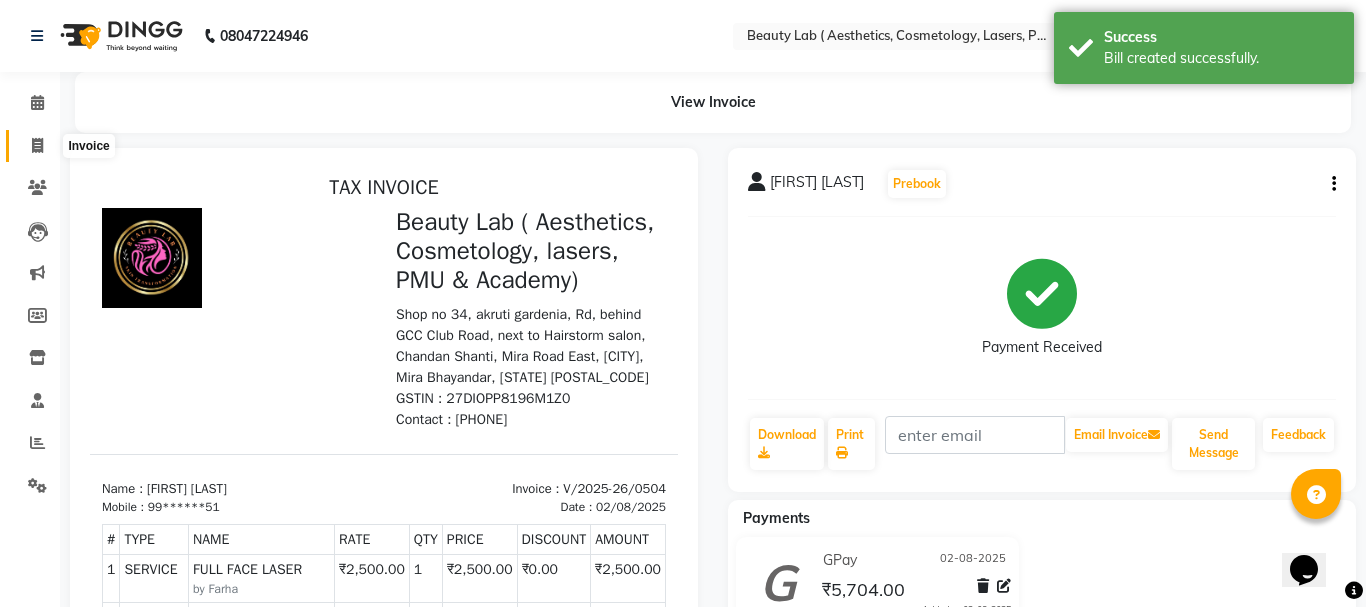 select on "7169" 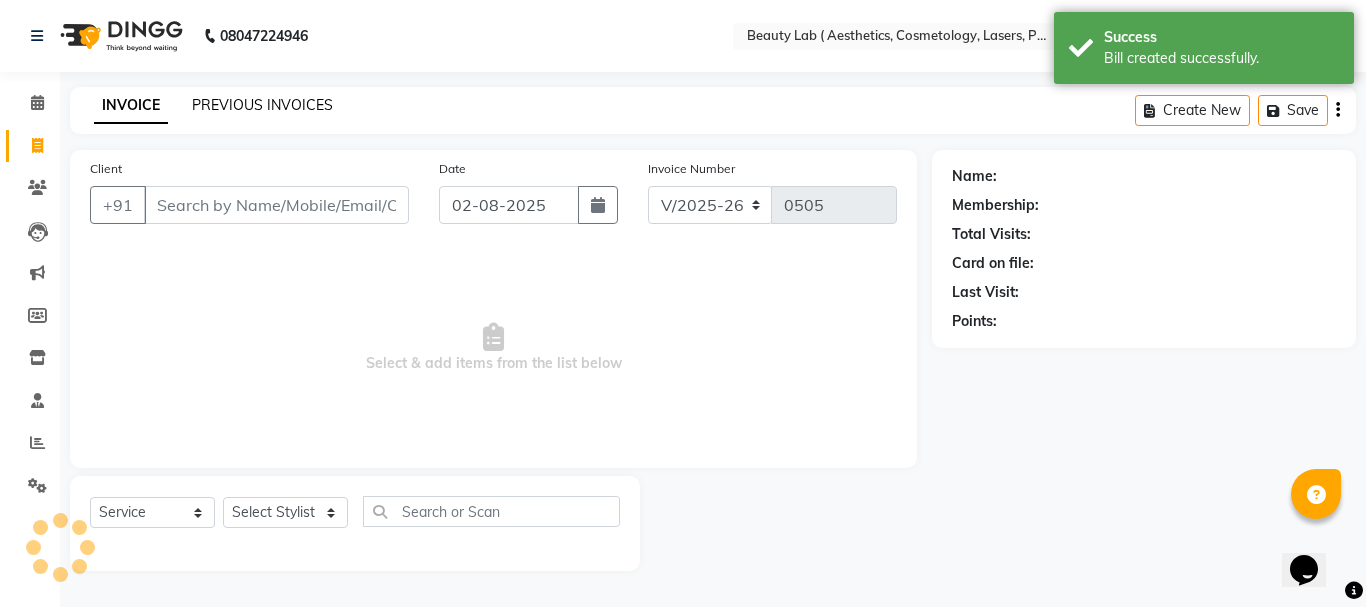 click on "PREVIOUS INVOICES" 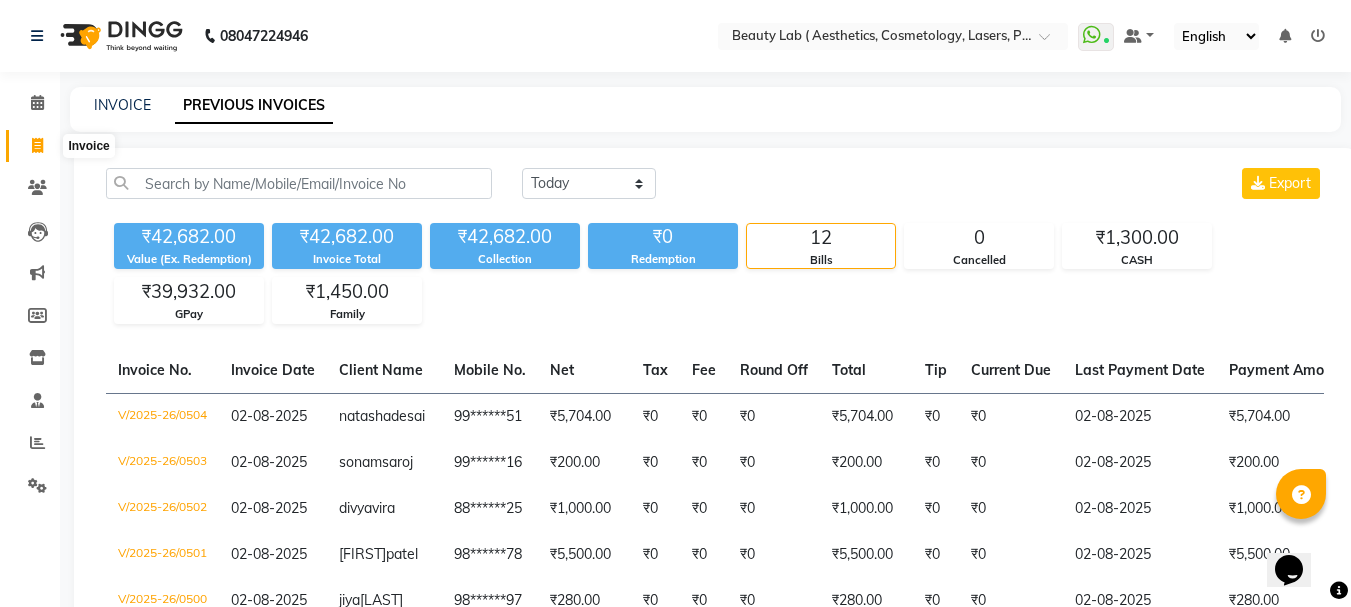 drag, startPoint x: 39, startPoint y: 149, endPoint x: 51, endPoint y: 143, distance: 13.416408 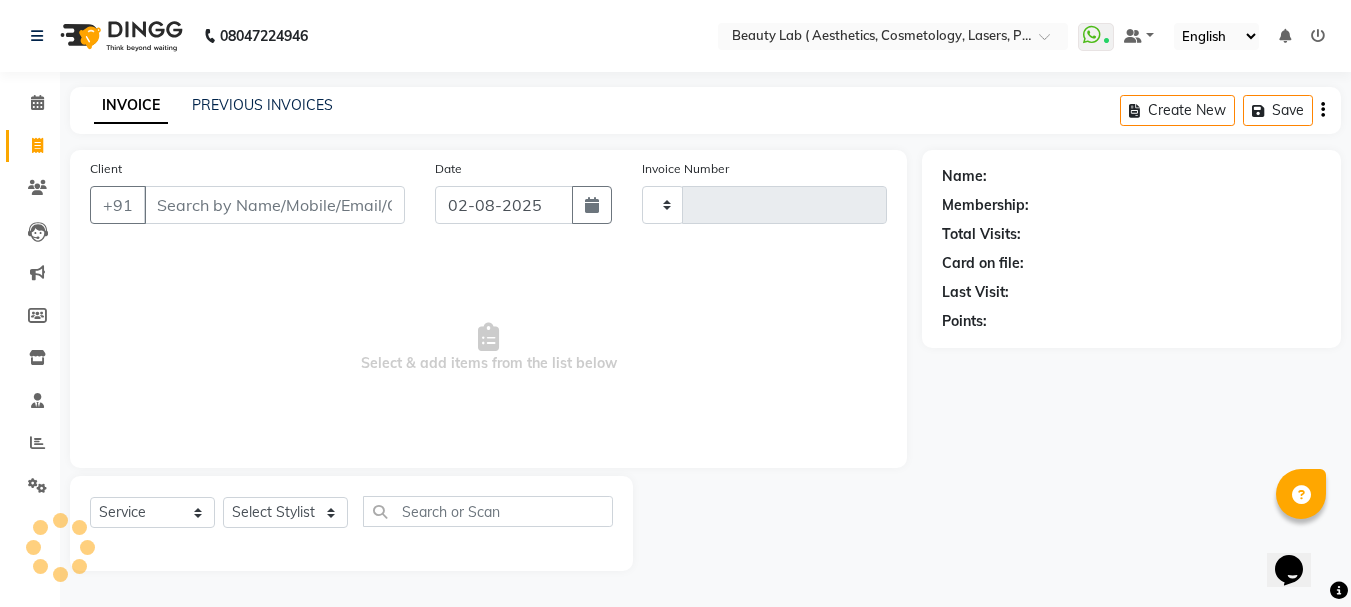 type on "0505" 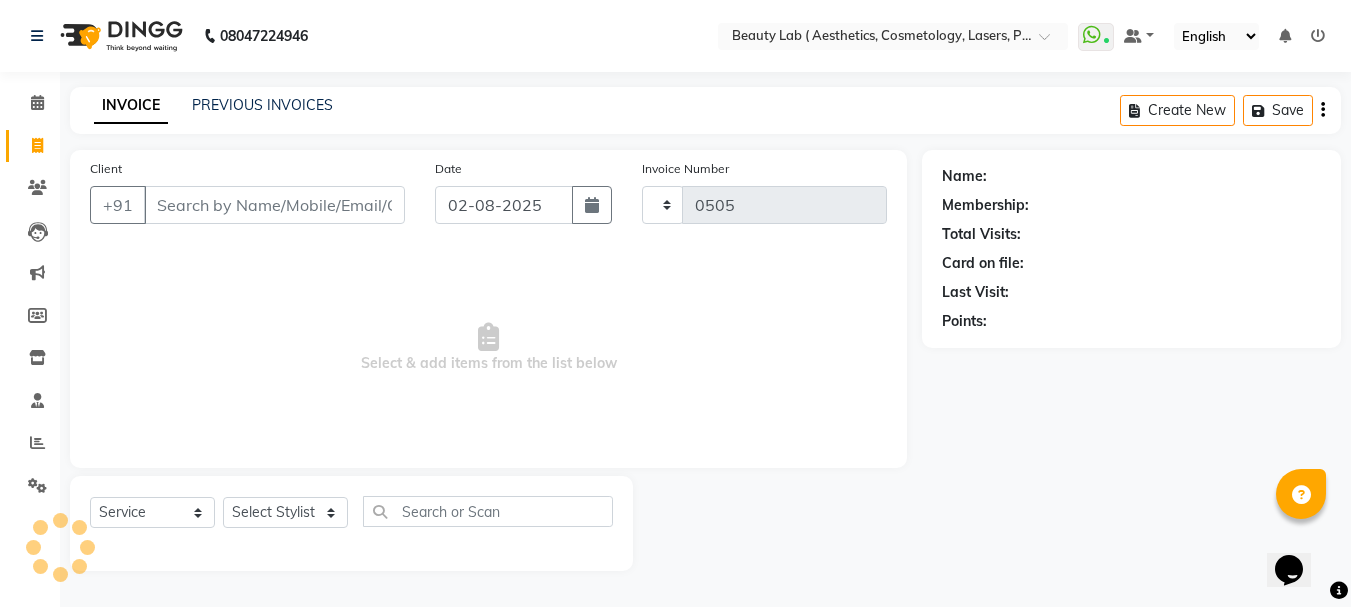 select on "7169" 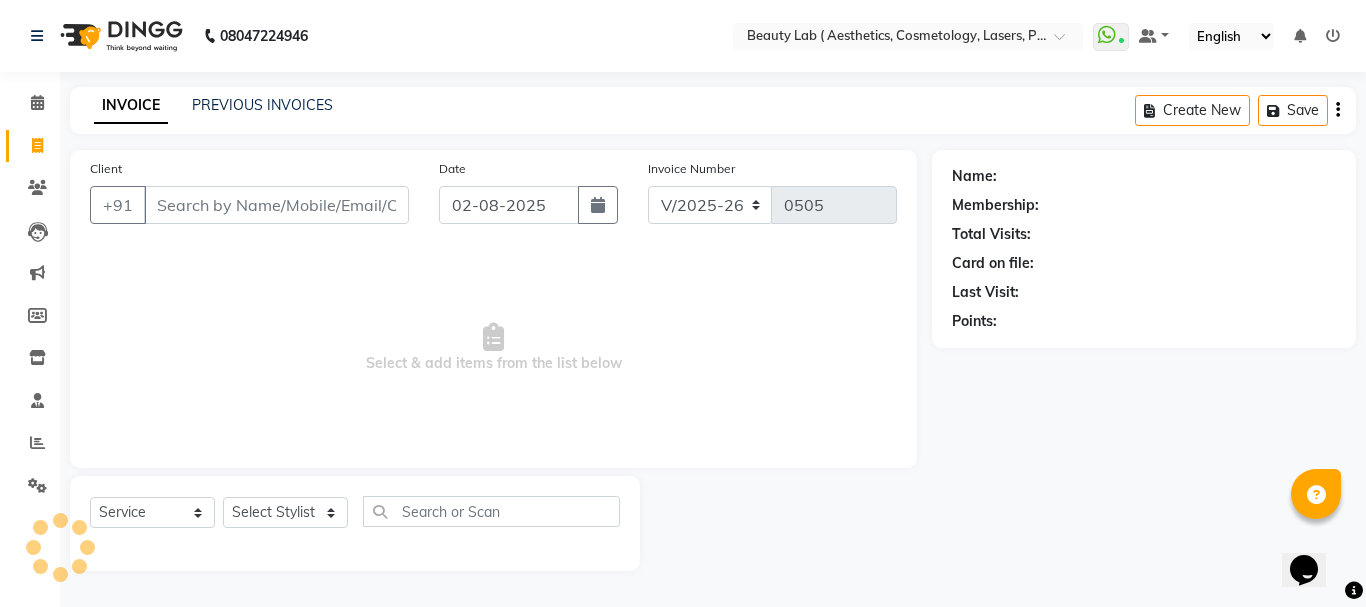 click on "Client" at bounding box center (276, 205) 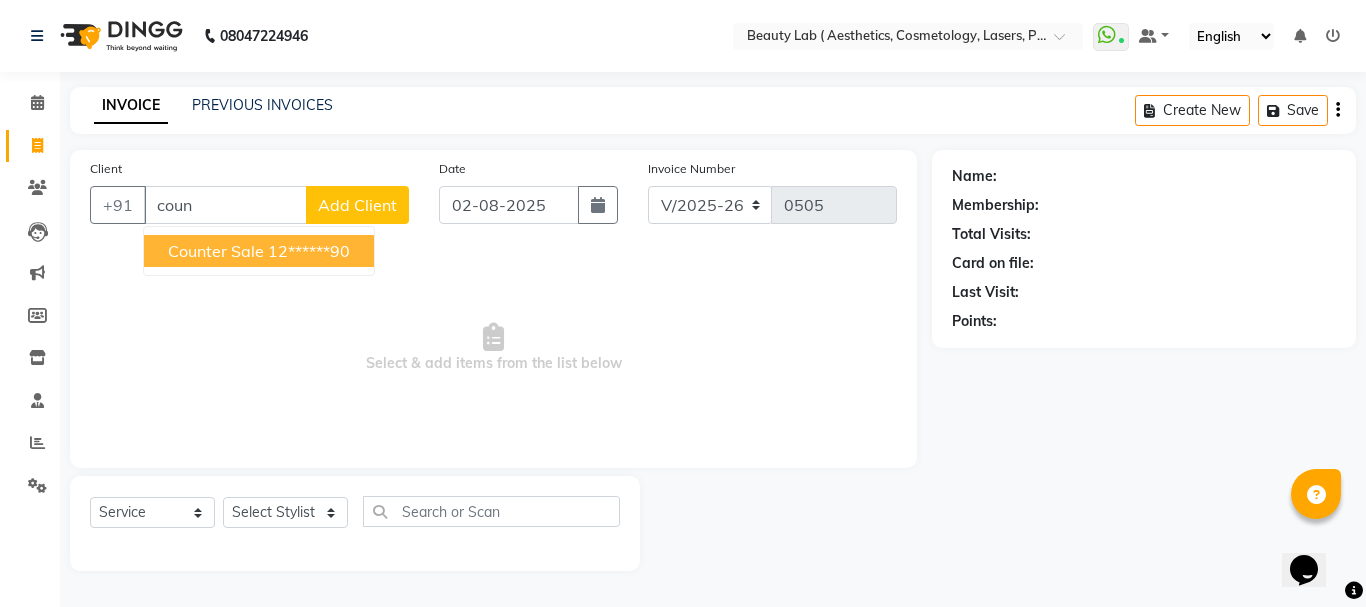 click on "counter sale" at bounding box center [216, 251] 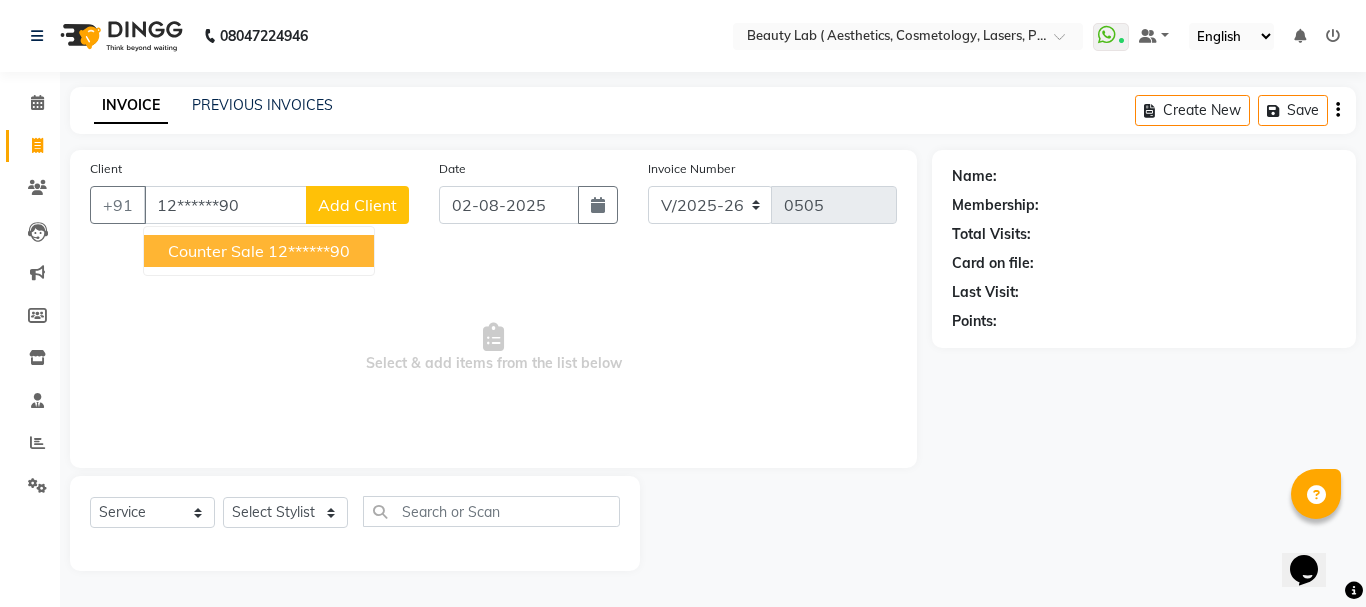 type on "12******90" 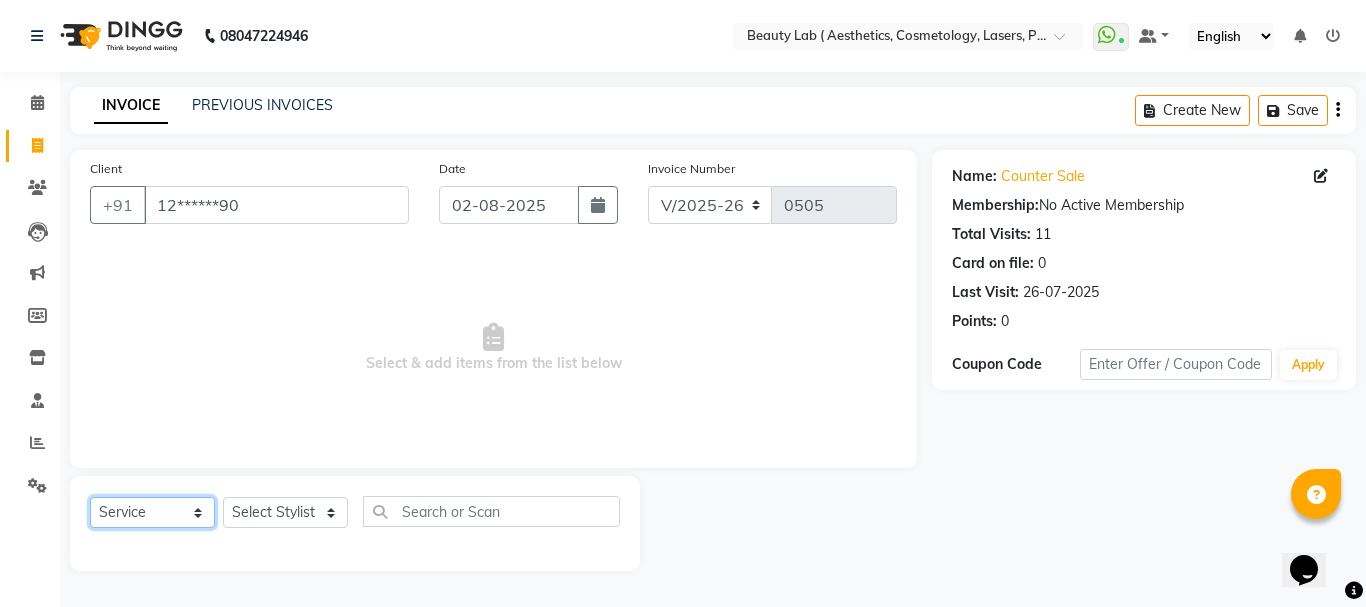 click on "Select  Service  Product  Membership  Package Voucher Prepaid Gift Card" 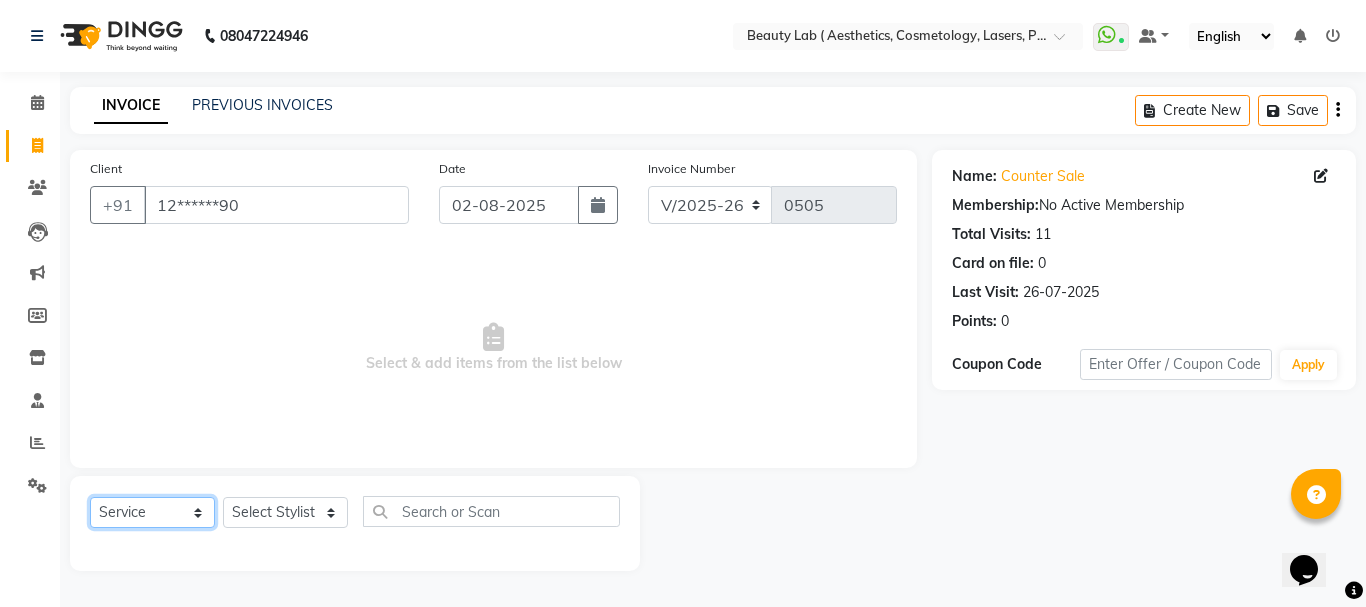 select on "product" 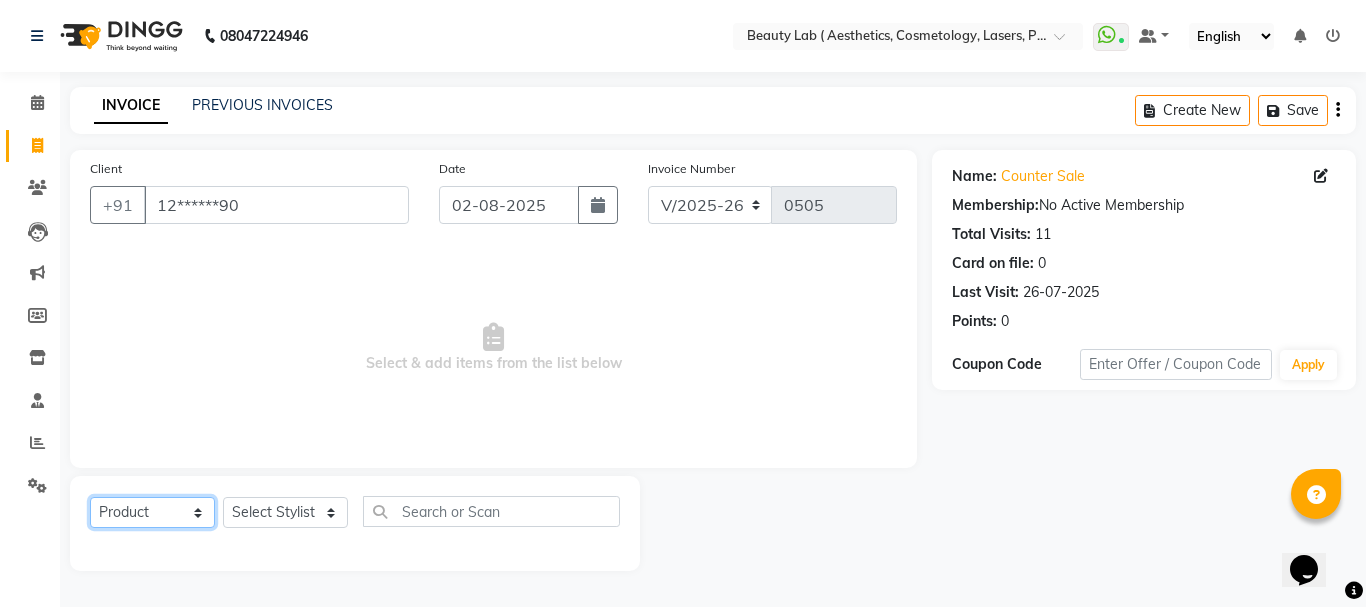 click on "Select  Service  Product  Membership  Package Voucher Prepaid Gift Card" 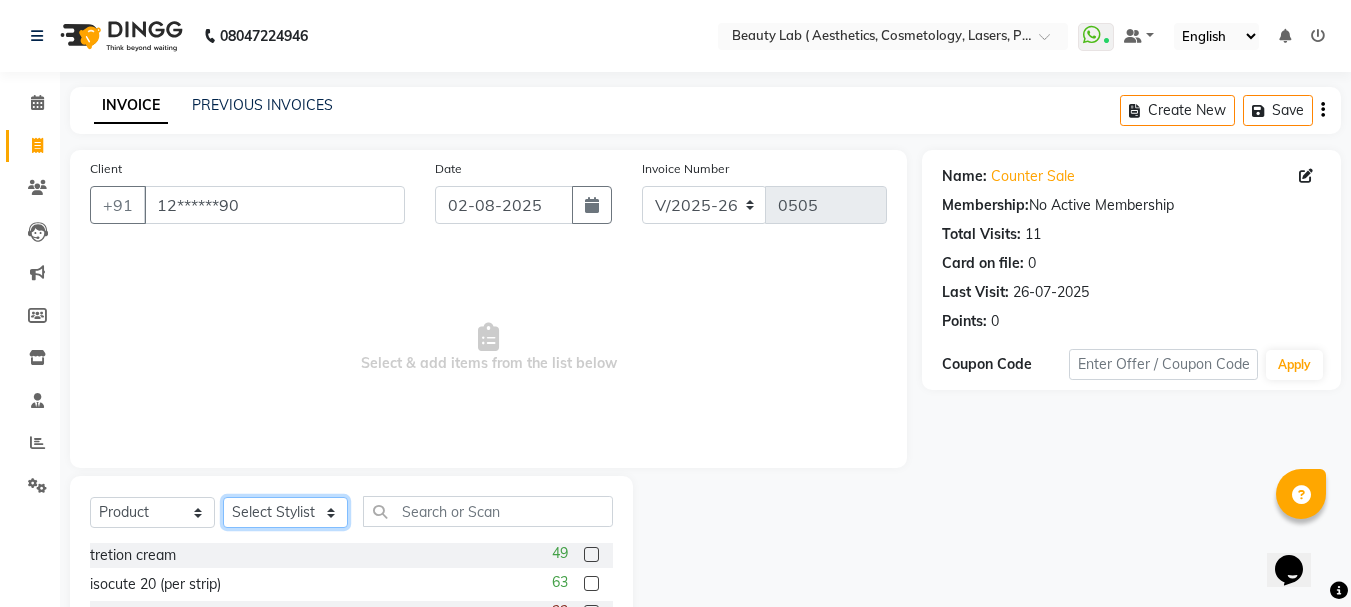 click on "Select Stylist Farha monali neha nishu sarika" 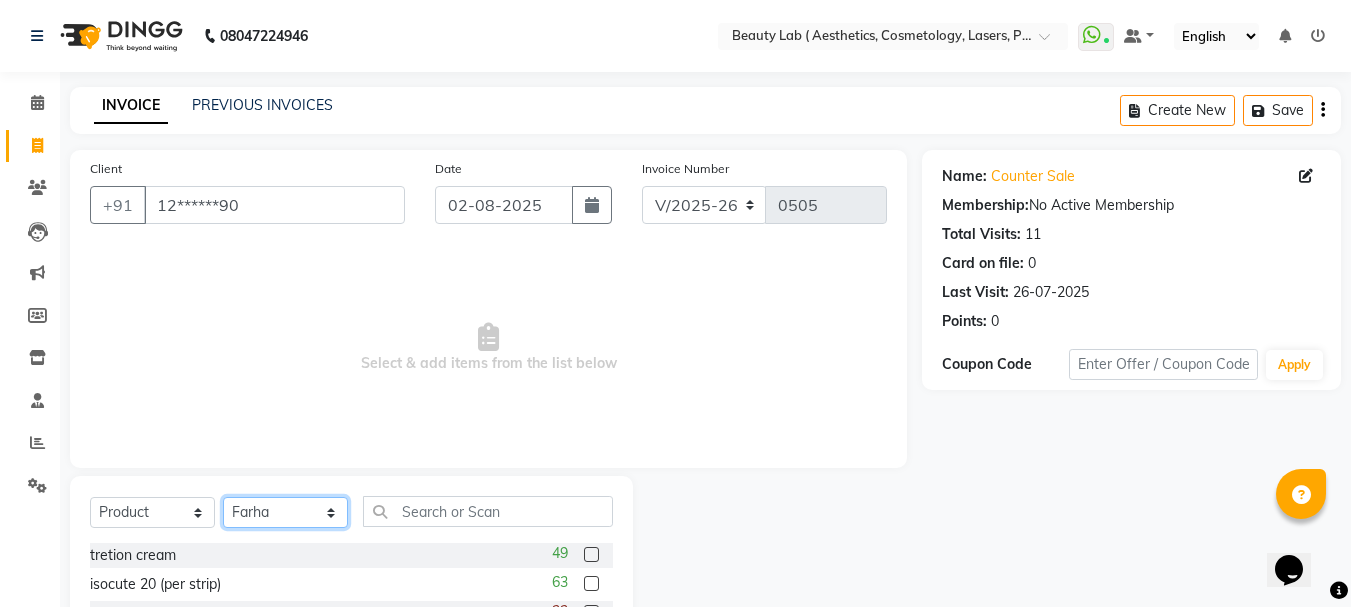 click on "Select Stylist Farha monali neha nishu sarika" 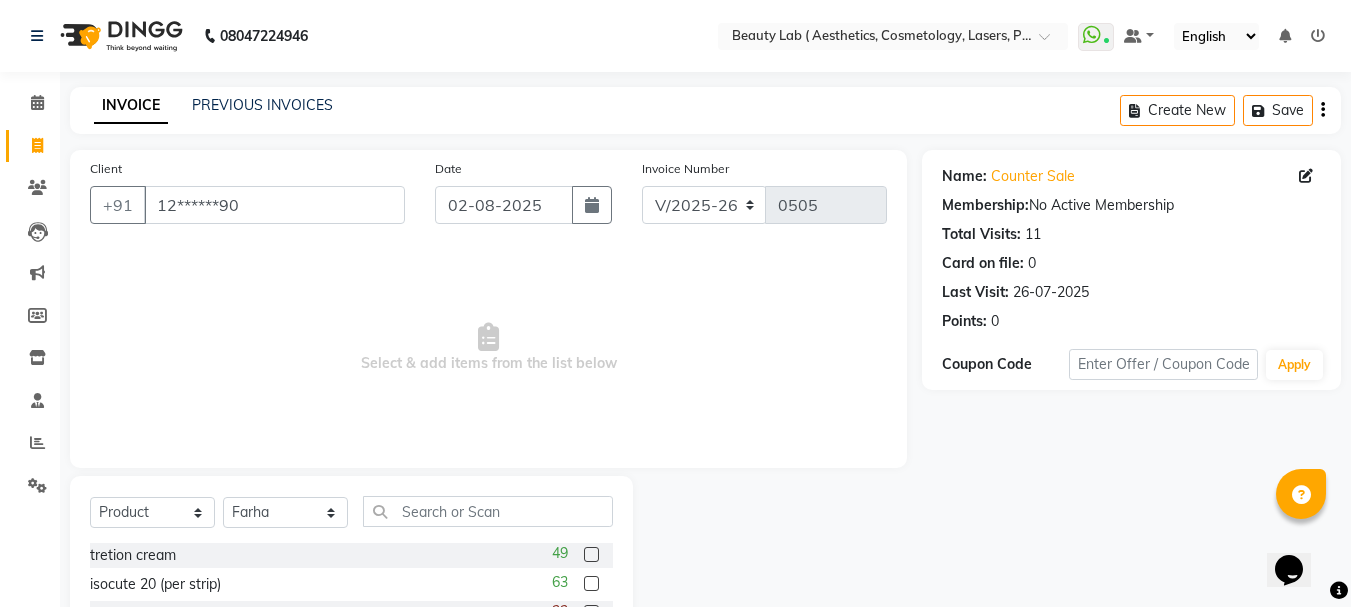 click on "Select & add items from the list below" at bounding box center [488, 348] 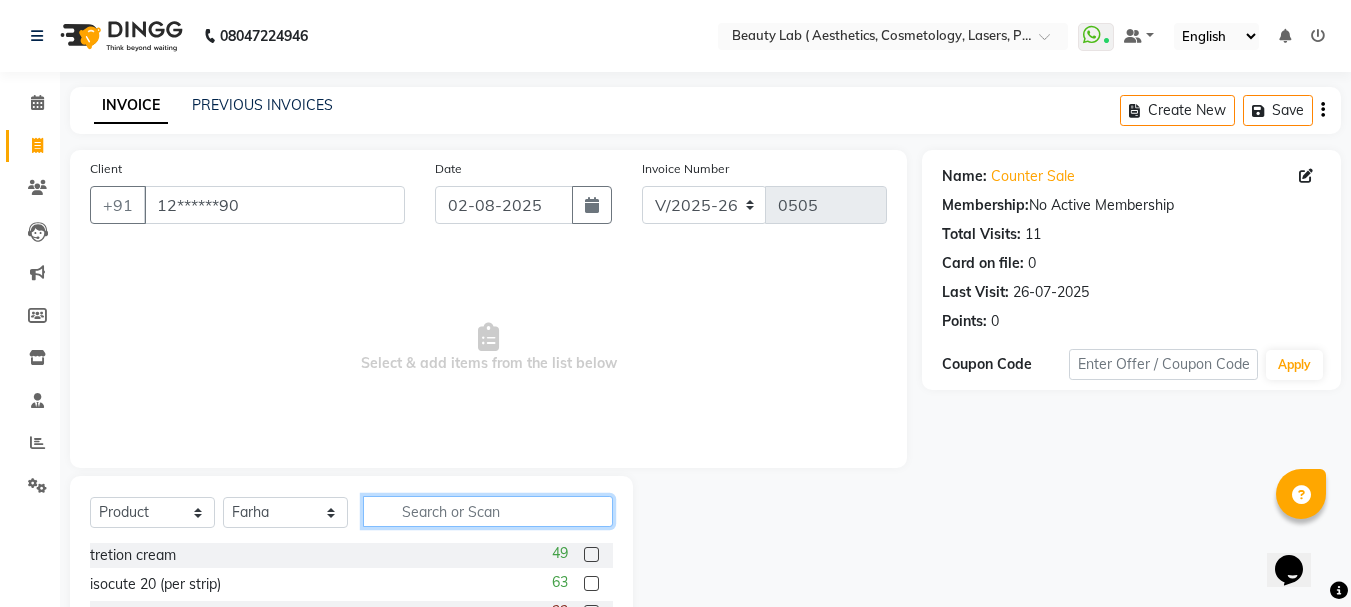 click 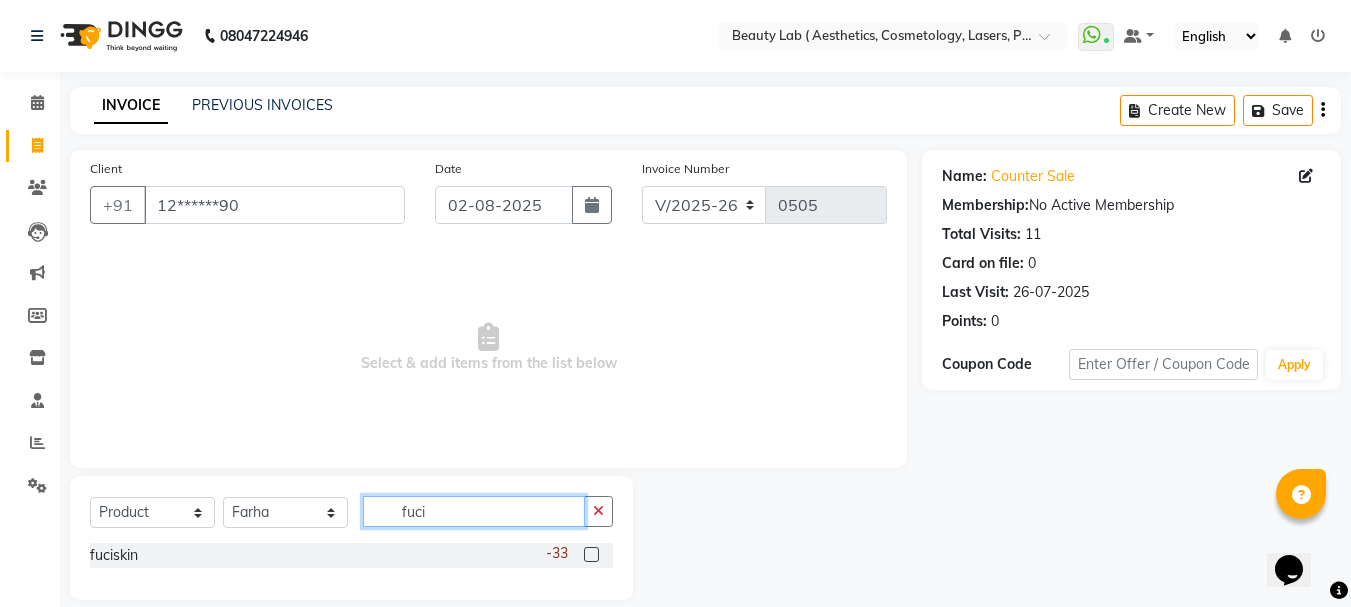 type on "fuci" 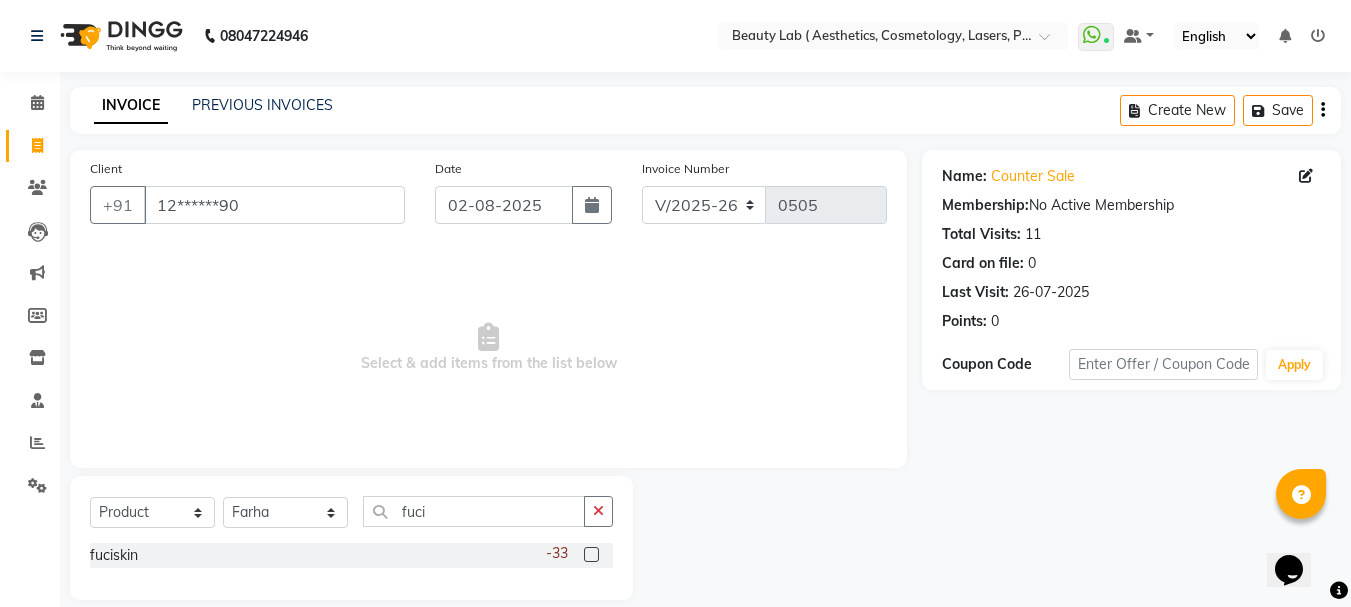 click 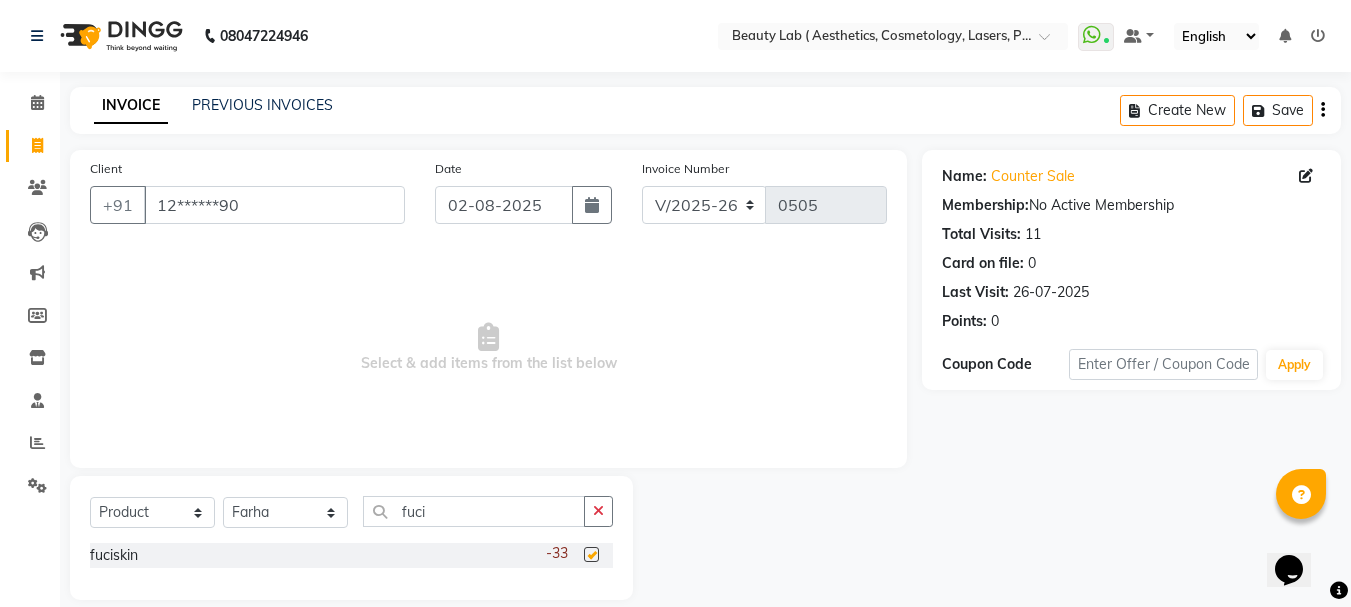 click 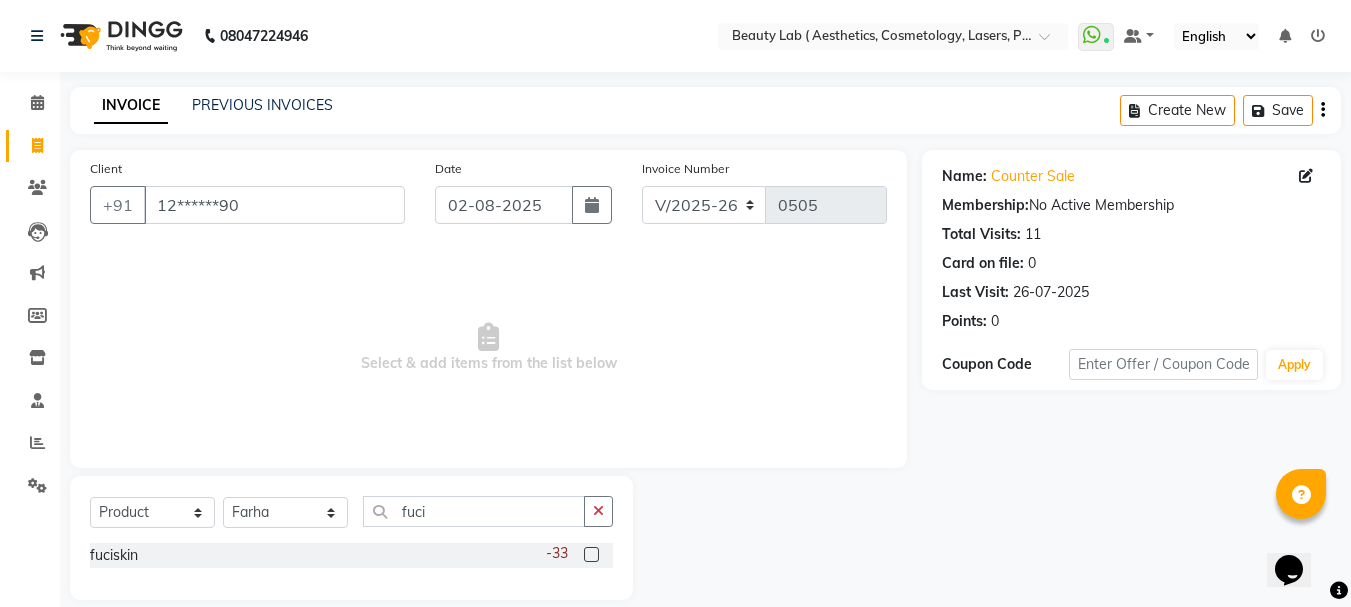 click 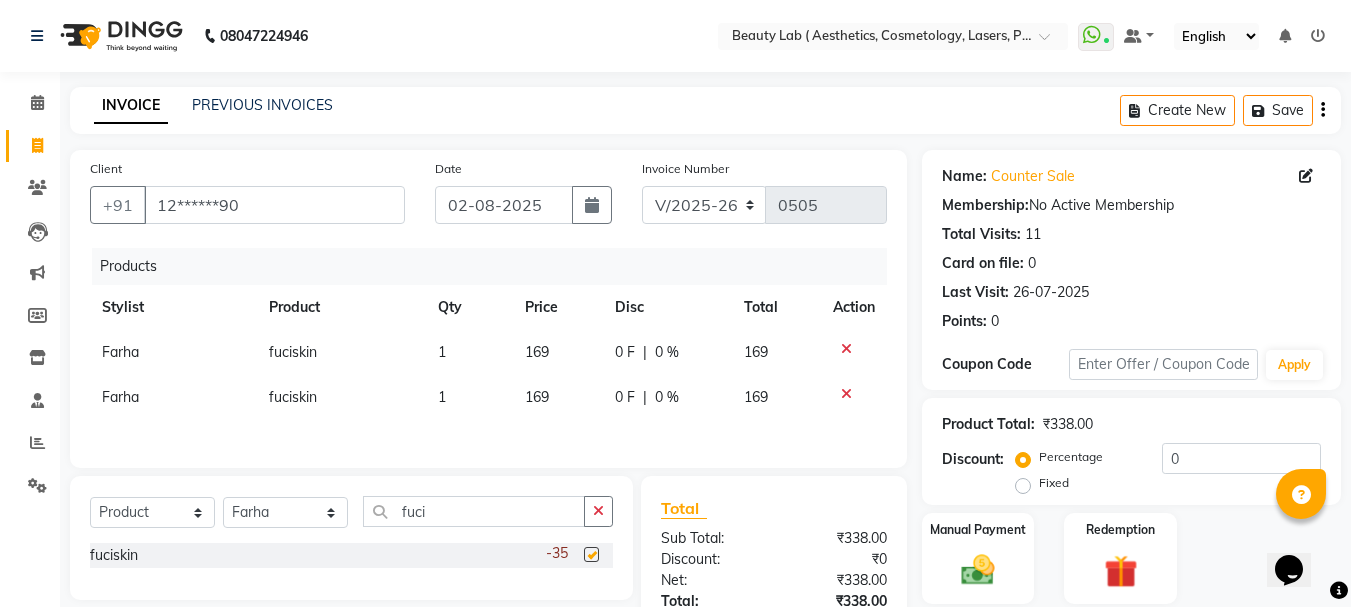 checkbox on "false" 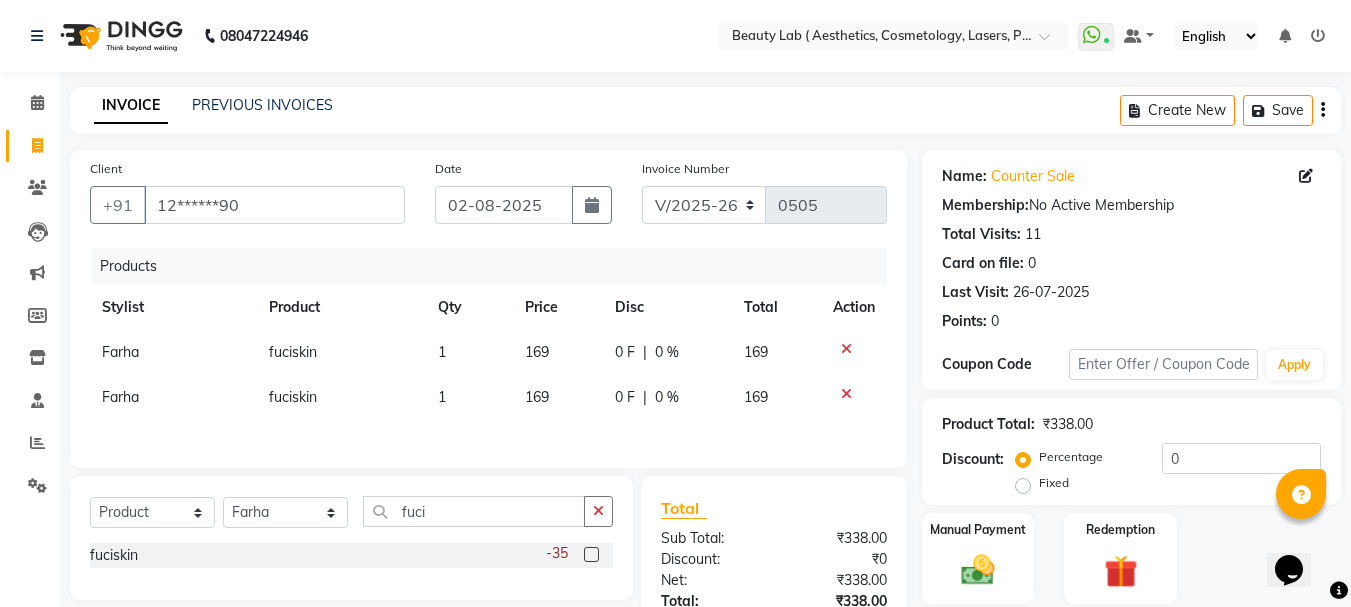 click 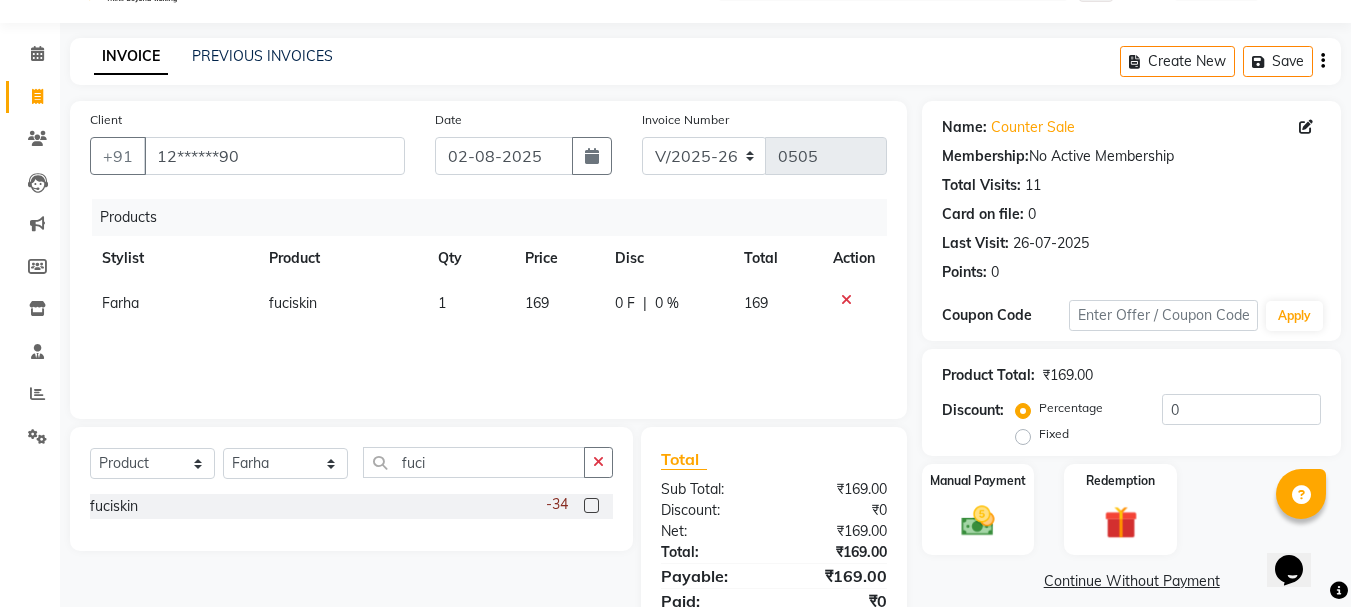 scroll, scrollTop: 130, scrollLeft: 0, axis: vertical 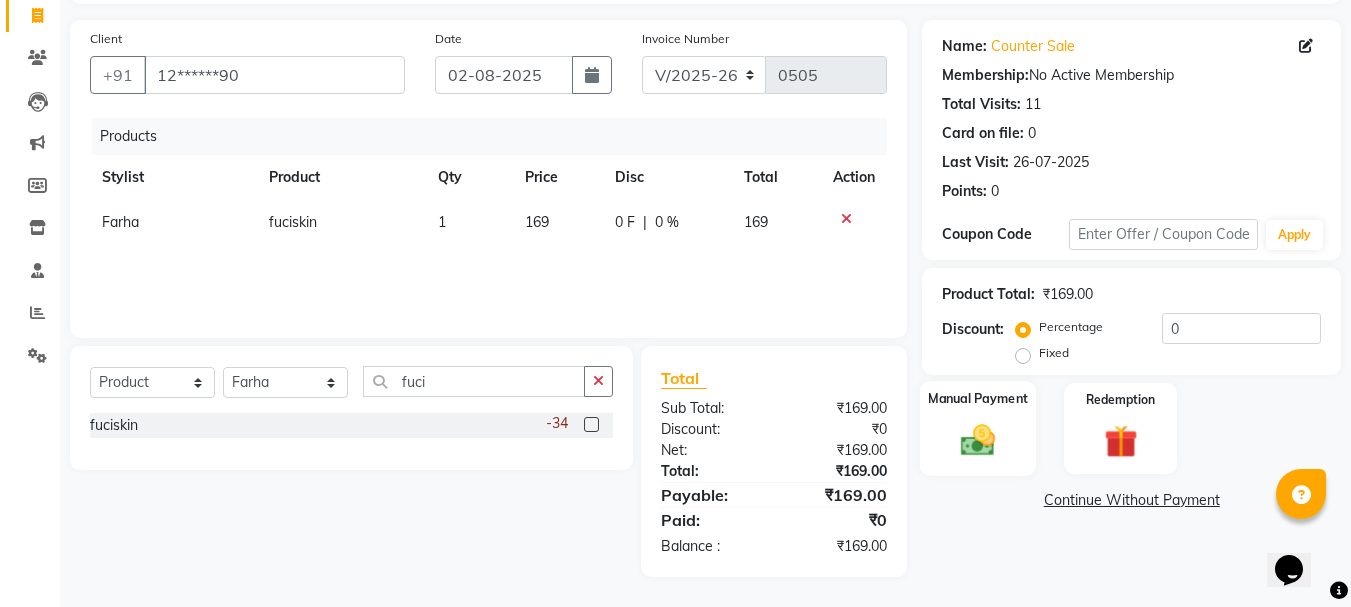 click 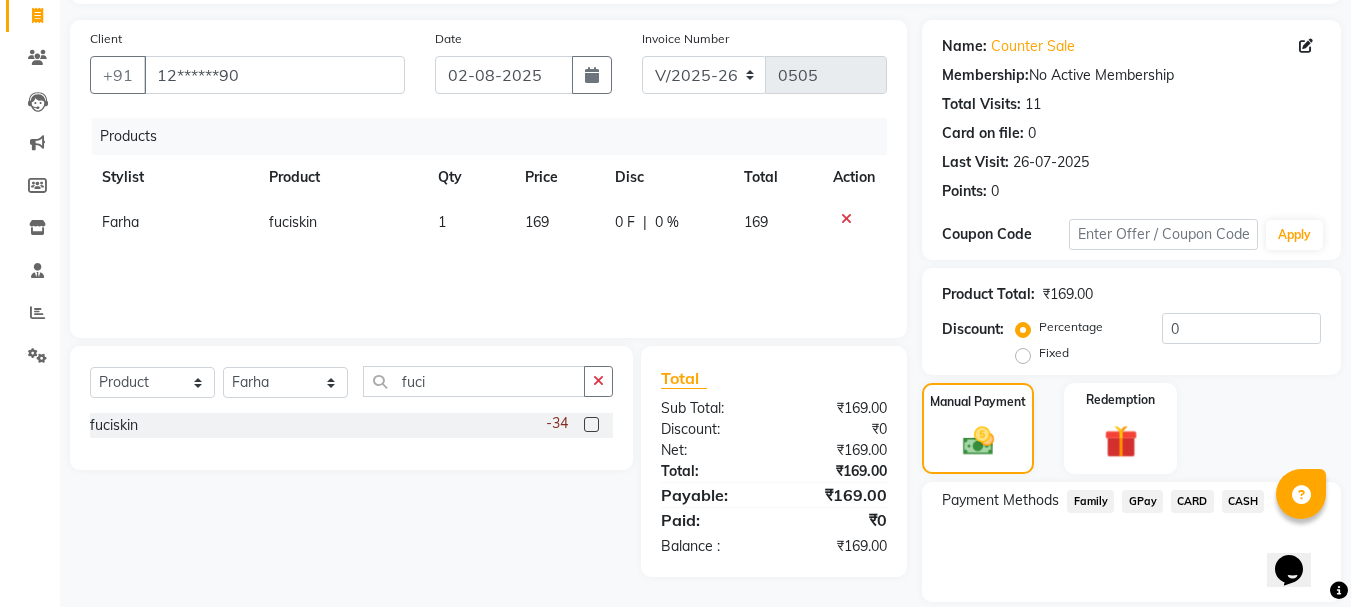 click on "GPay" 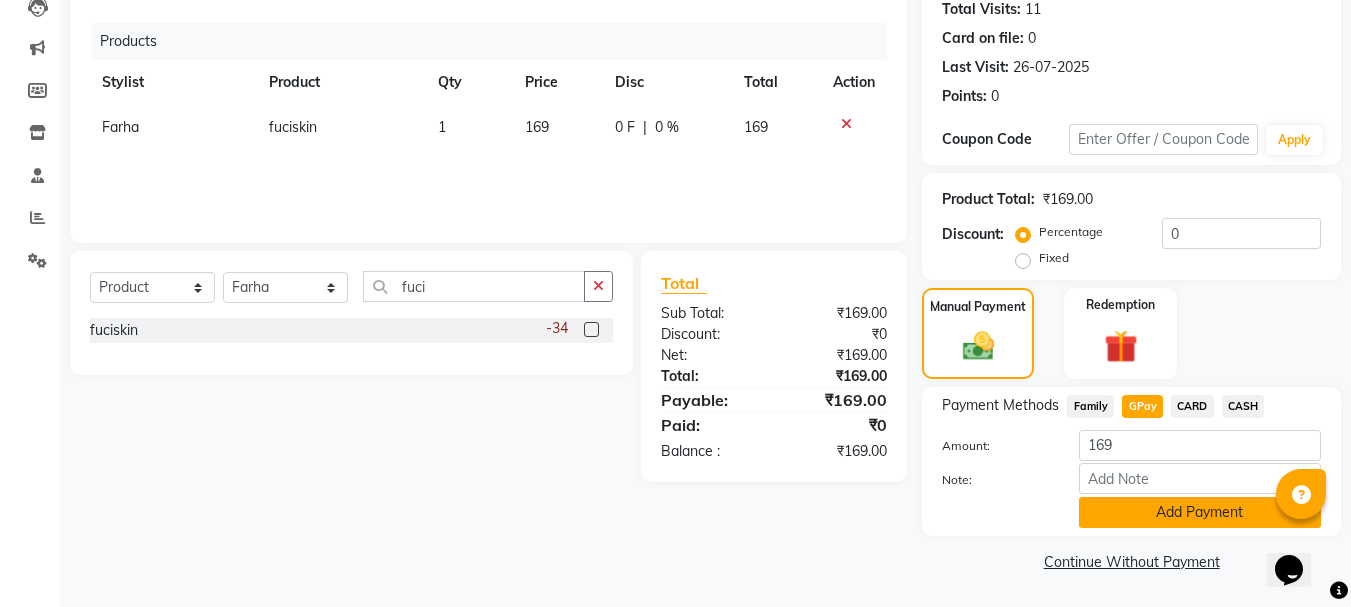 click on "Add Payment" 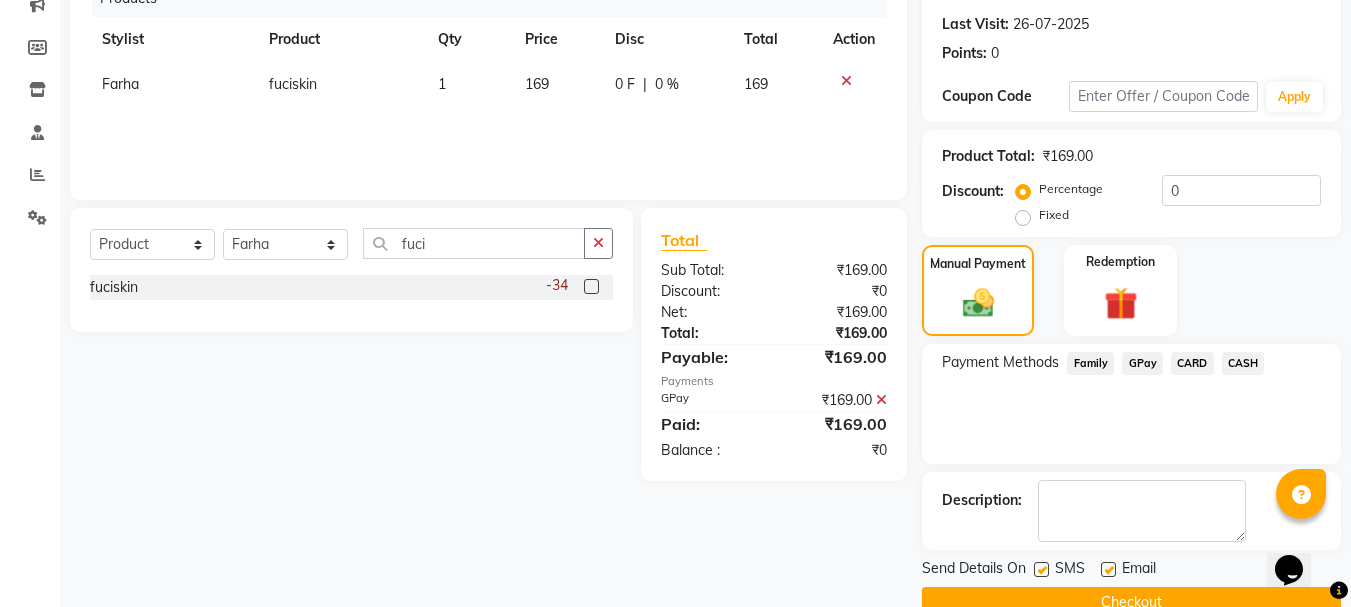 scroll, scrollTop: 309, scrollLeft: 0, axis: vertical 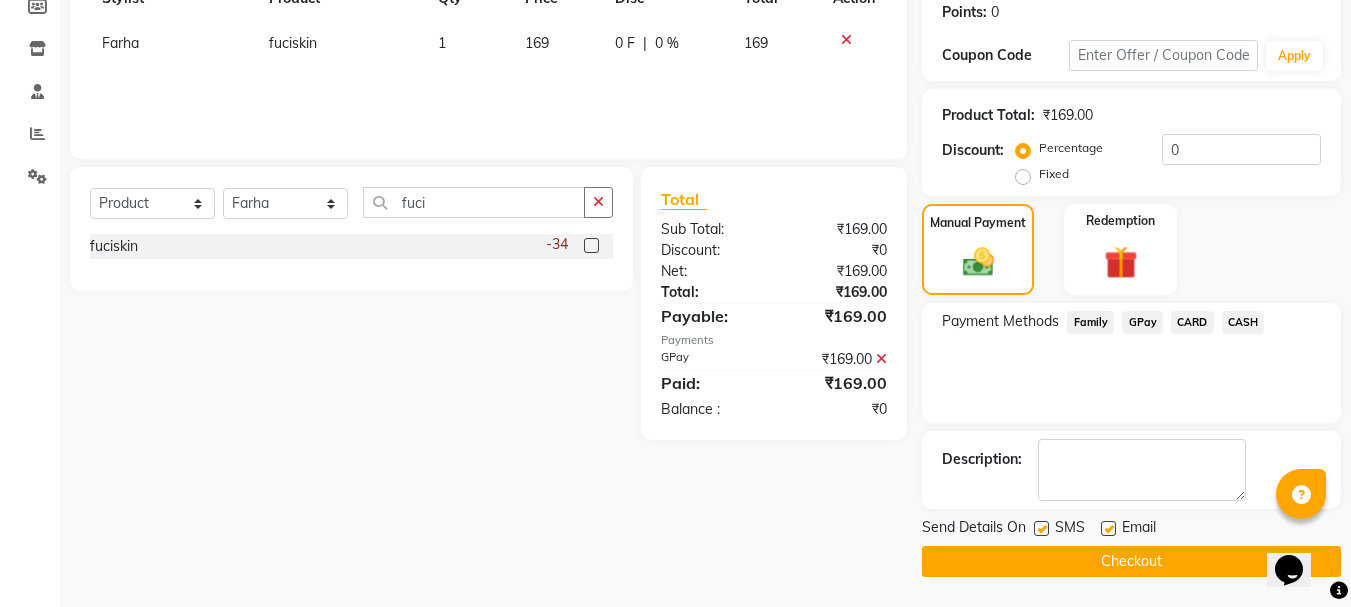 click on "Checkout" 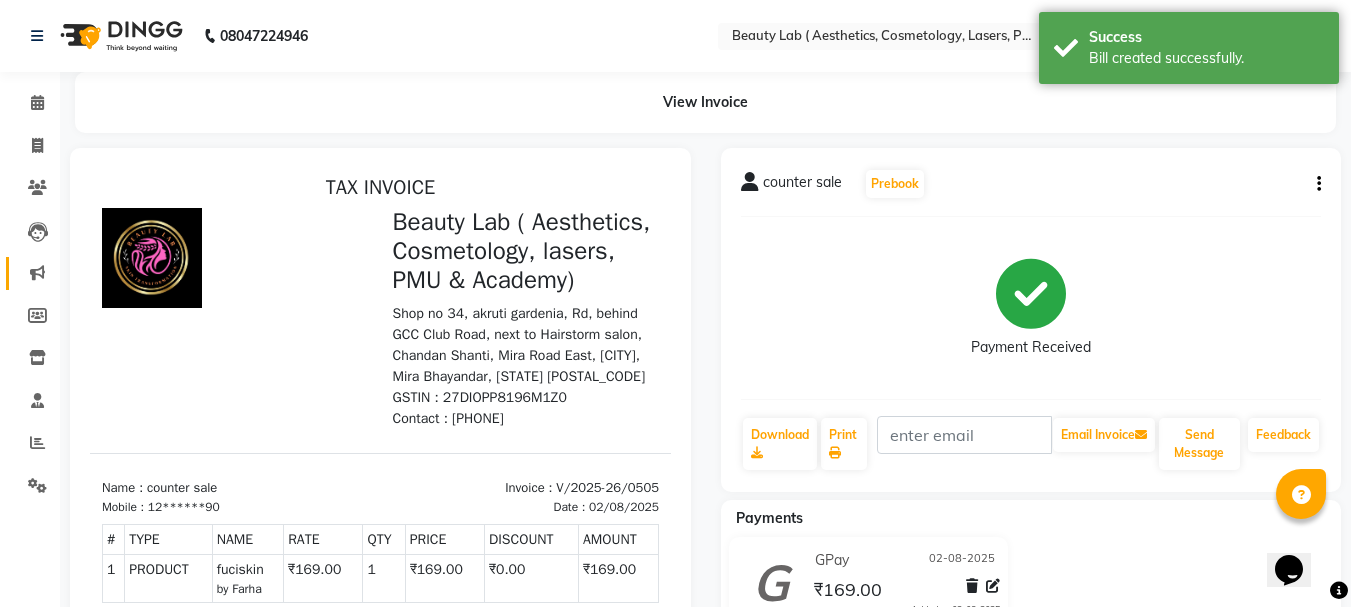 scroll, scrollTop: 0, scrollLeft: 0, axis: both 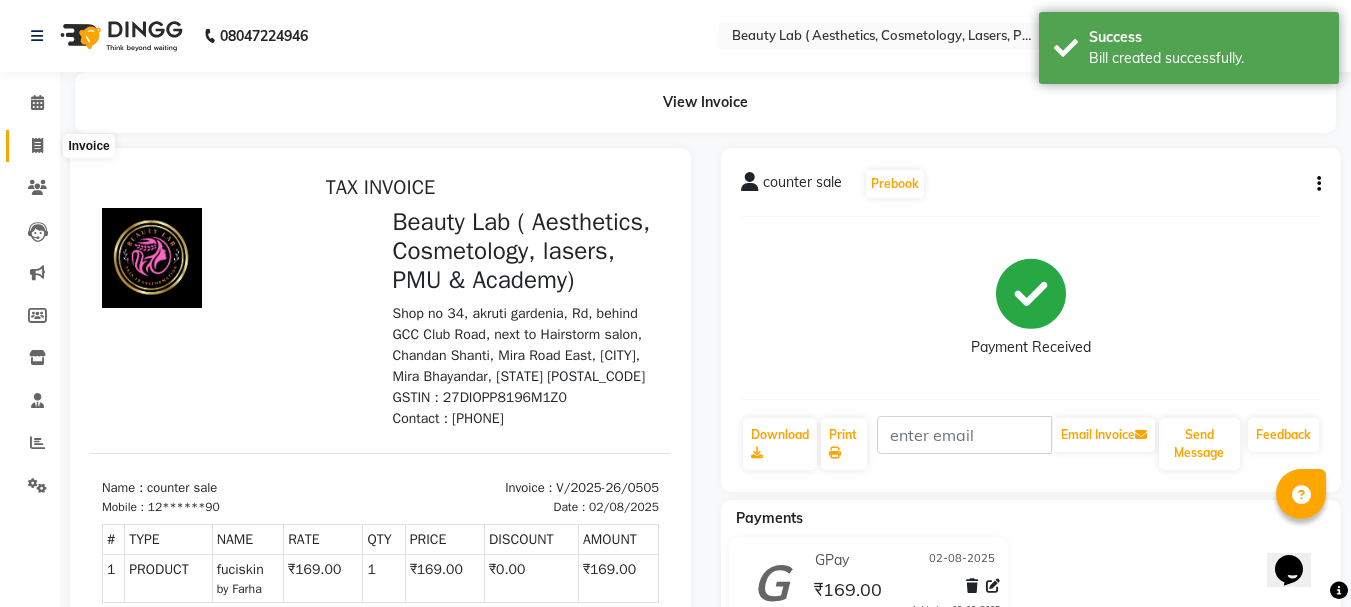 click 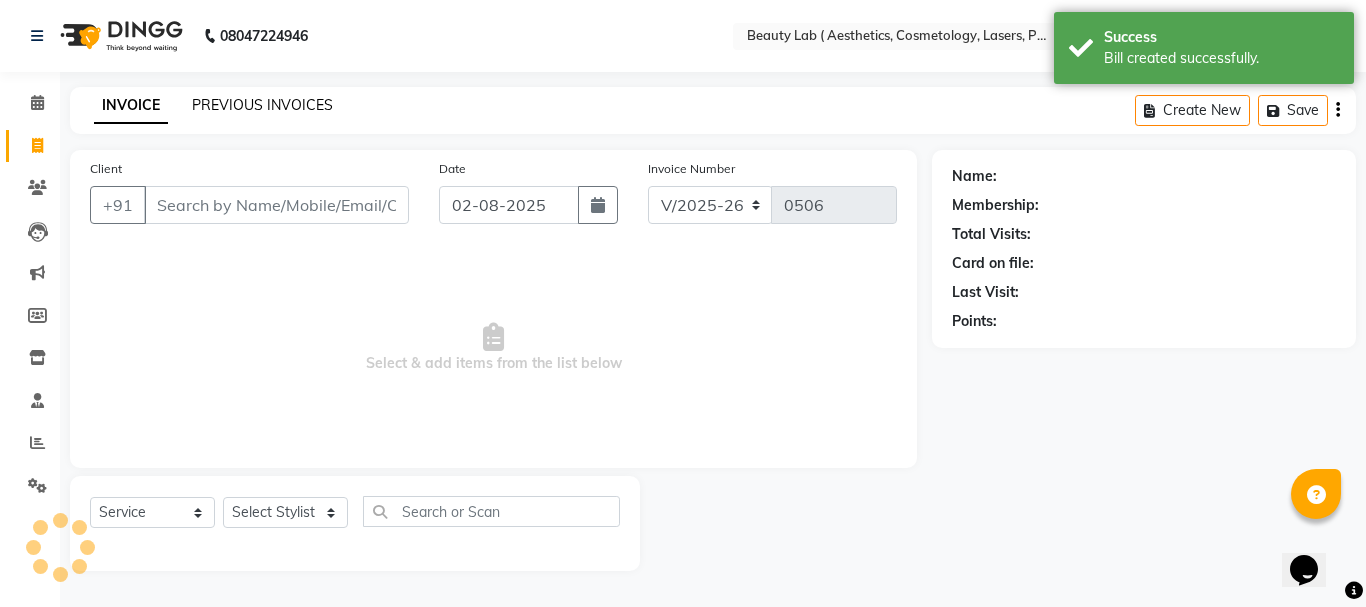 click on "PREVIOUS INVOICES" 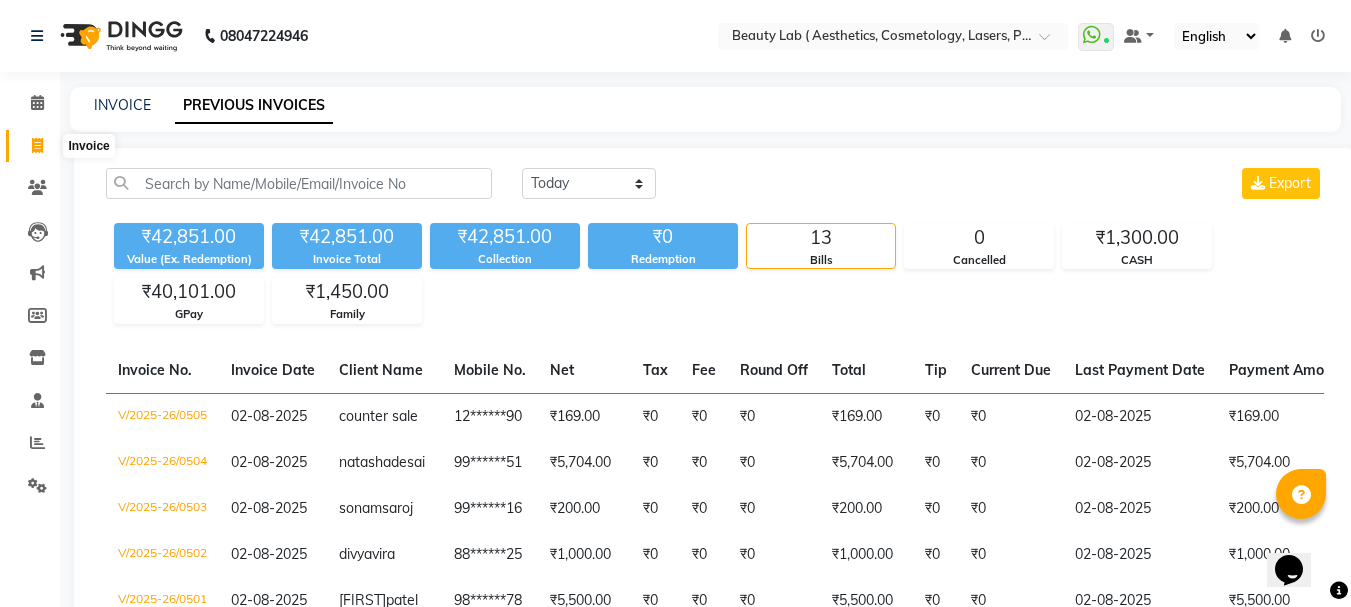 click 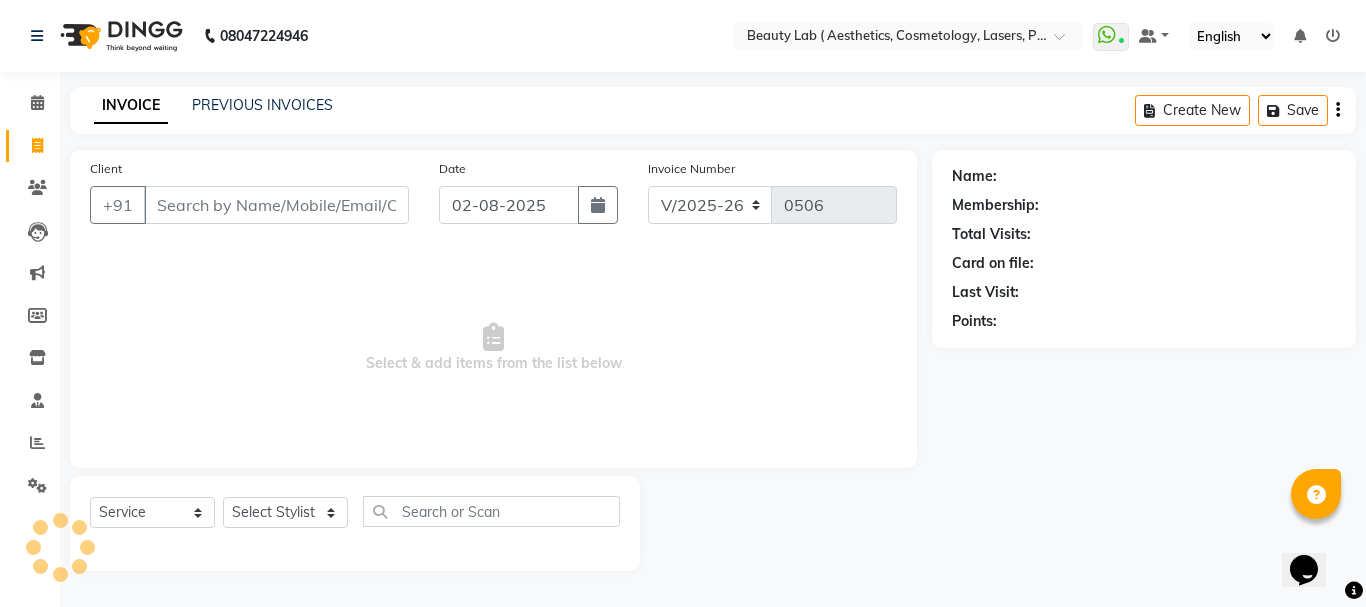 click on "Client" at bounding box center [276, 205] 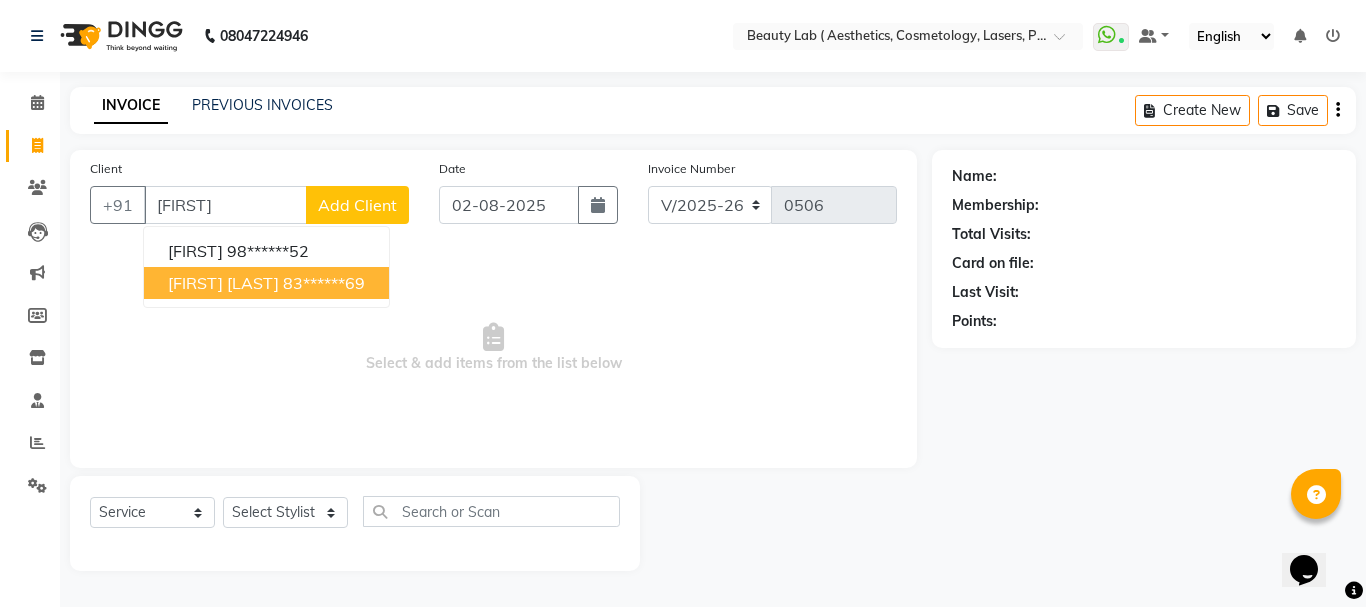 click on "83******69" at bounding box center (324, 283) 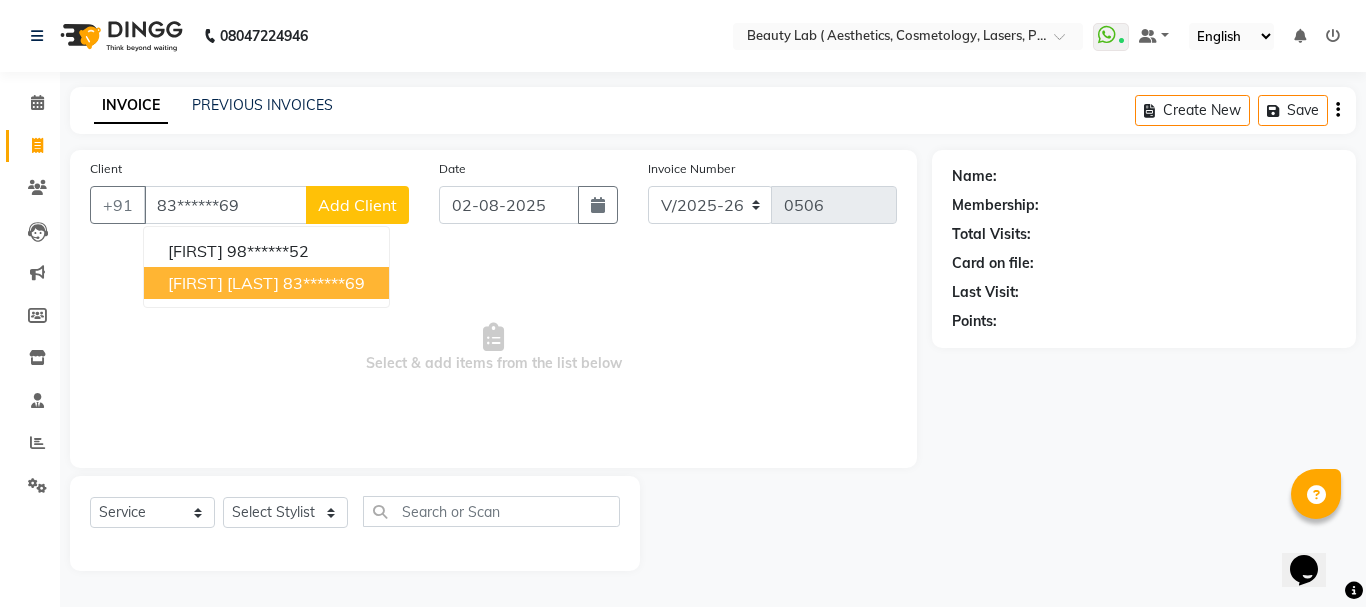 type on "83******69" 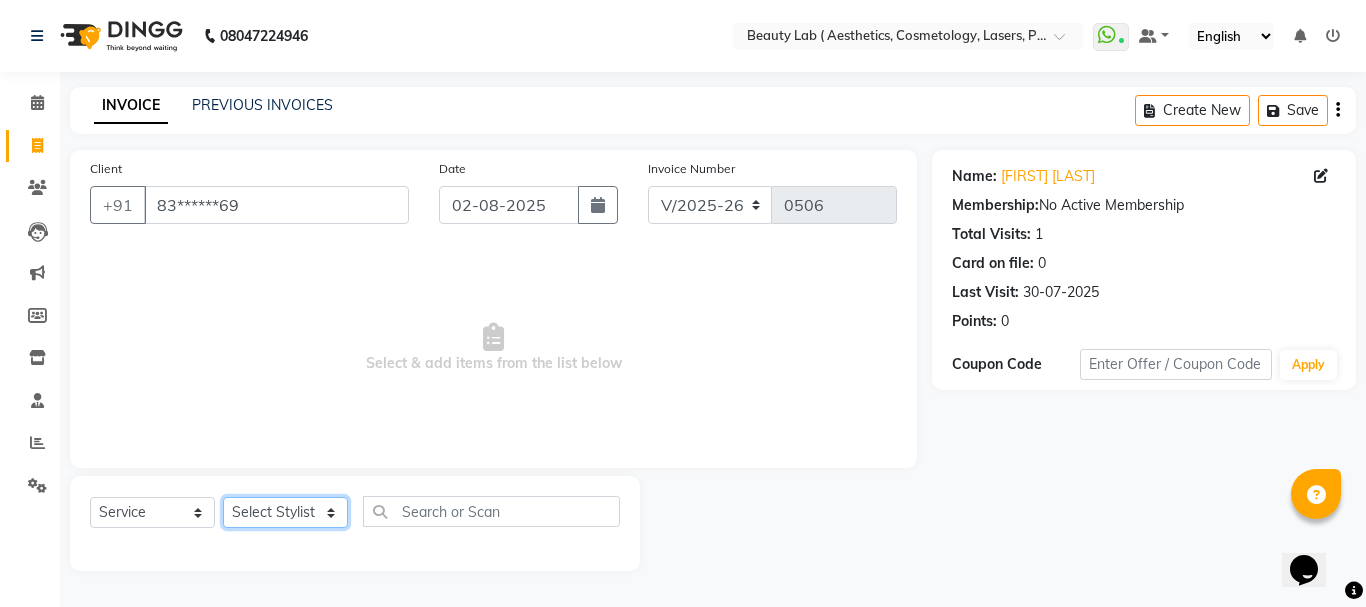 click on "Select Stylist Farha monali neha nishu sarika" 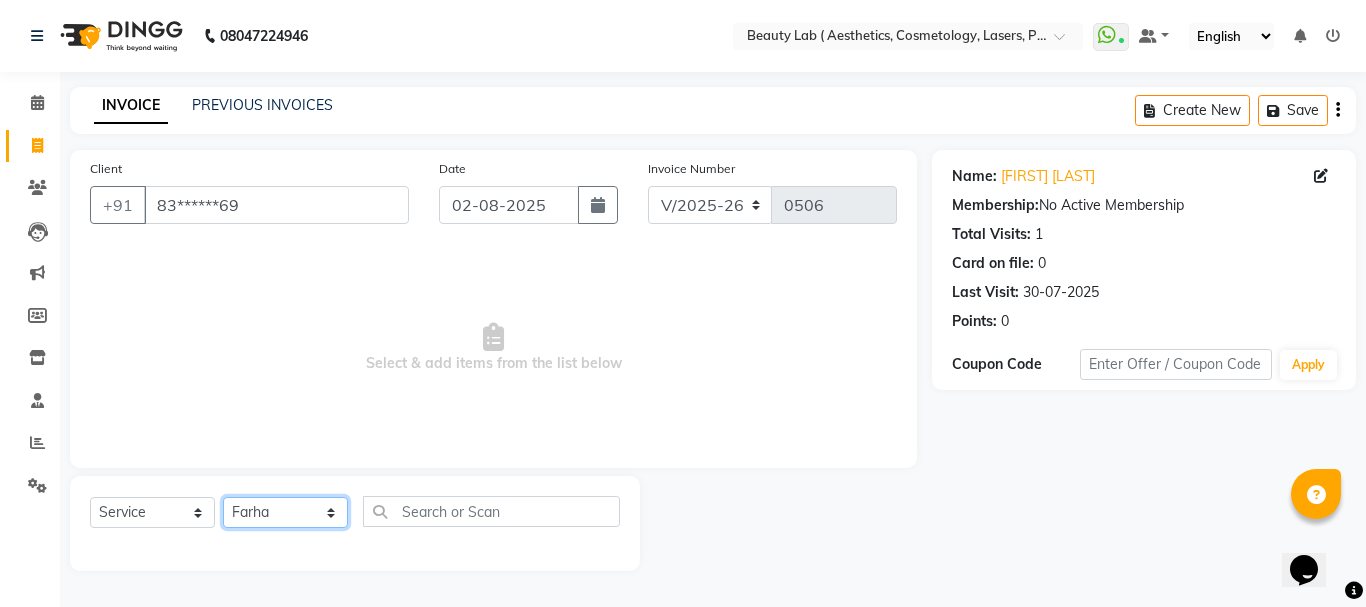 click on "Select Stylist Farha monali neha nishu sarika" 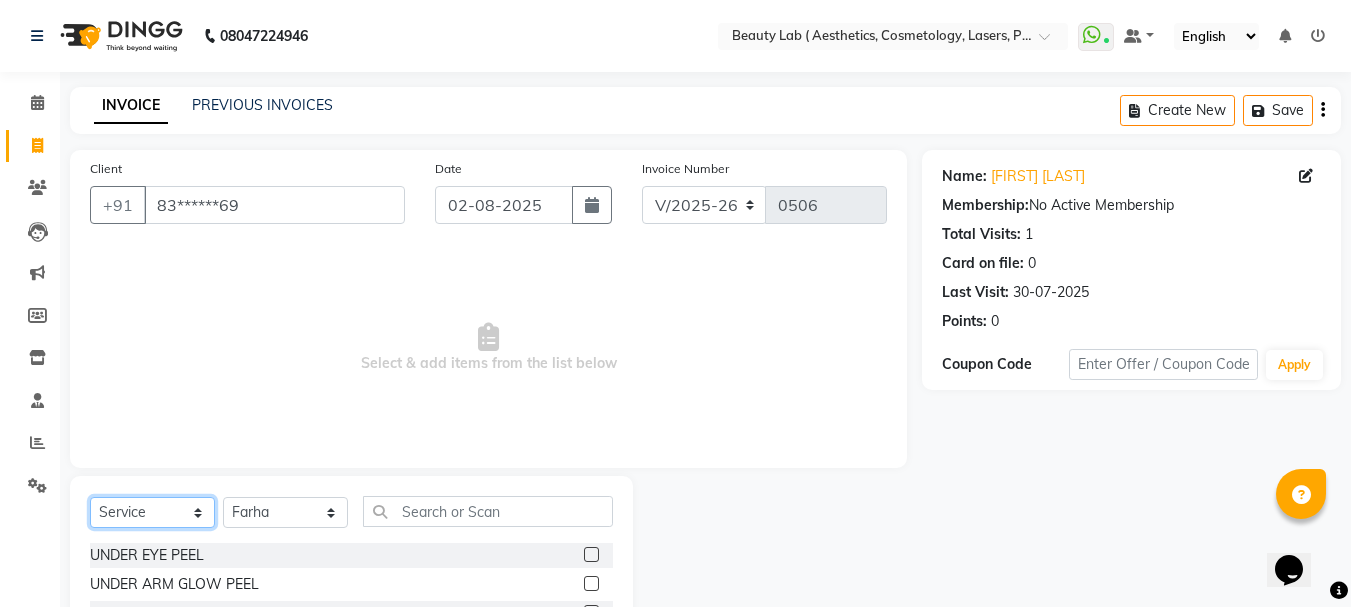 click on "Select  Service  Product  Membership  Package Voucher Prepaid Gift Card" 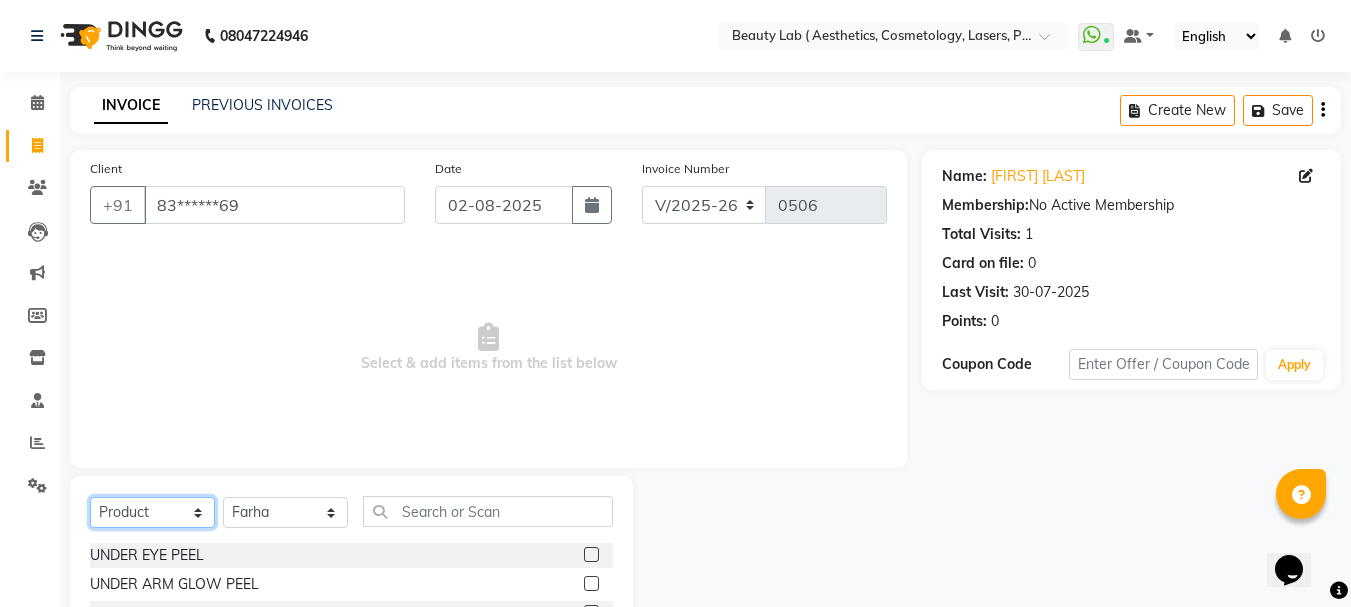 click on "Select  Service  Product  Membership  Package Voucher Prepaid Gift Card" 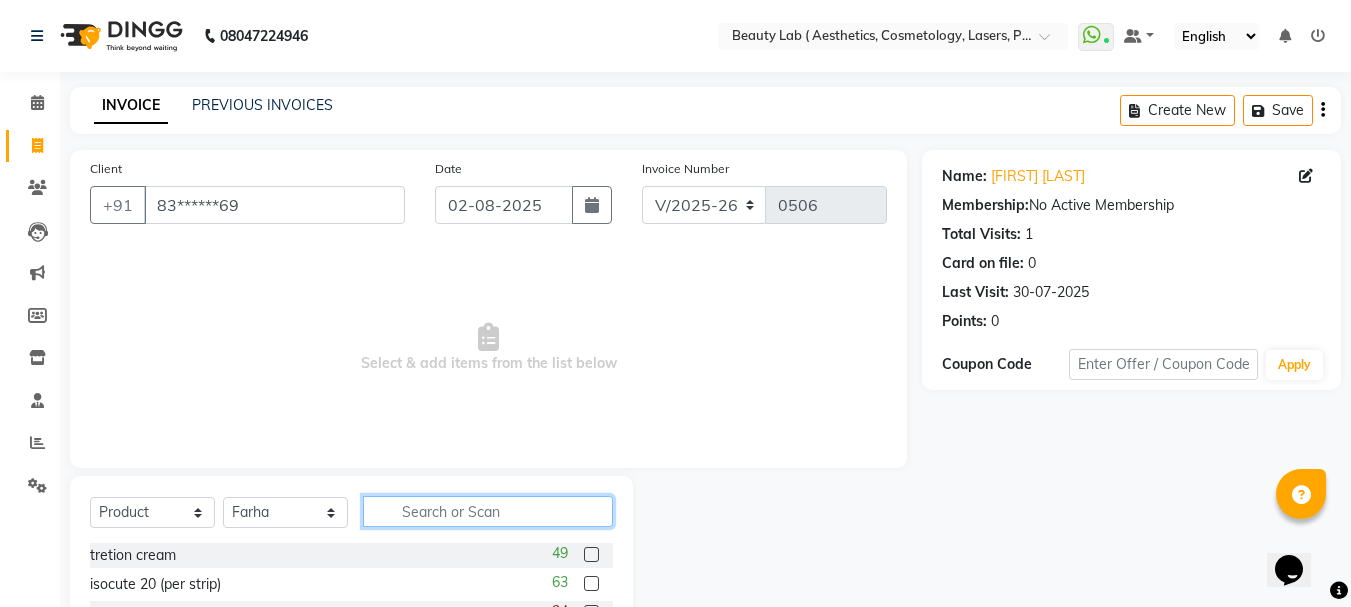 click 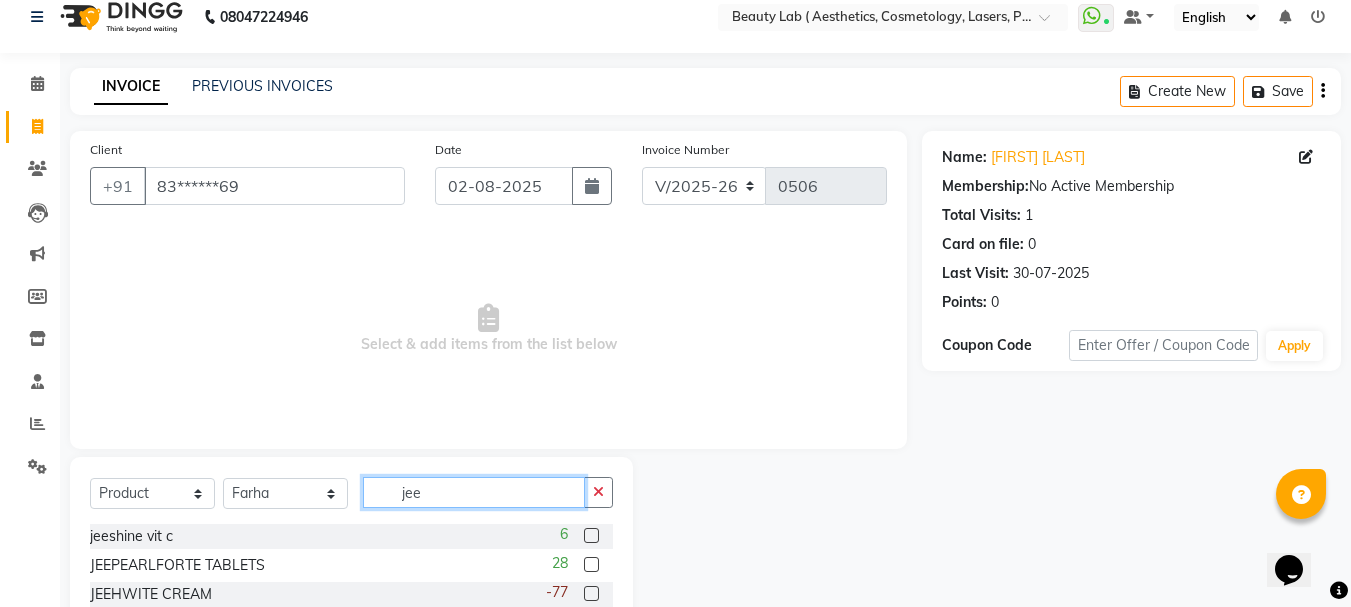 scroll, scrollTop: 81, scrollLeft: 0, axis: vertical 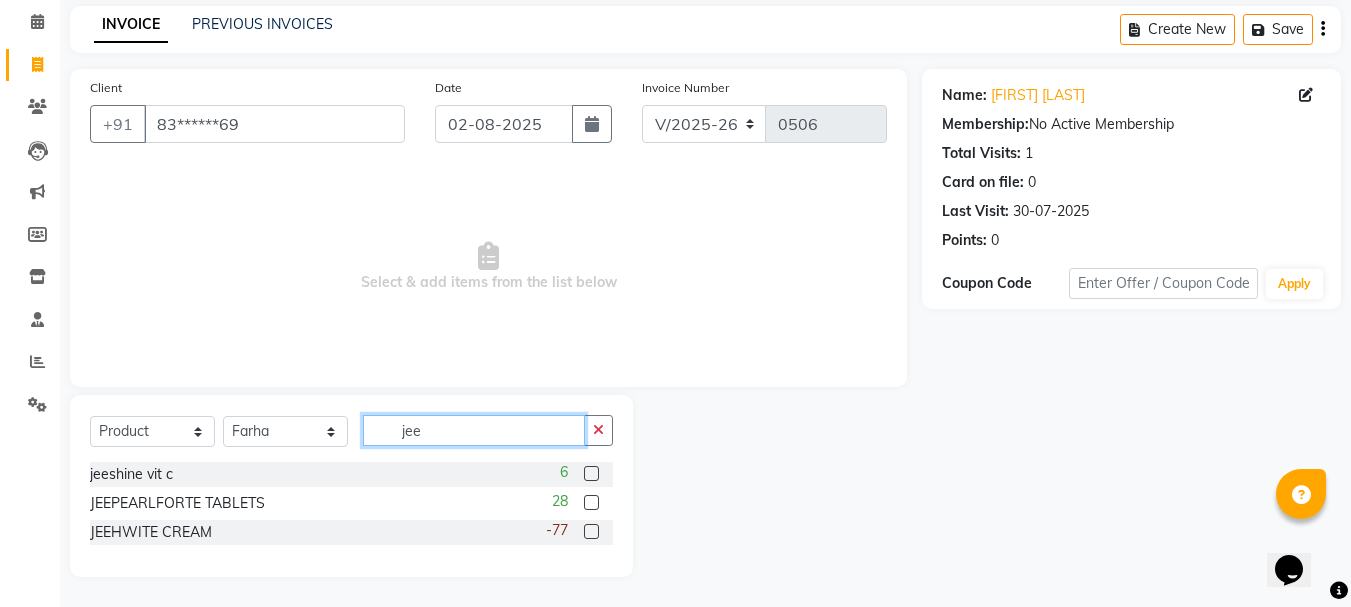 type on "jee" 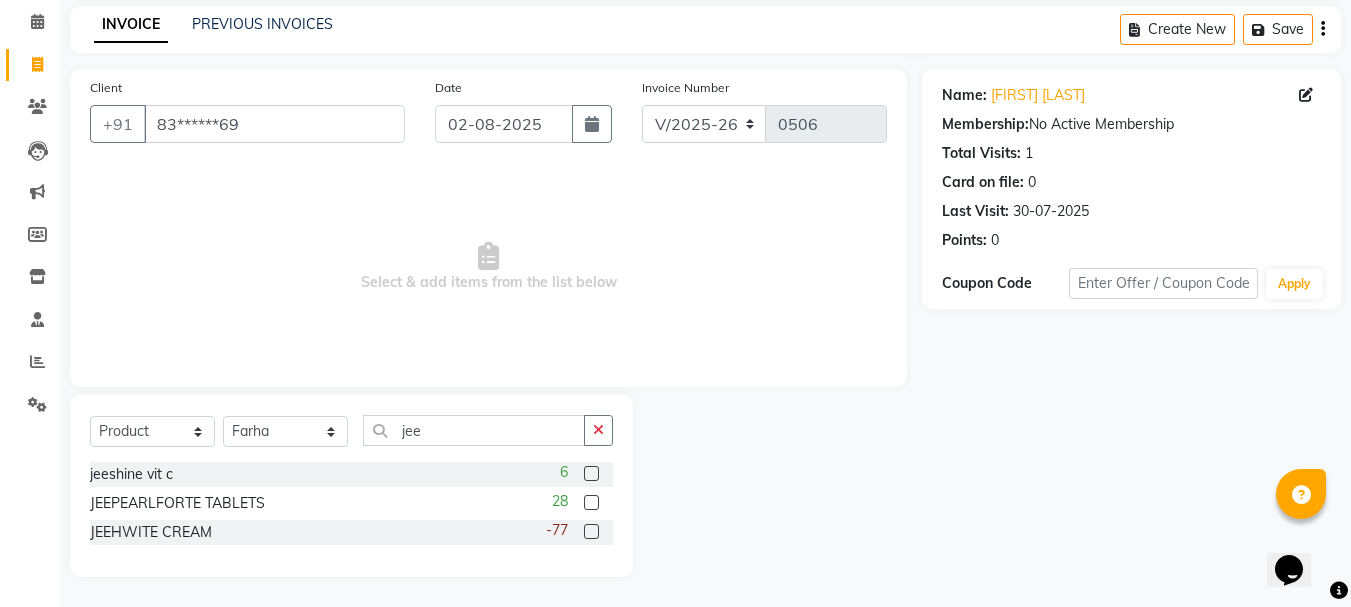 click 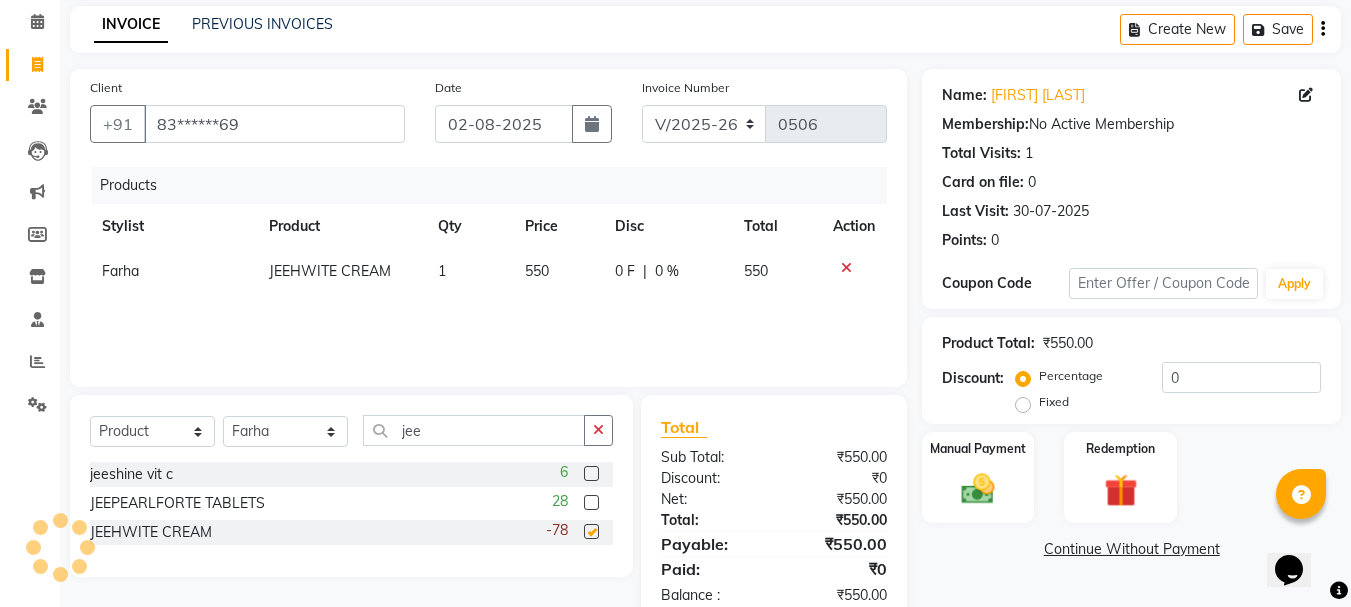 checkbox on "false" 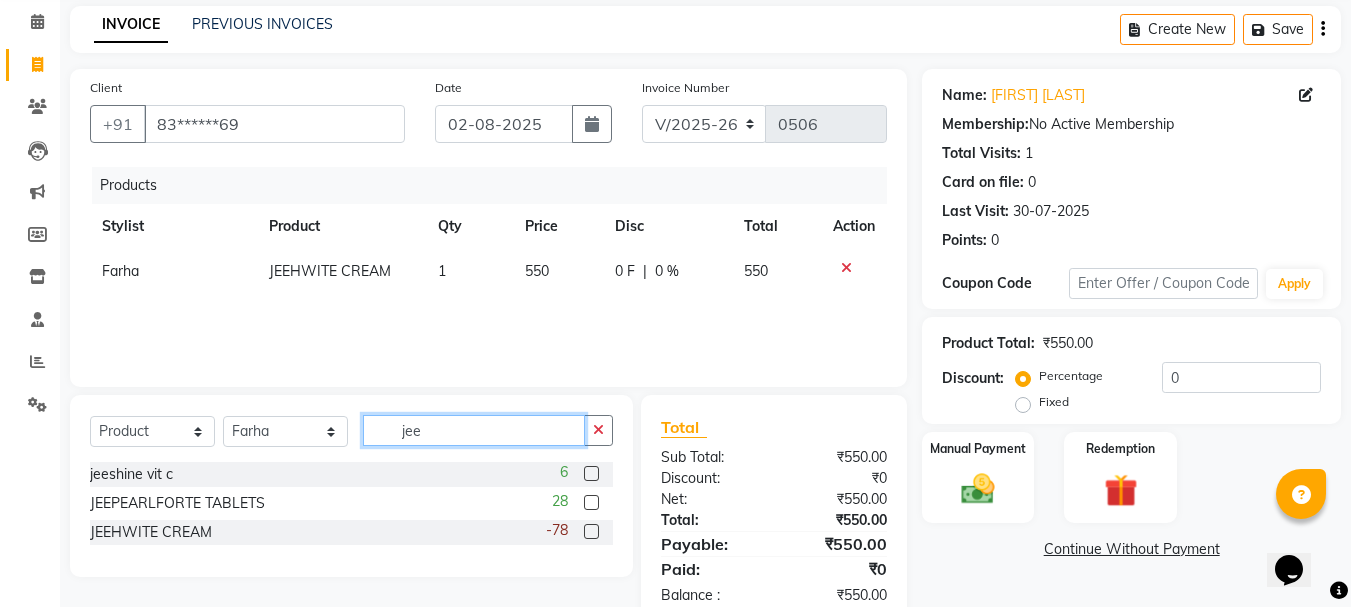 click on "jee" 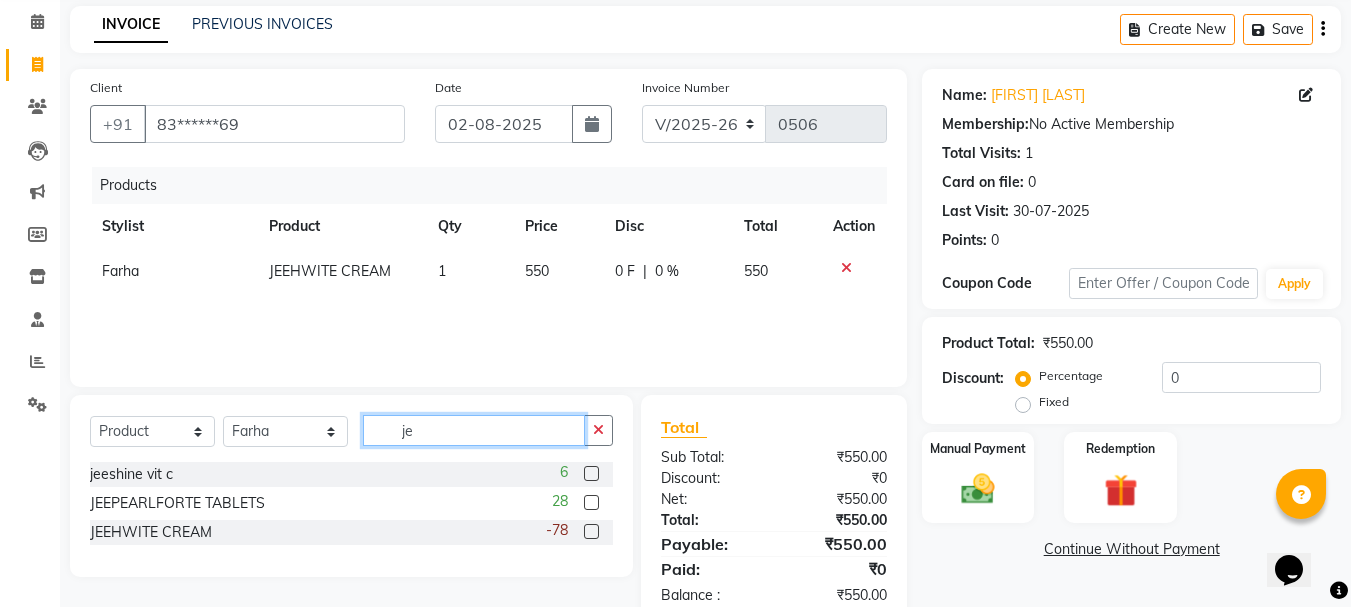 type on "j" 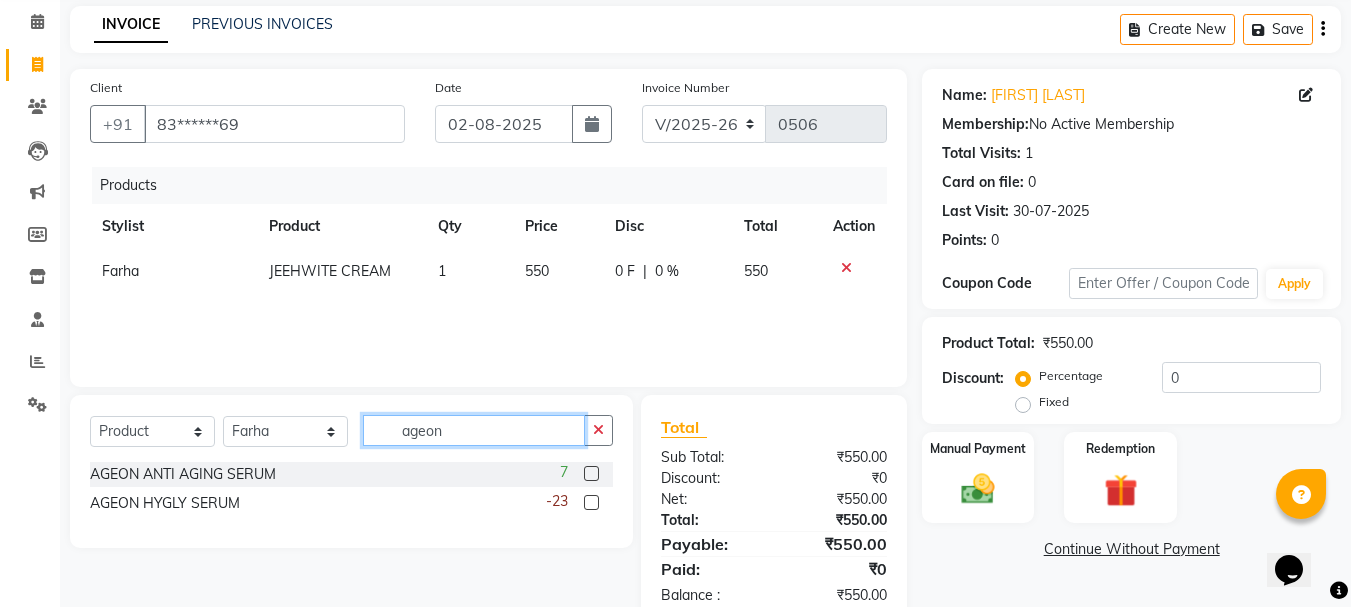 type on "ageon" 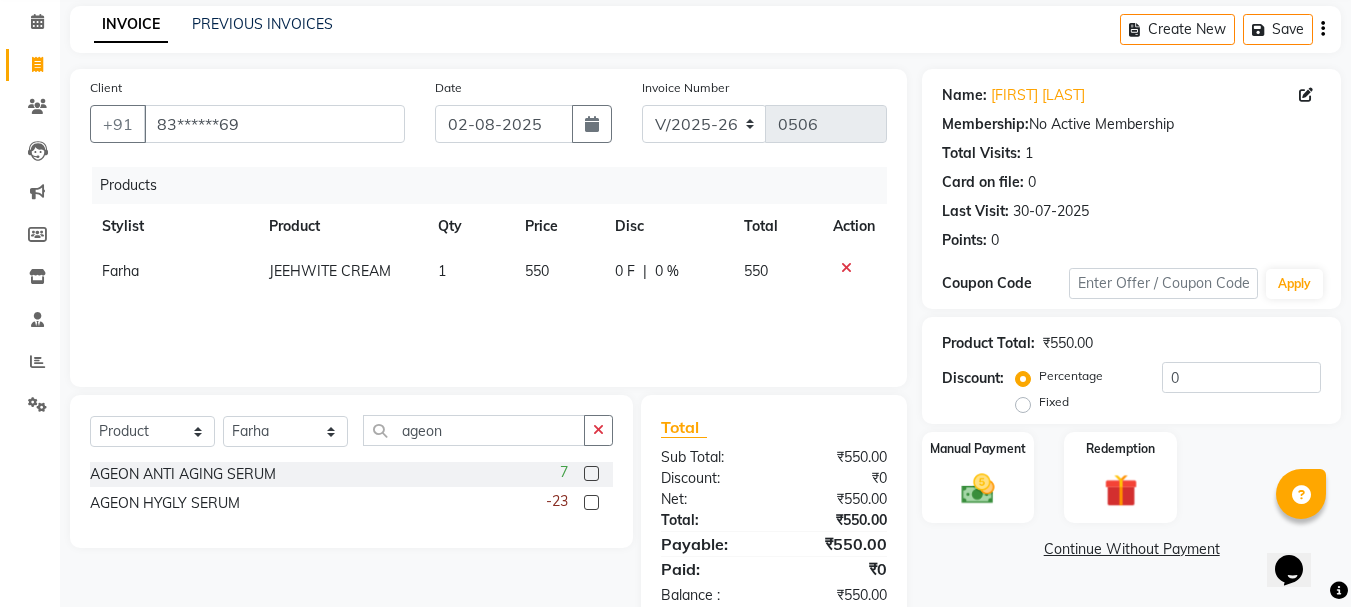 click 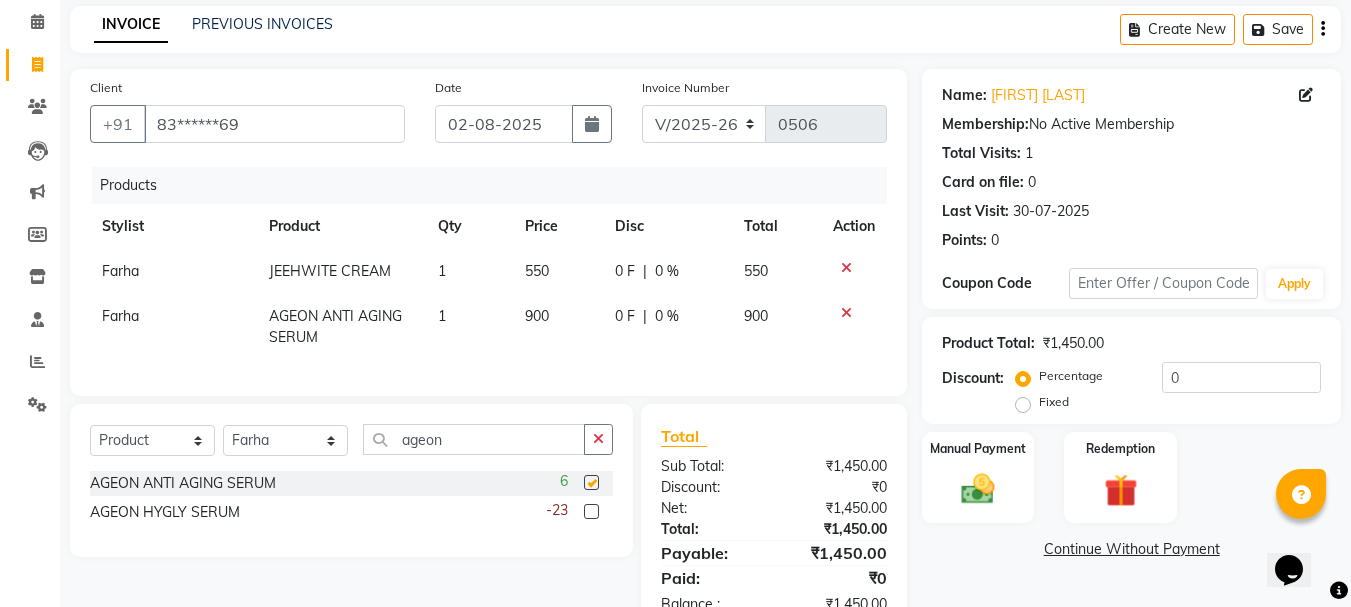 checkbox on "false" 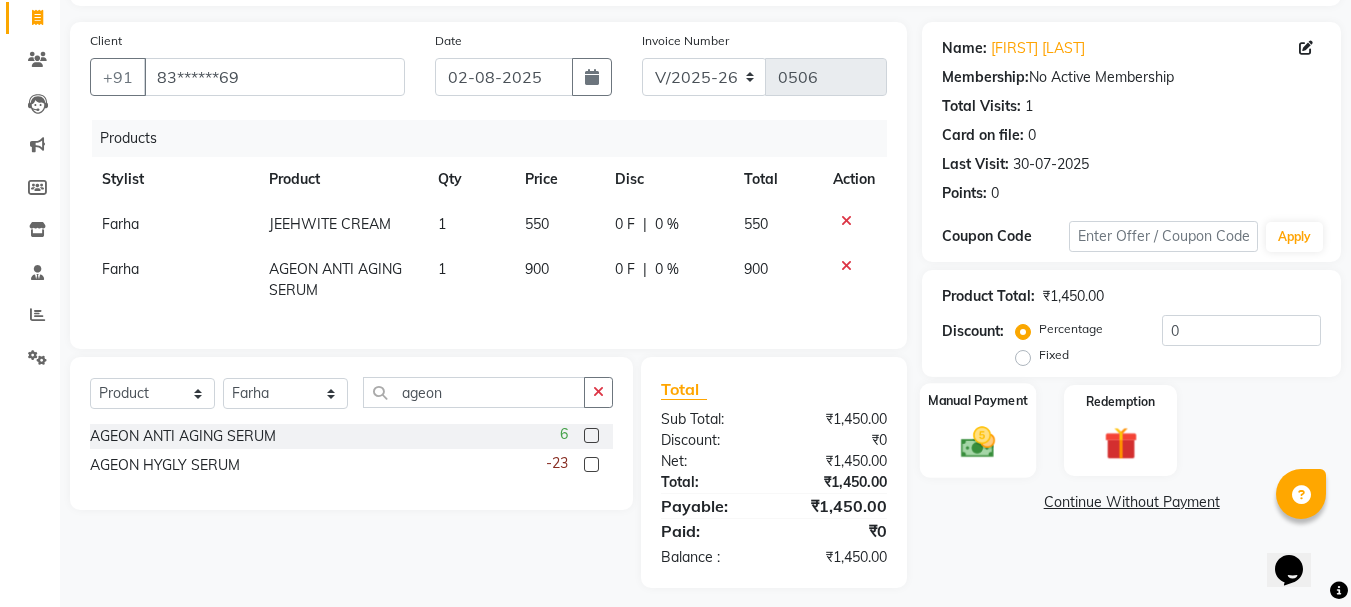 scroll, scrollTop: 154, scrollLeft: 0, axis: vertical 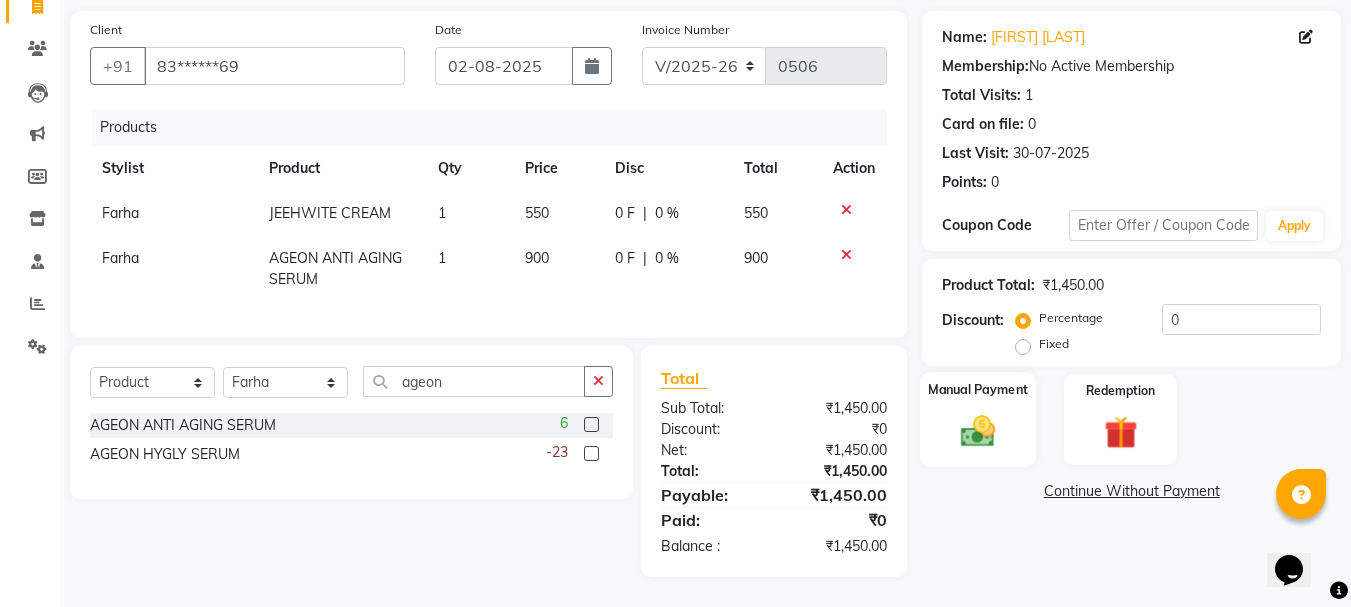 click 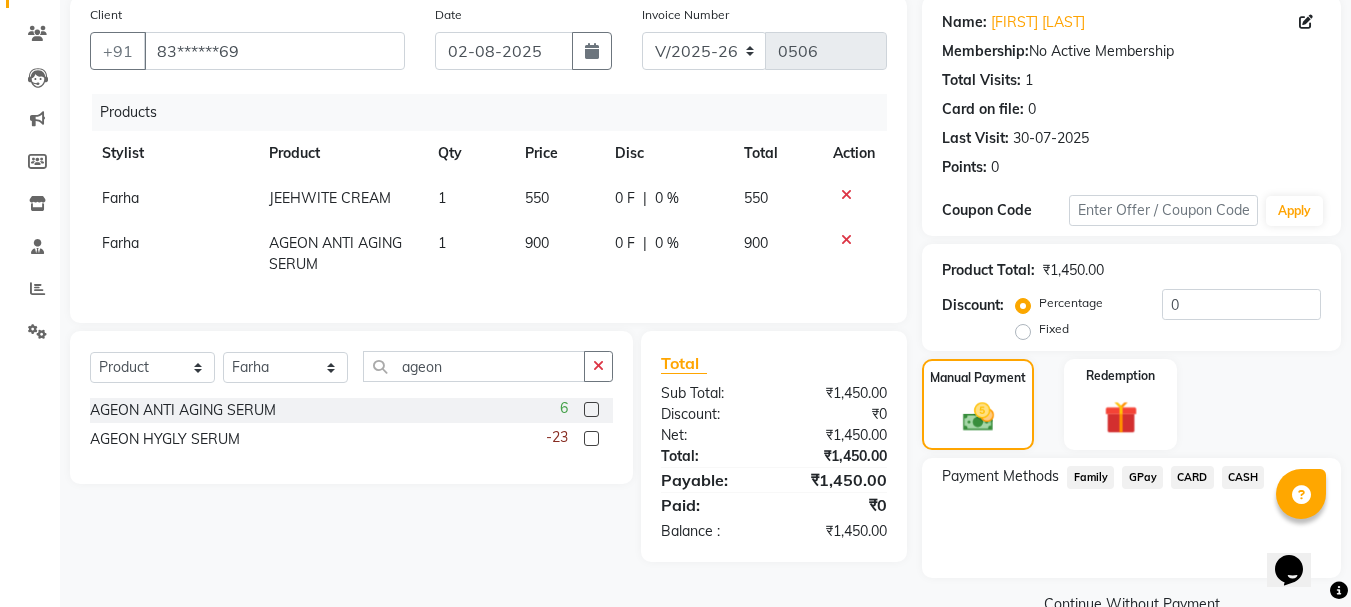 click on "GPay" 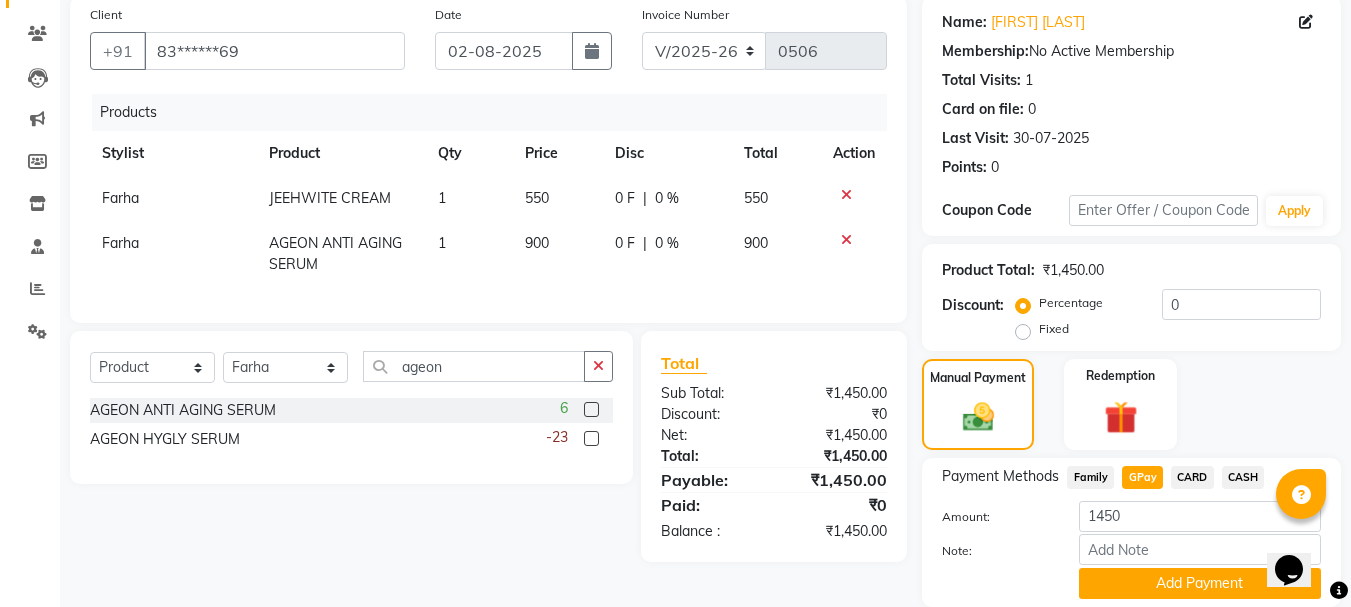 click on "Add Payment" 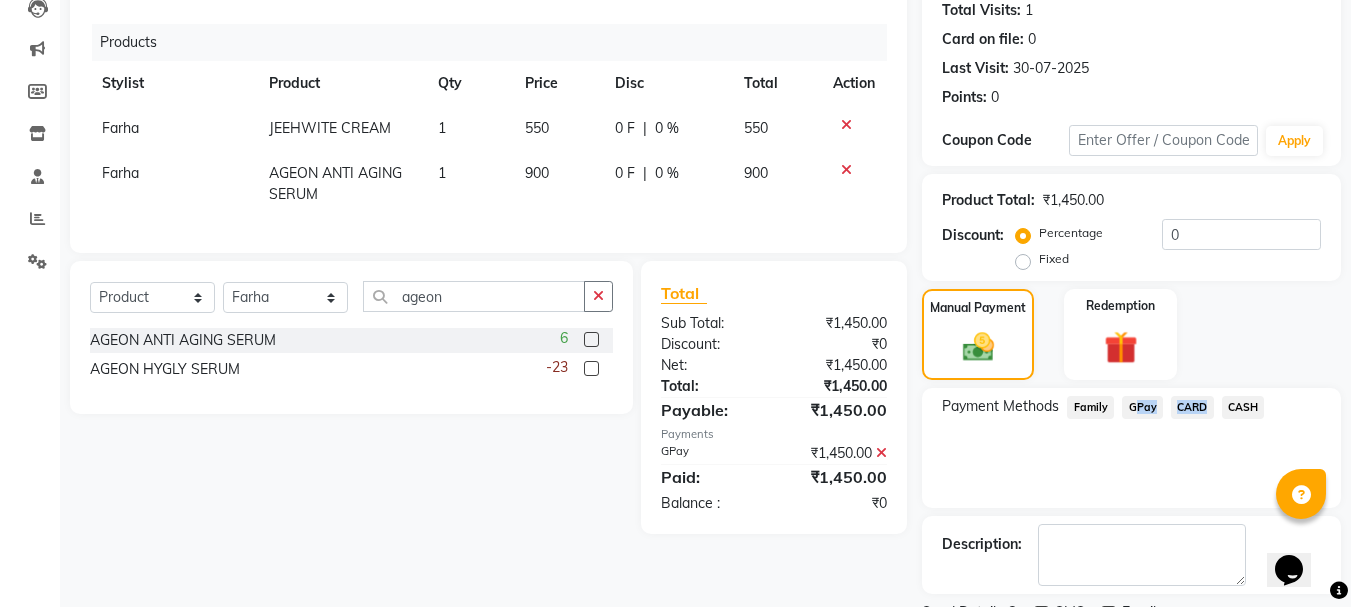 scroll, scrollTop: 309, scrollLeft: 0, axis: vertical 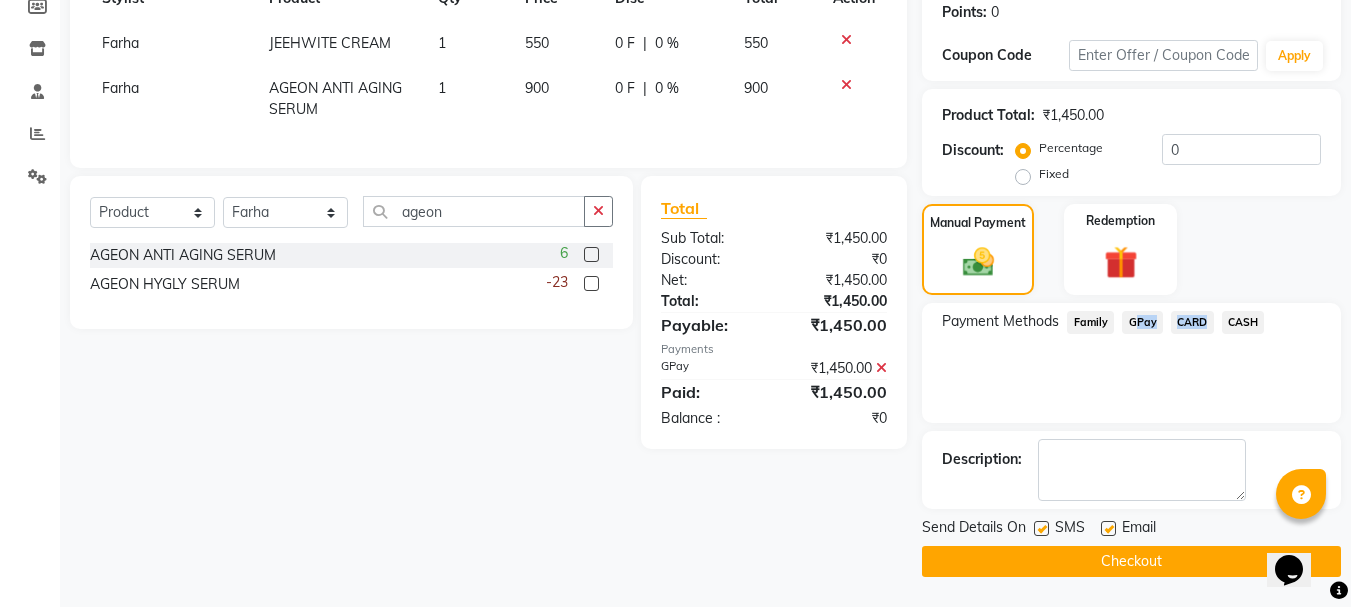 click on "Checkout" 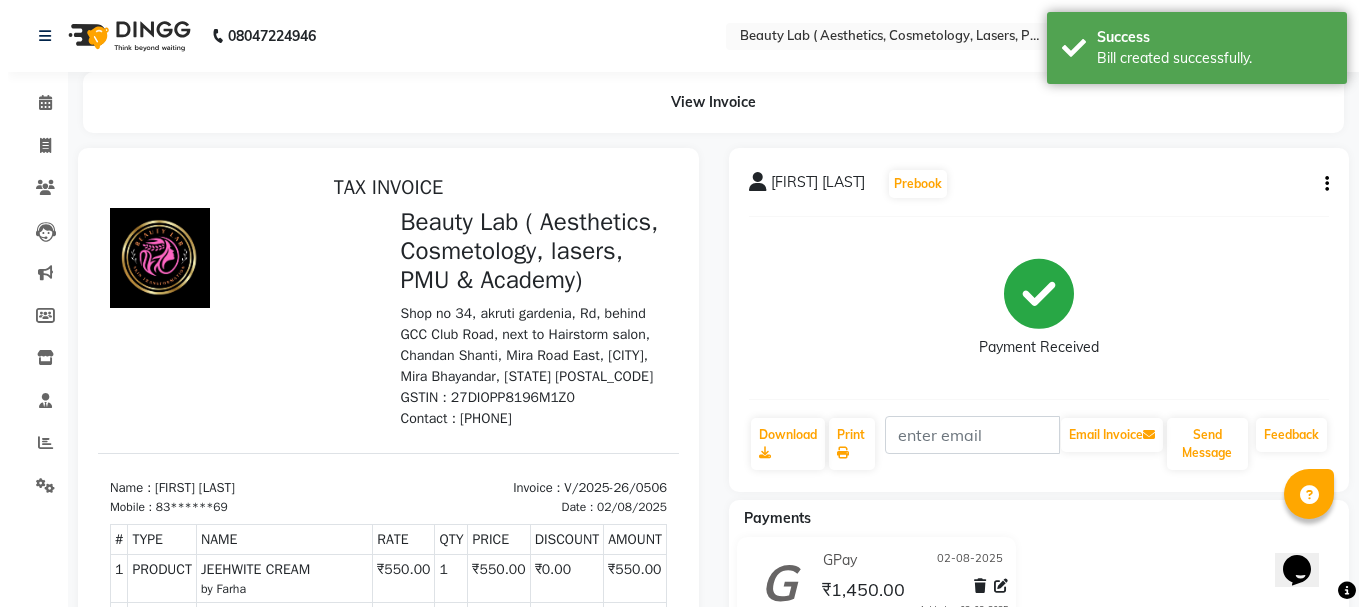 scroll, scrollTop: 0, scrollLeft: 0, axis: both 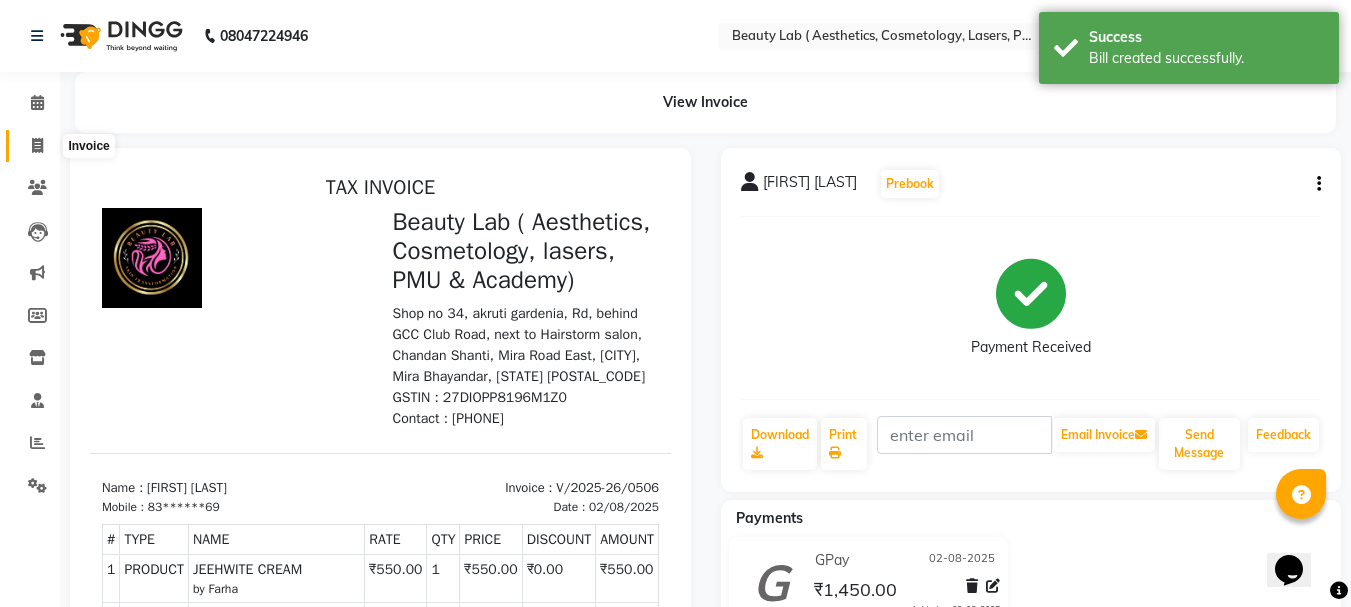 click 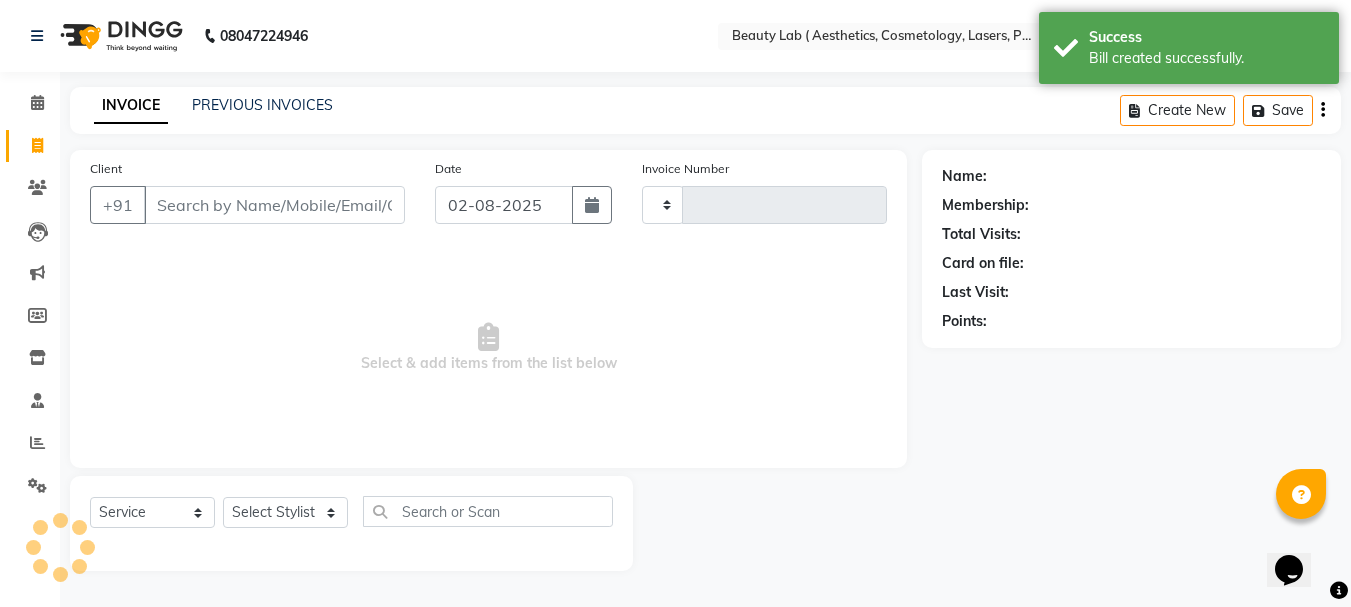 type on "0507" 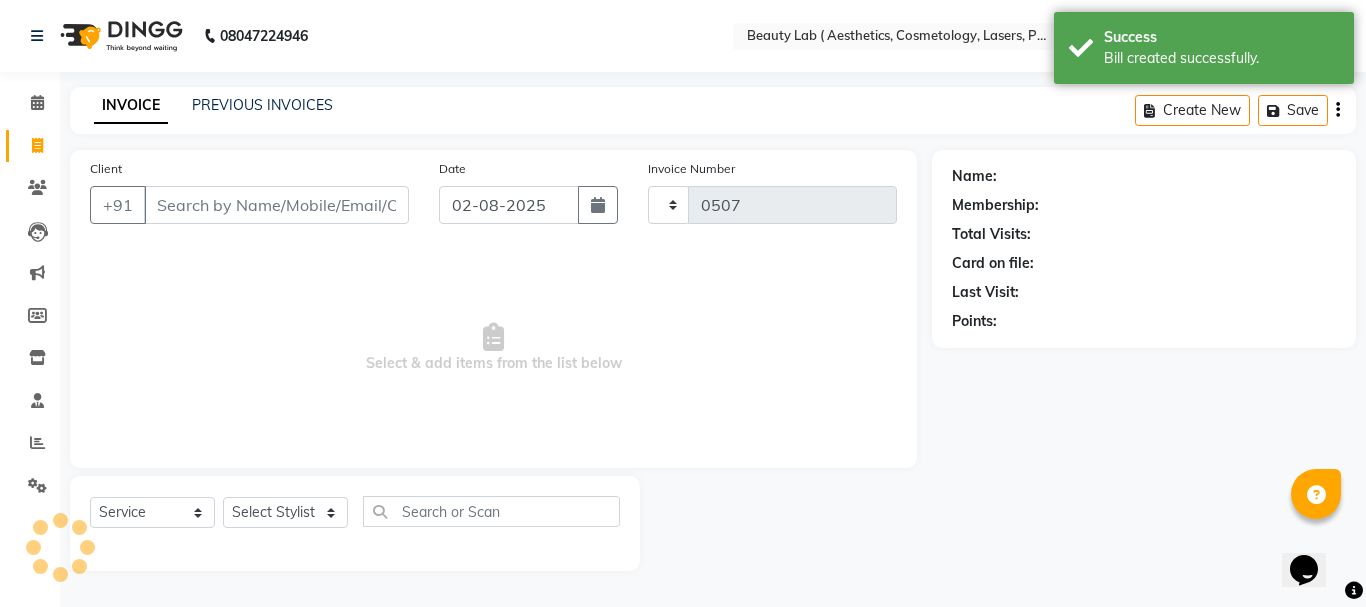 select on "7169" 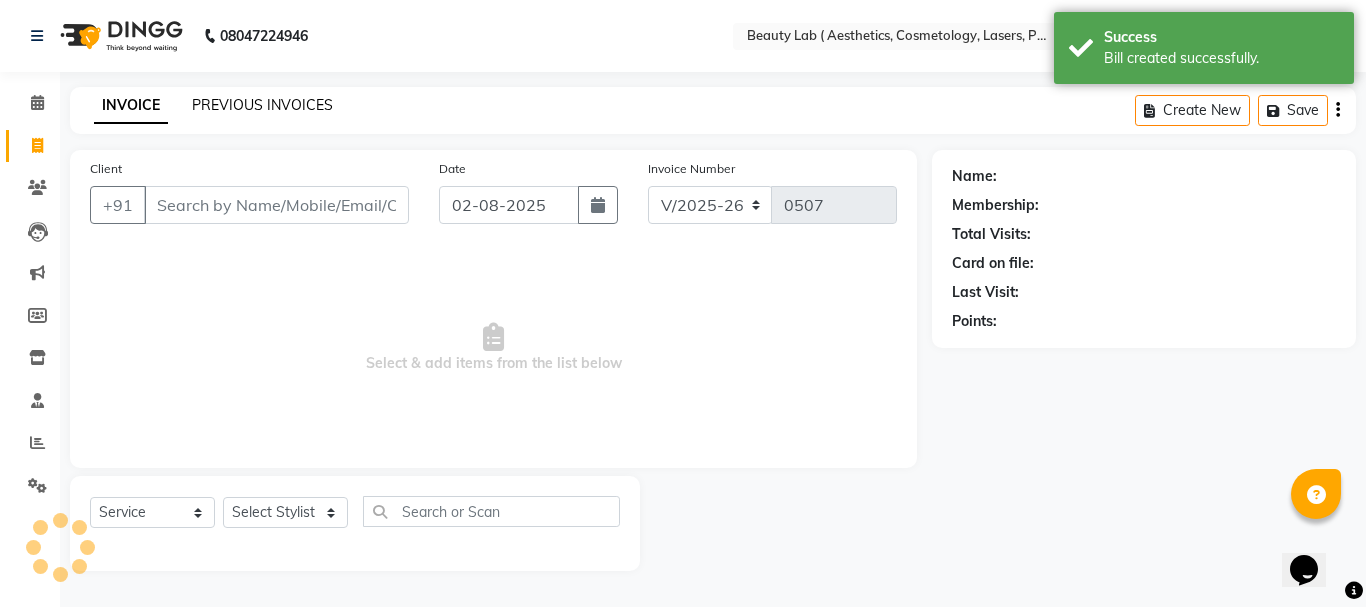 click on "PREVIOUS INVOICES" 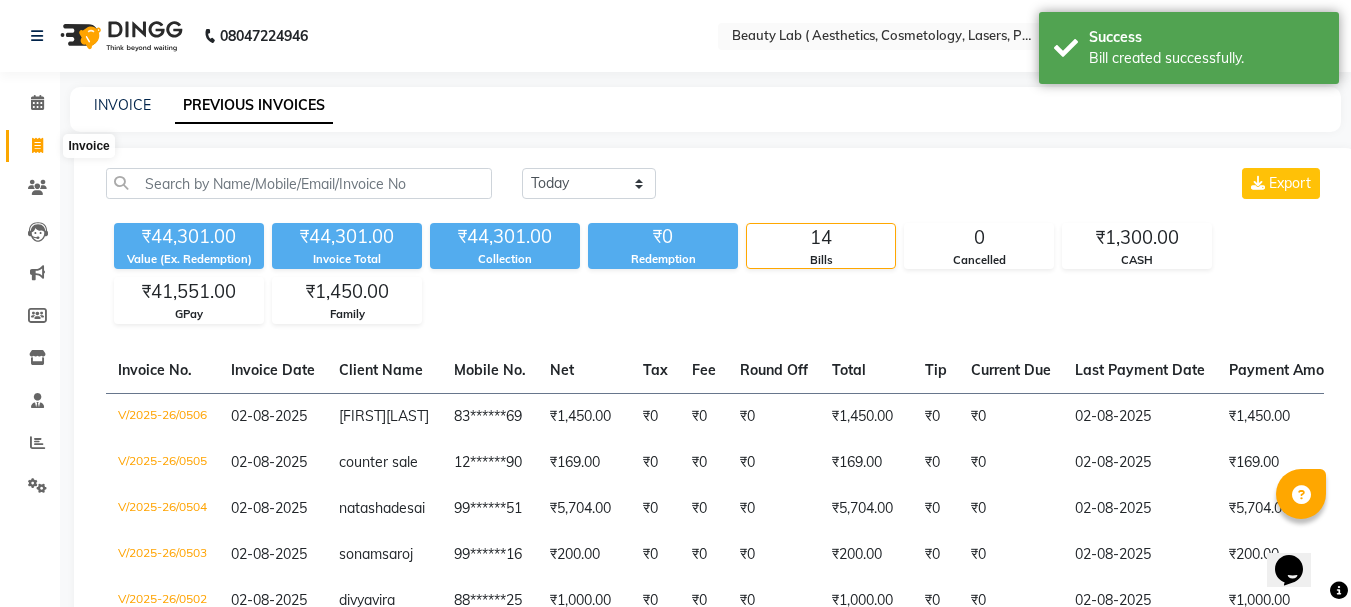 click 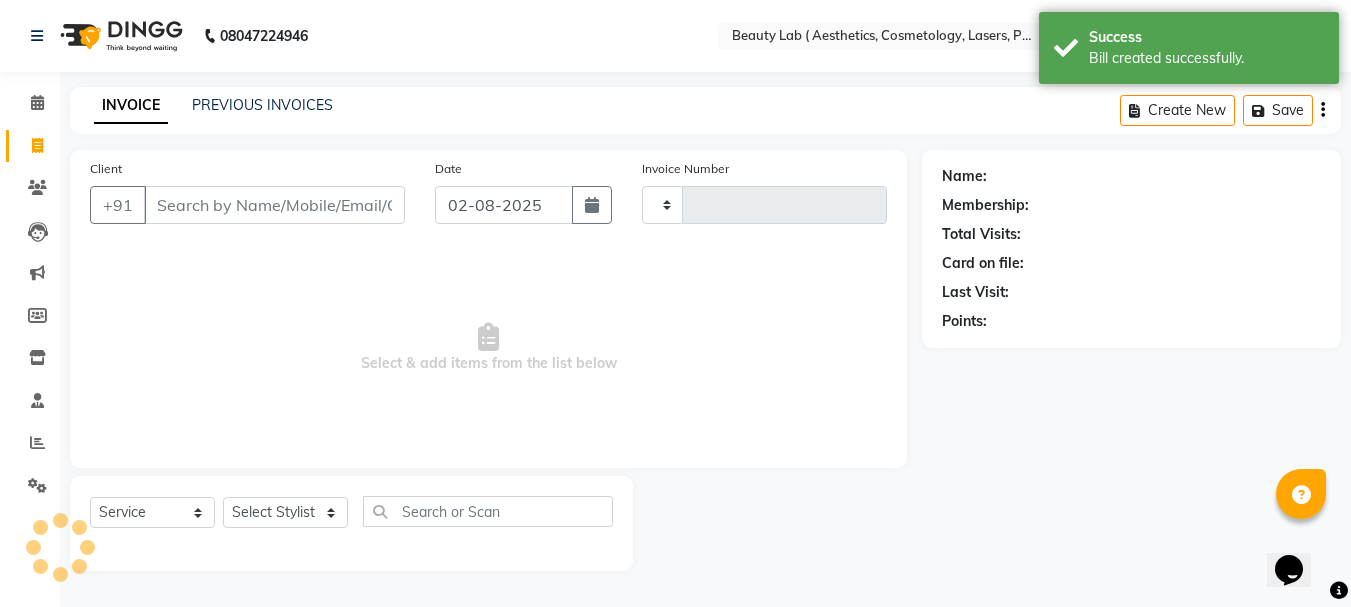 type on "0507" 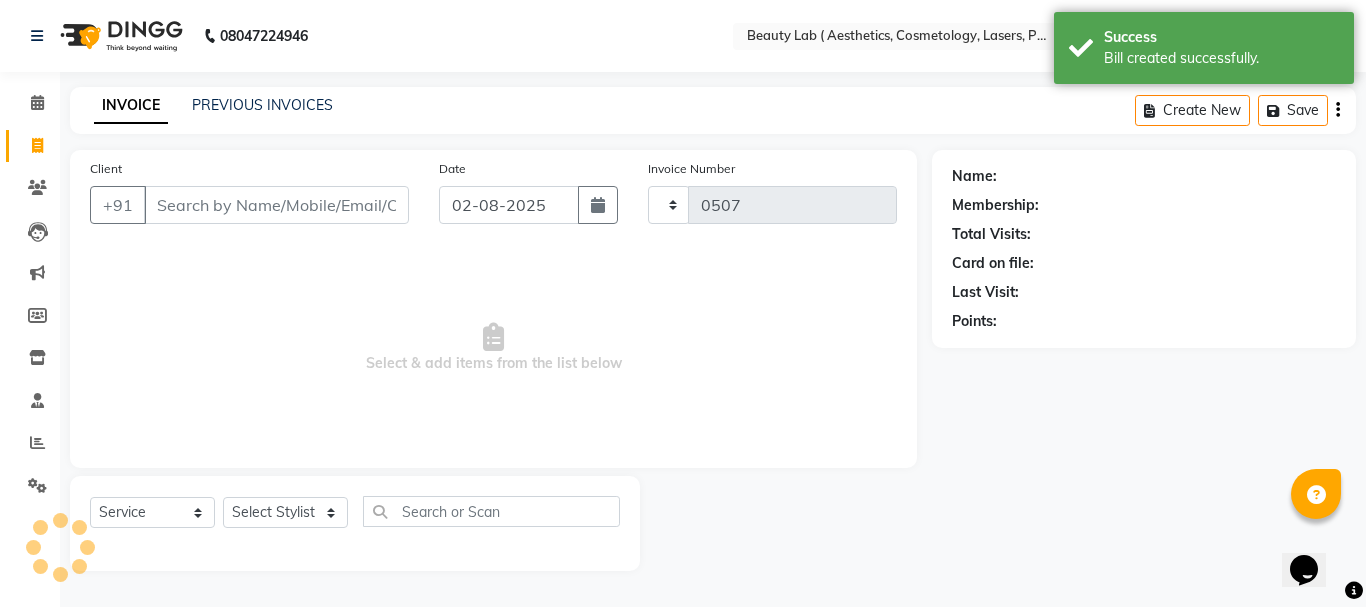 select on "7169" 